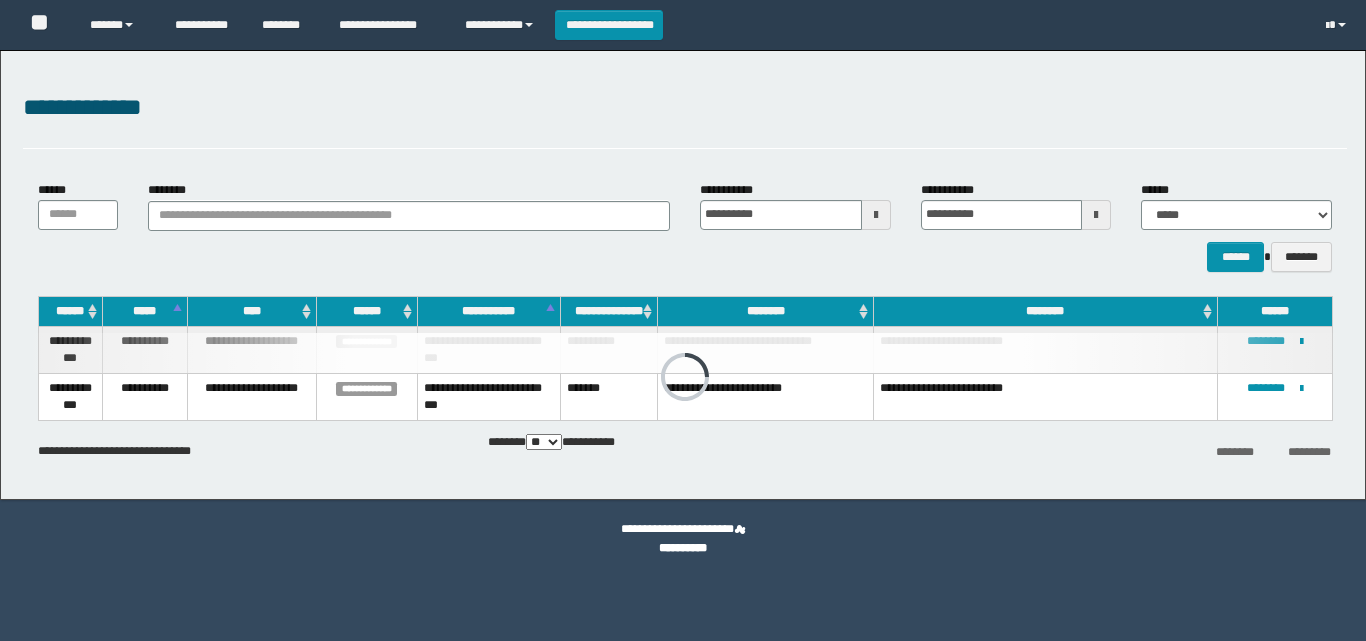 scroll, scrollTop: 0, scrollLeft: 0, axis: both 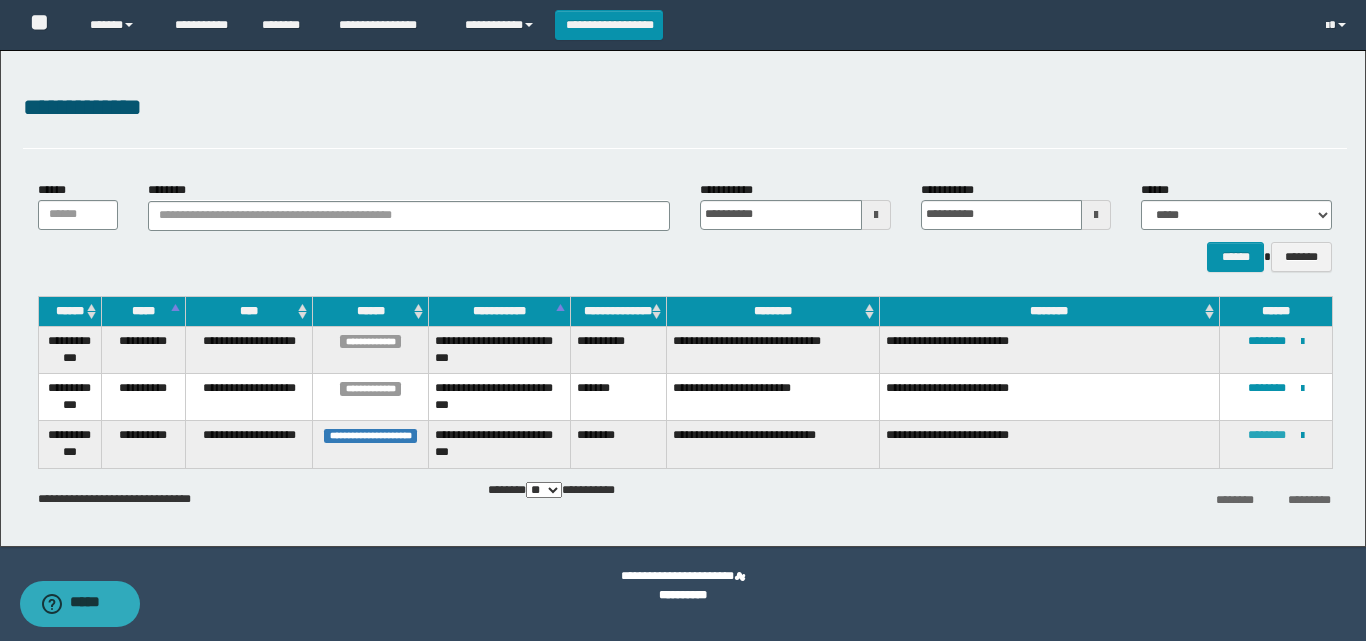 click on "********" at bounding box center (1267, 435) 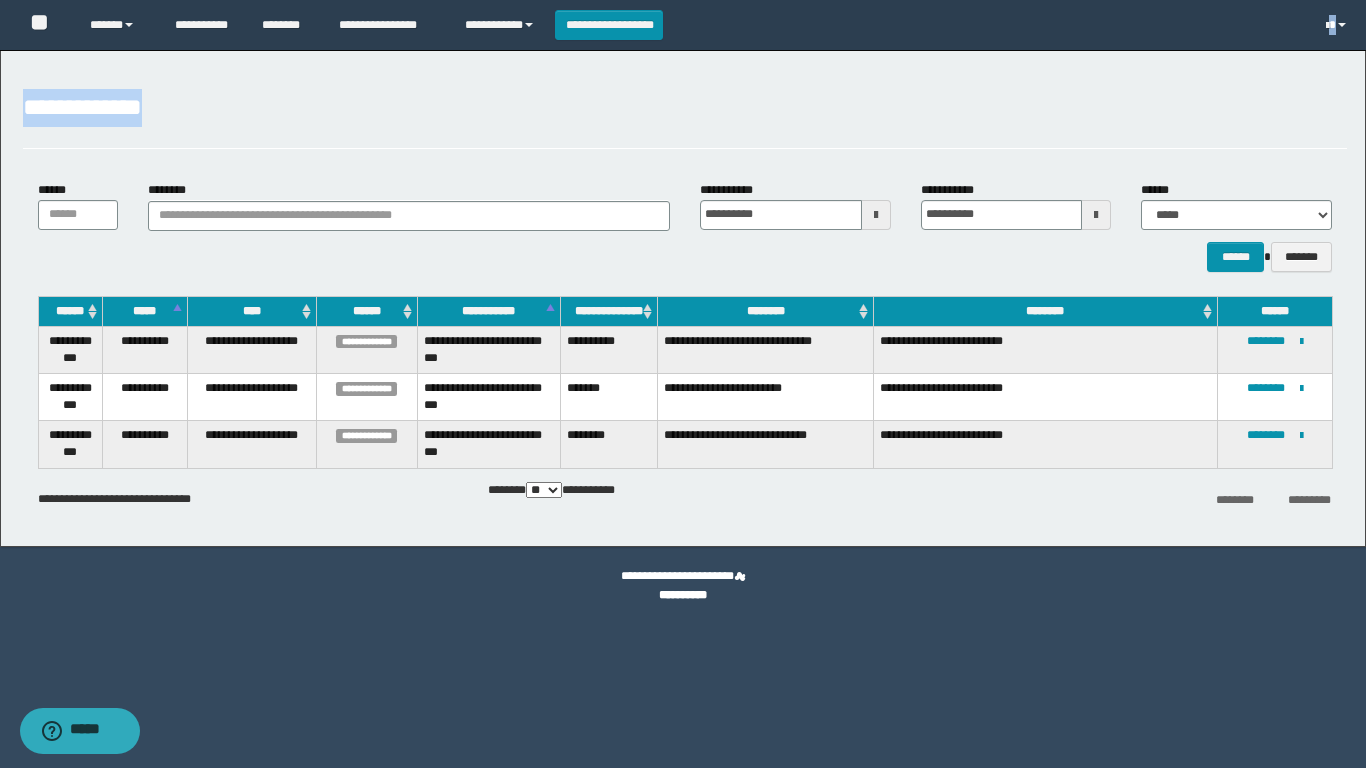 drag, startPoint x: 799, startPoint y: 11, endPoint x: 817, endPoint y: 78, distance: 69.375786 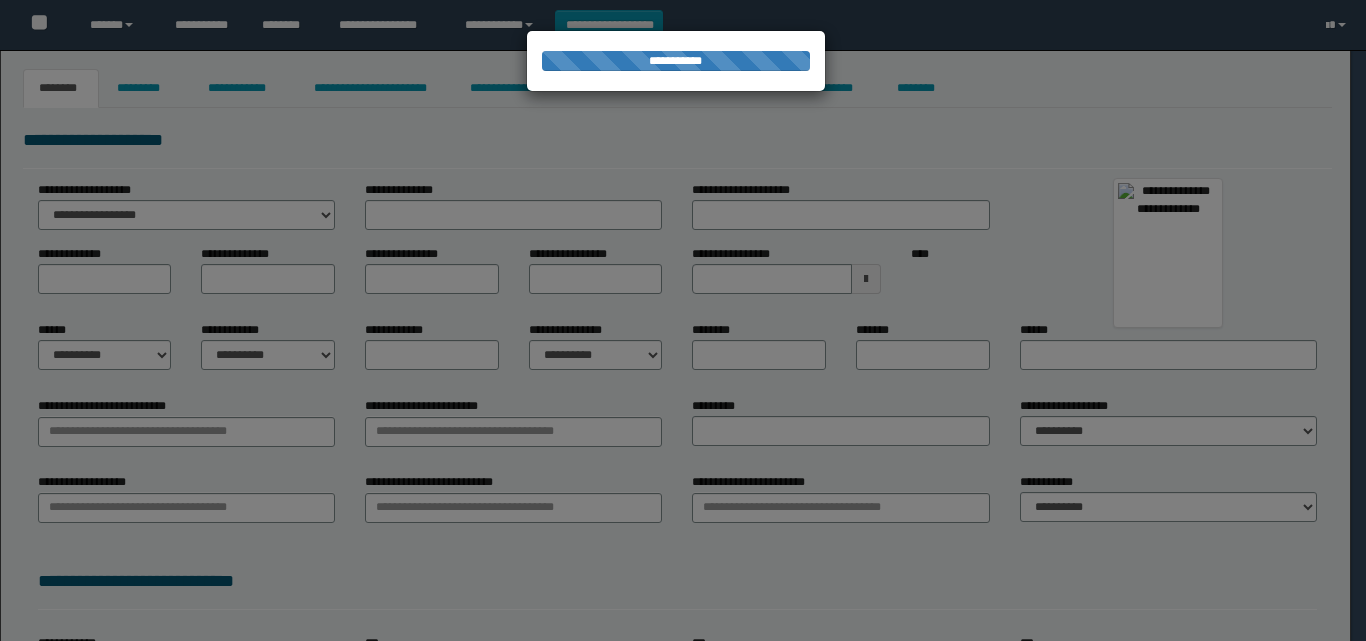 scroll, scrollTop: 0, scrollLeft: 0, axis: both 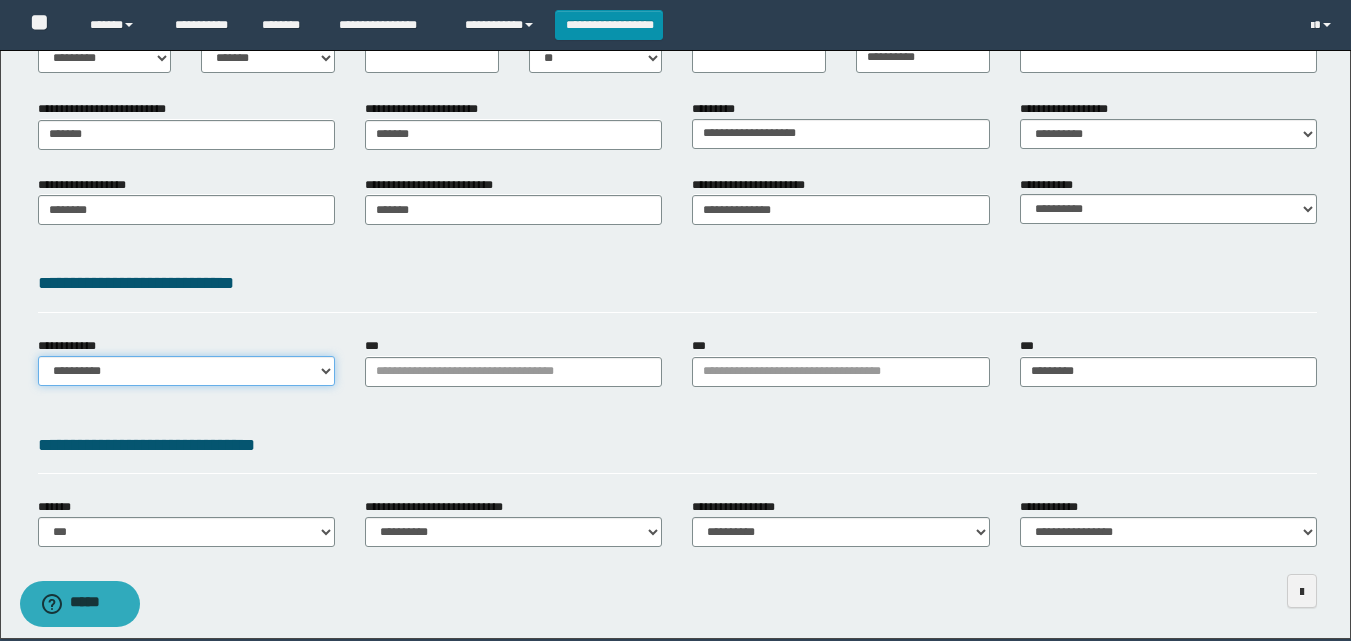 click on "**********" at bounding box center [186, 371] 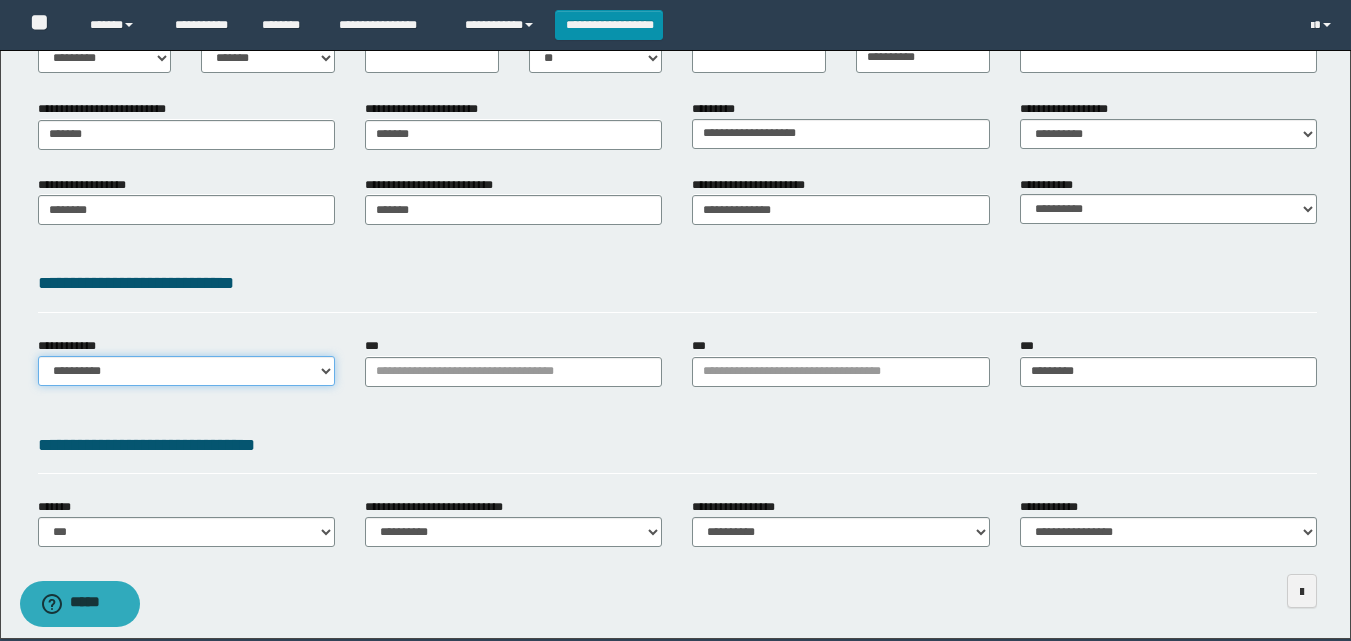 select on "**" 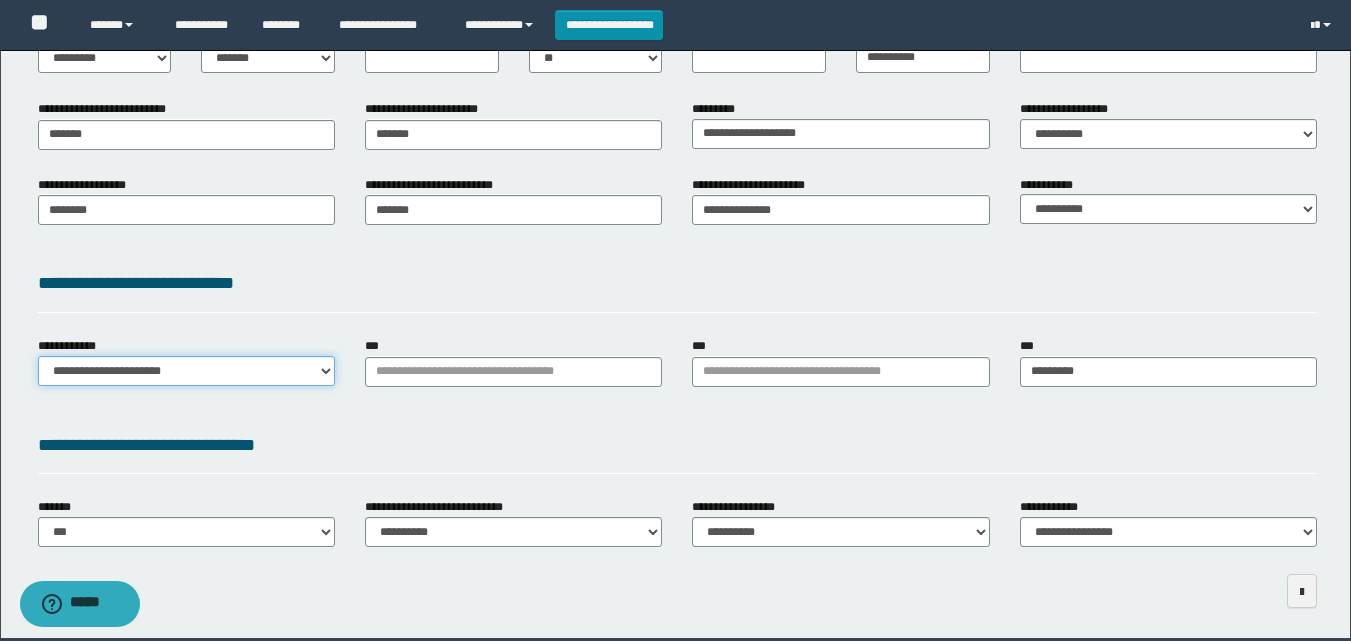 click on "**********" at bounding box center (186, 371) 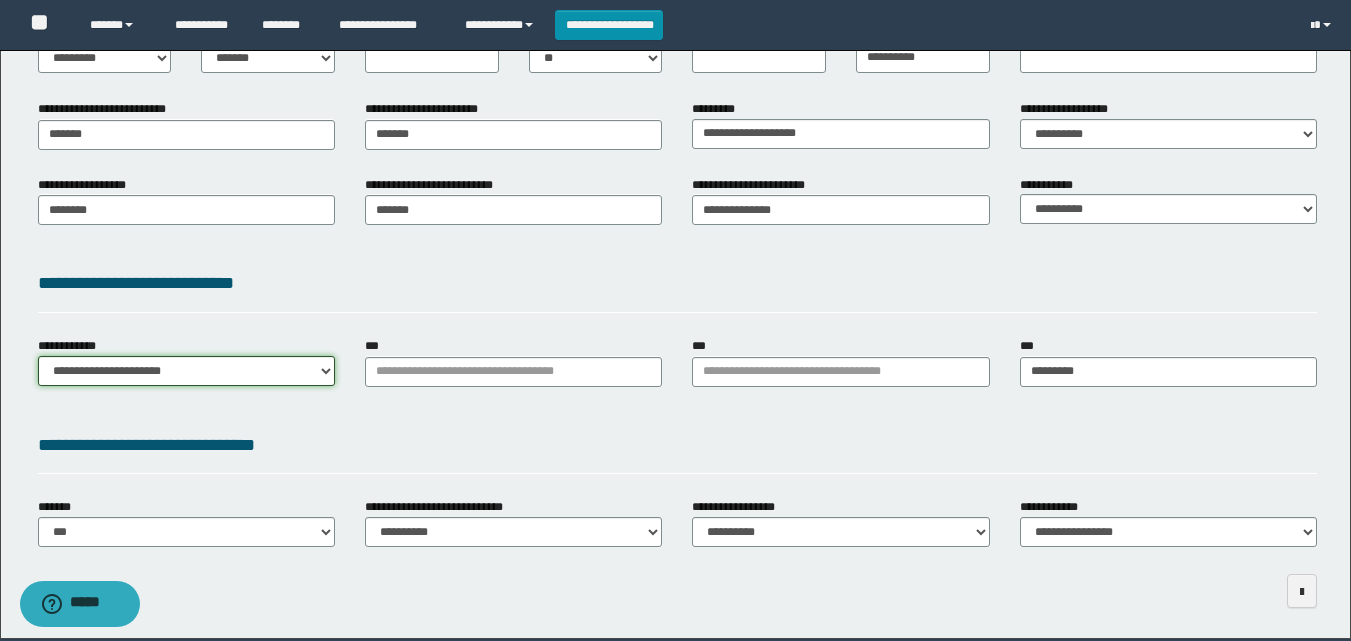 scroll, scrollTop: 375, scrollLeft: 0, axis: vertical 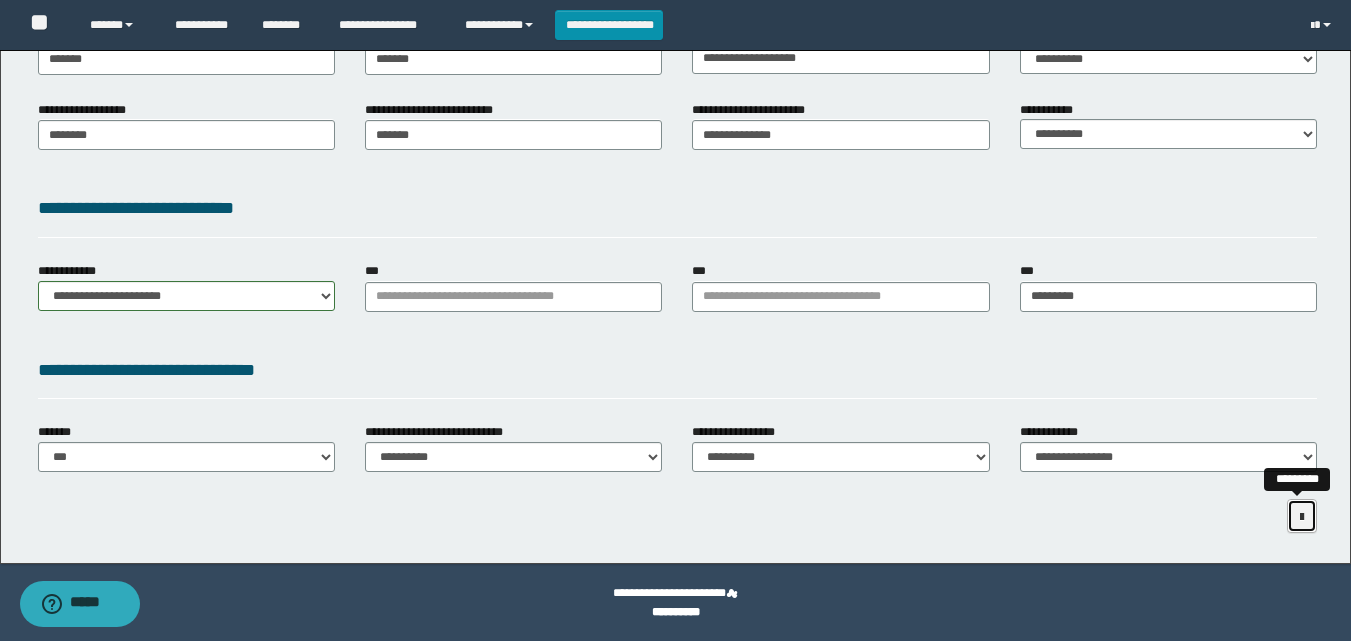 click at bounding box center (1302, 516) 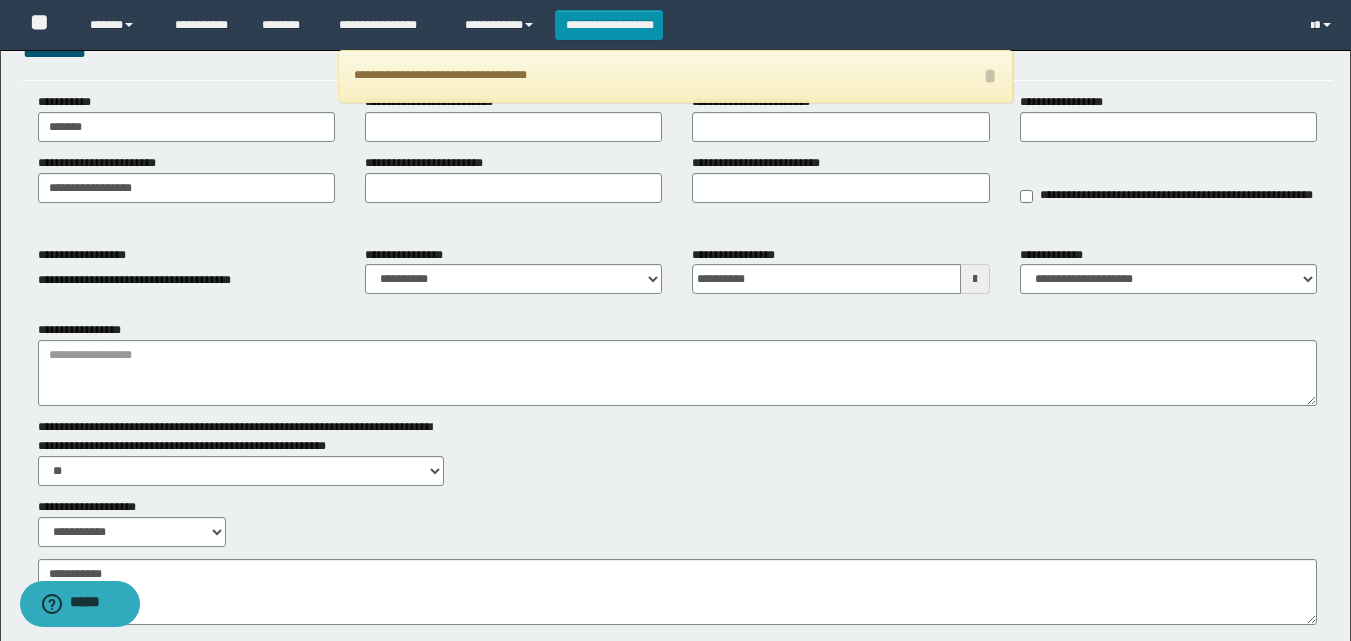 scroll, scrollTop: 87, scrollLeft: 0, axis: vertical 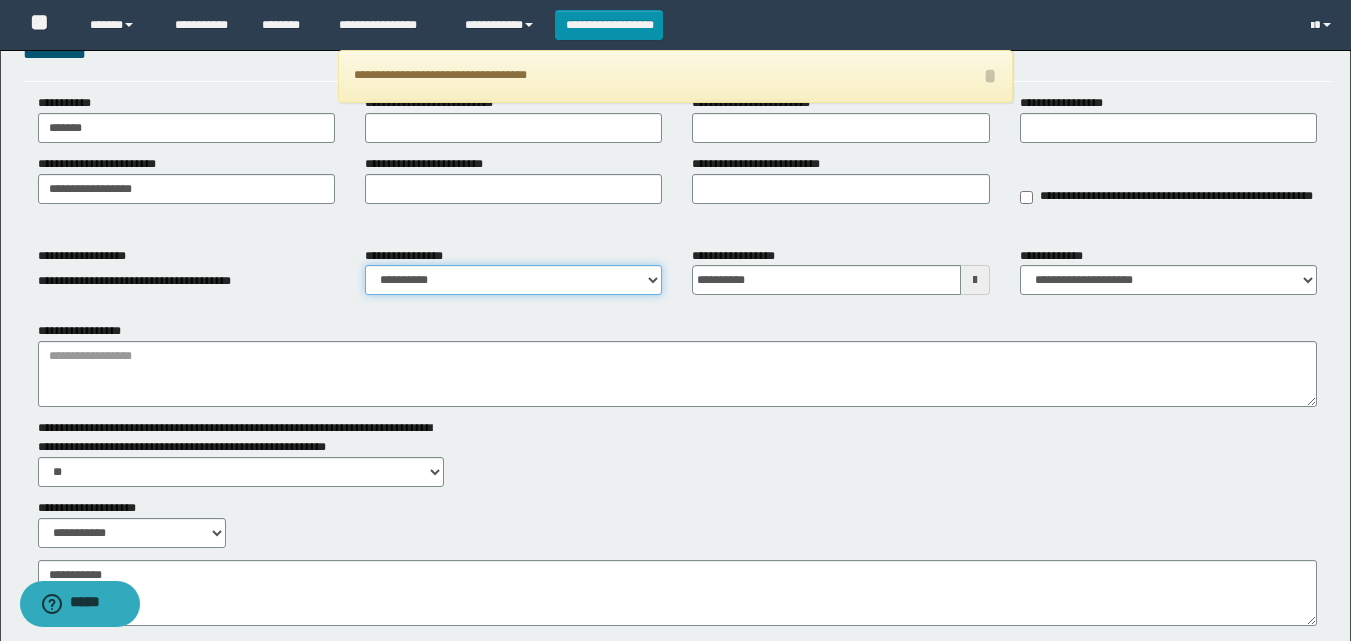 click on "**********" at bounding box center (513, 280) 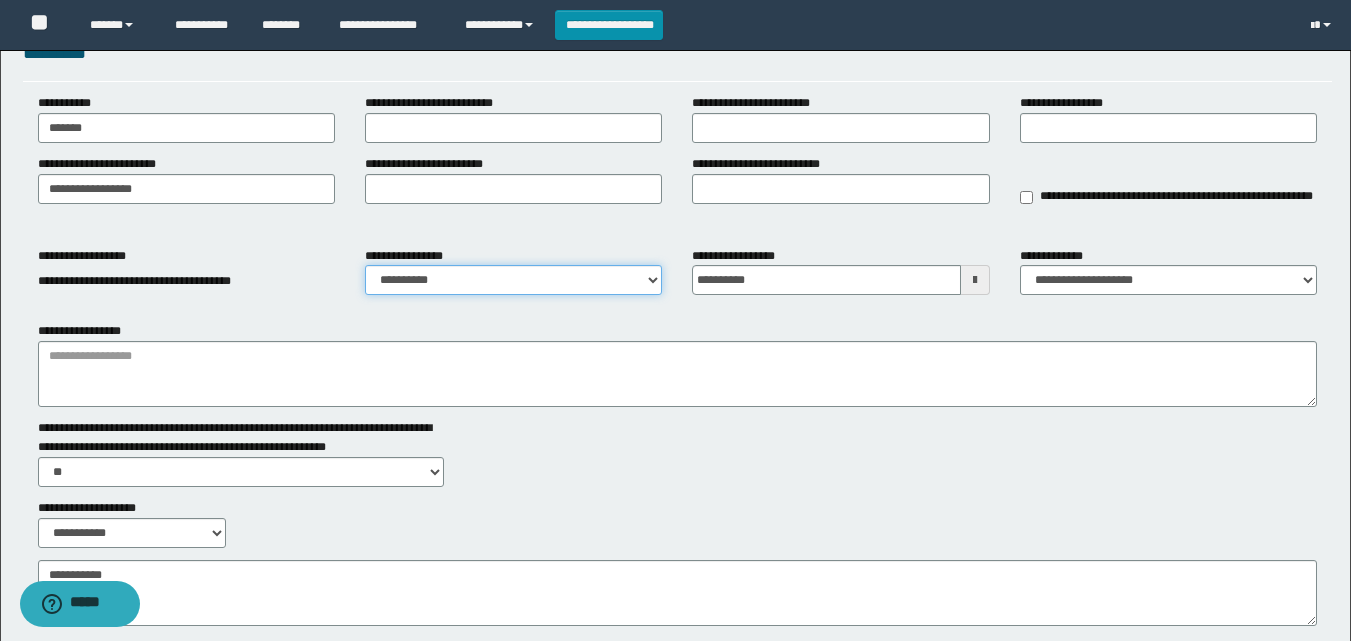 select on "****" 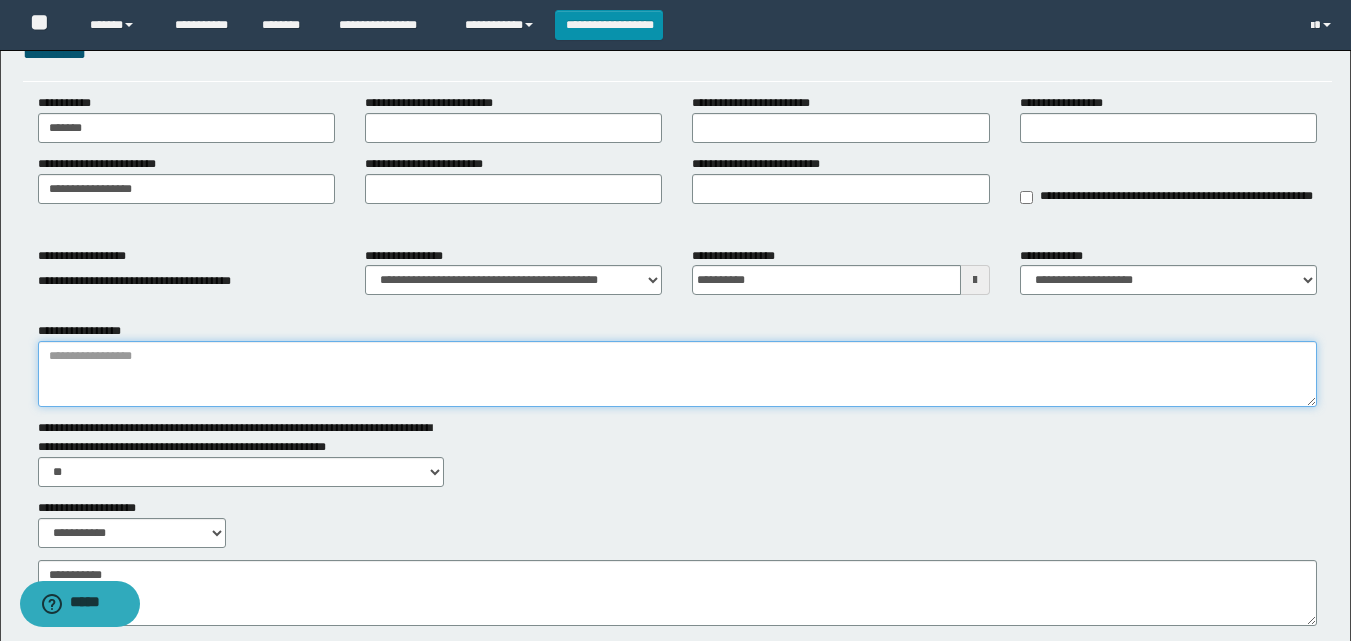click on "**********" at bounding box center (677, 374) 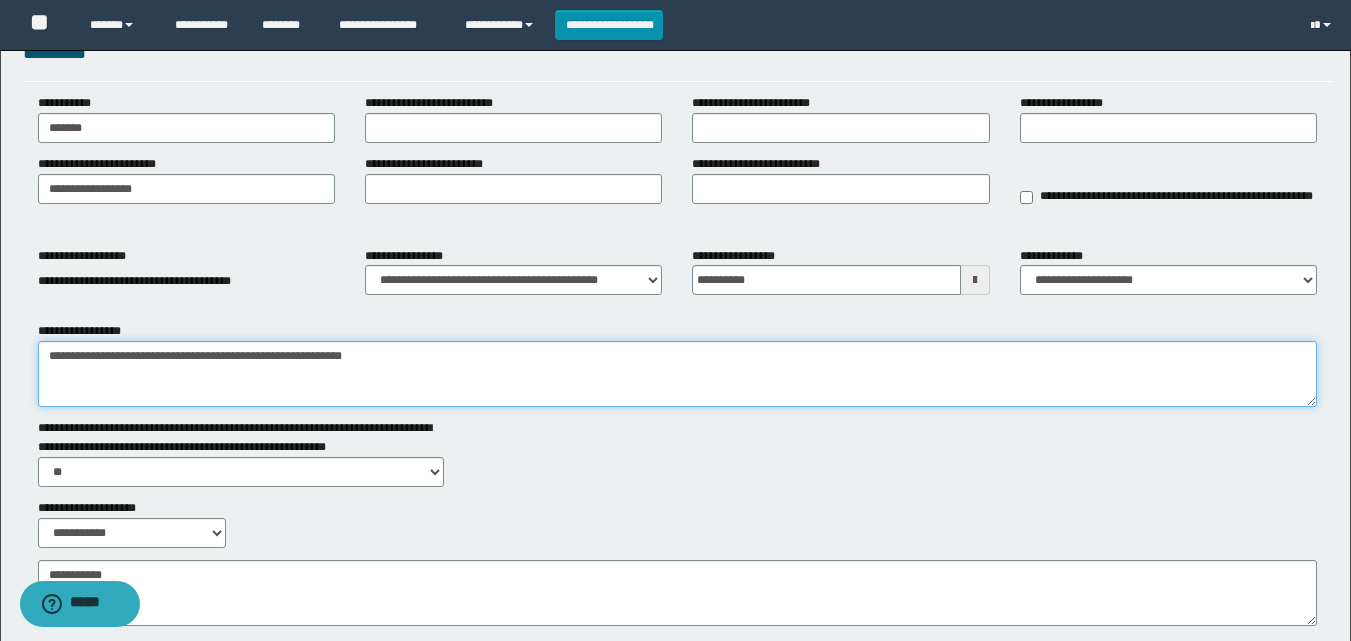 scroll, scrollTop: 187, scrollLeft: 0, axis: vertical 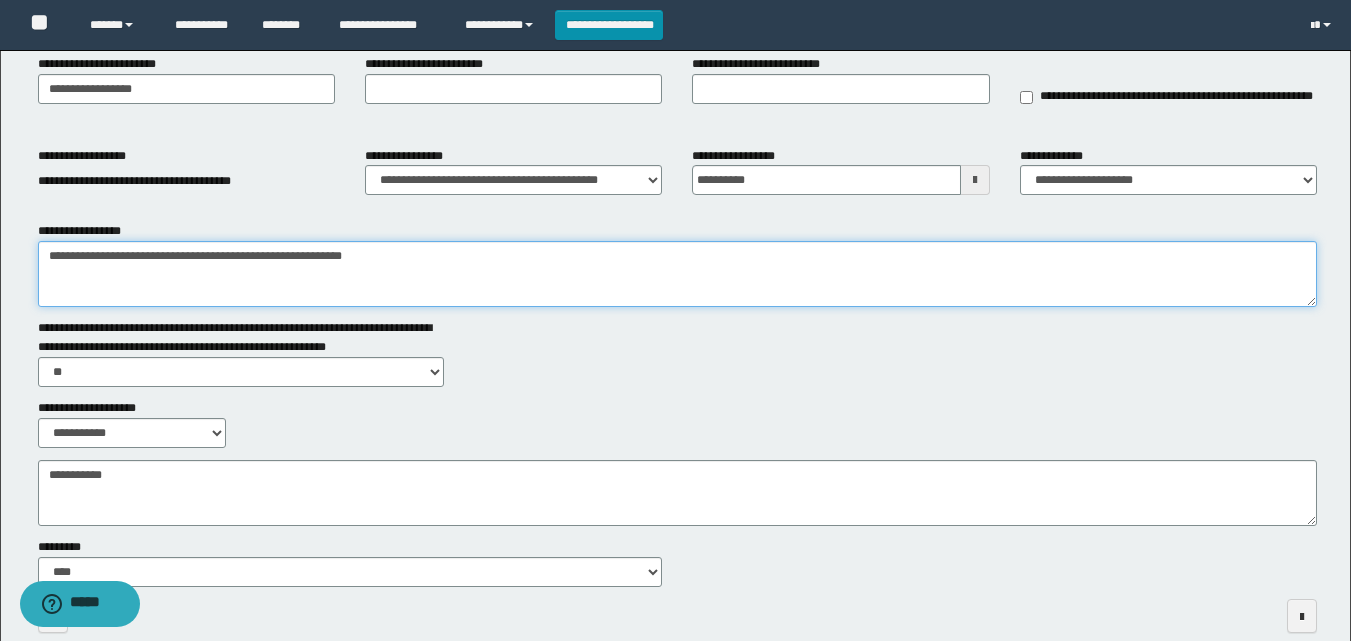 type on "**********" 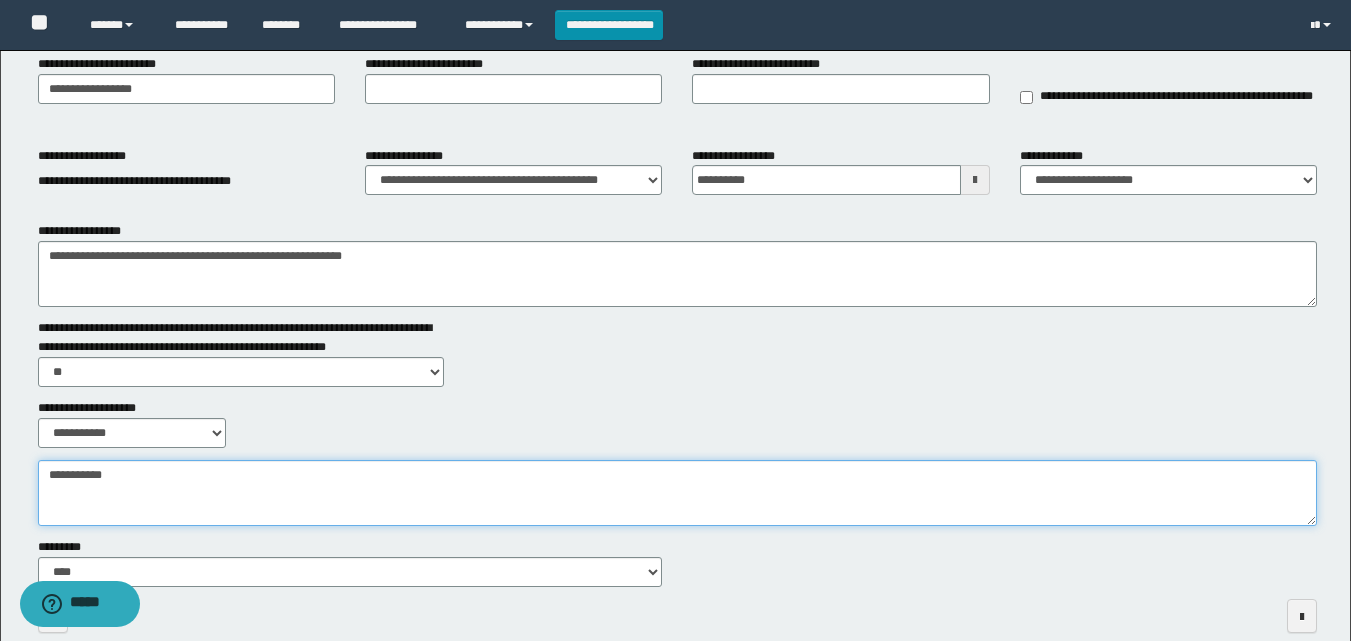 click on "**********" at bounding box center [677, 493] 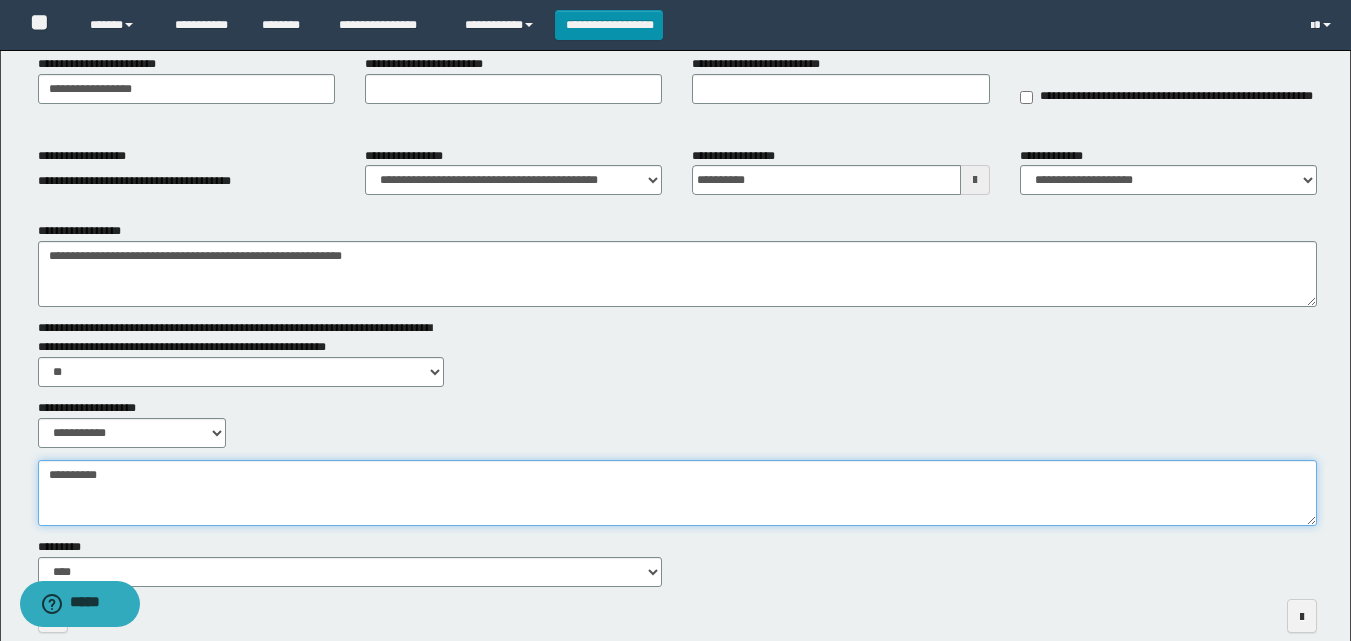 scroll, scrollTop: 287, scrollLeft: 0, axis: vertical 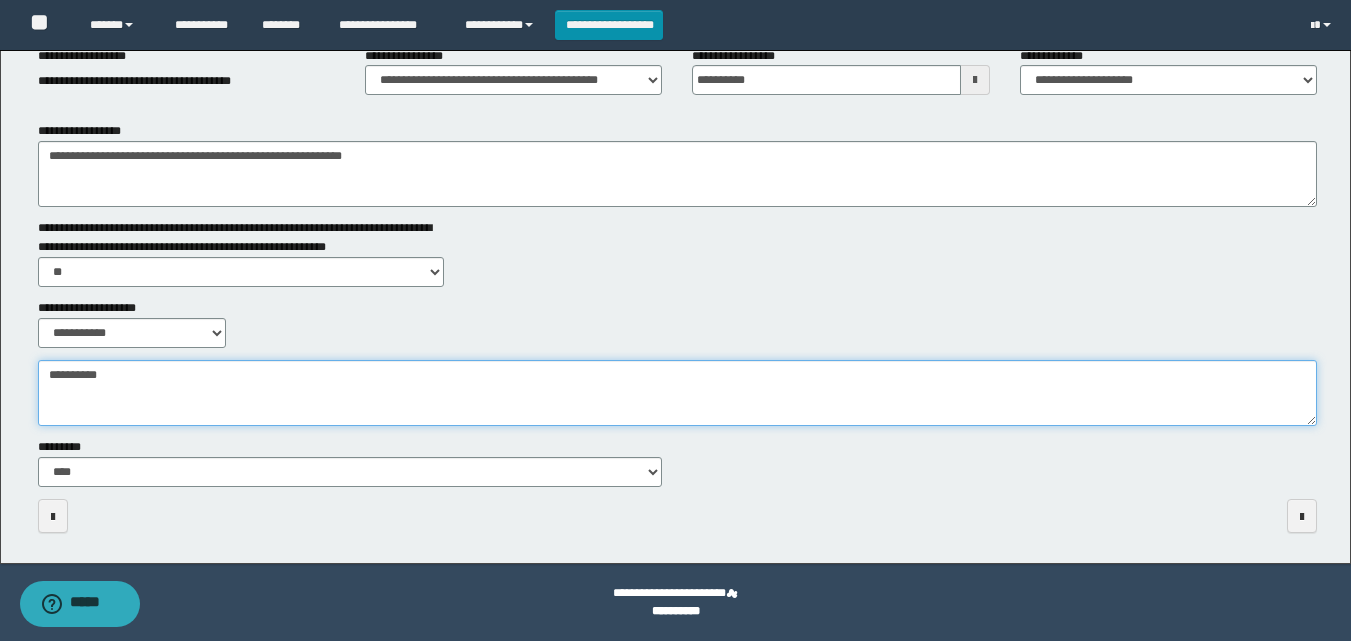 click on "**********" at bounding box center (677, 393) 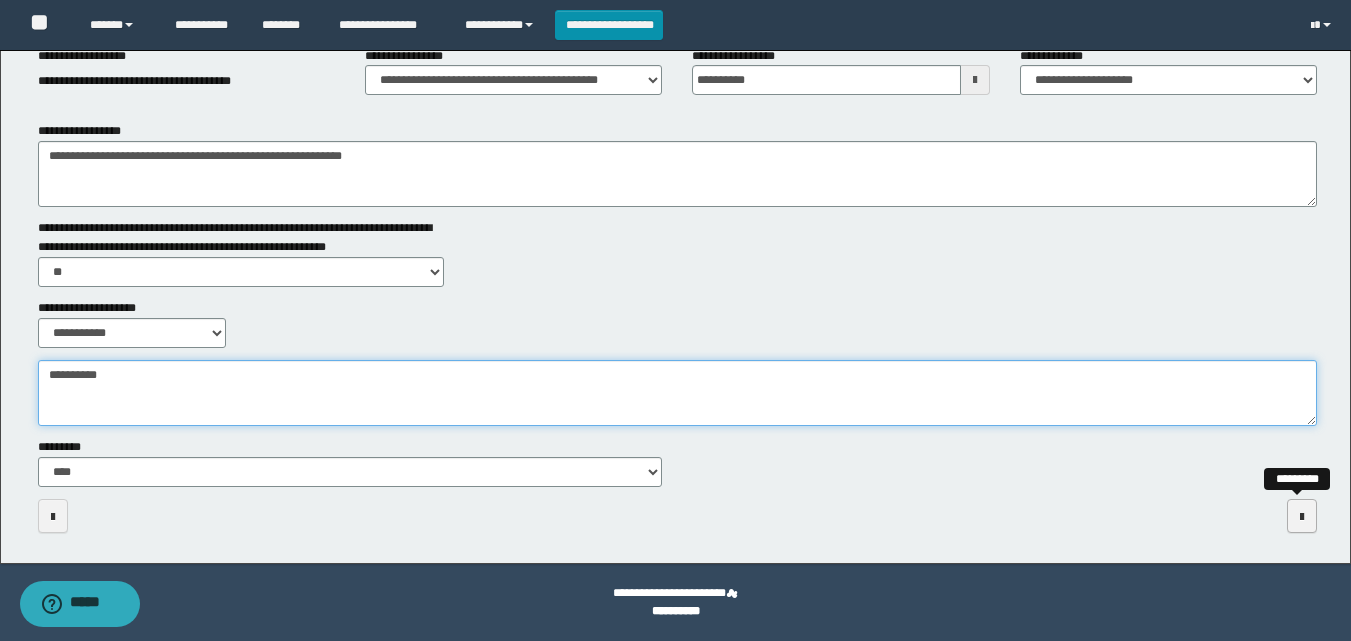 type on "**********" 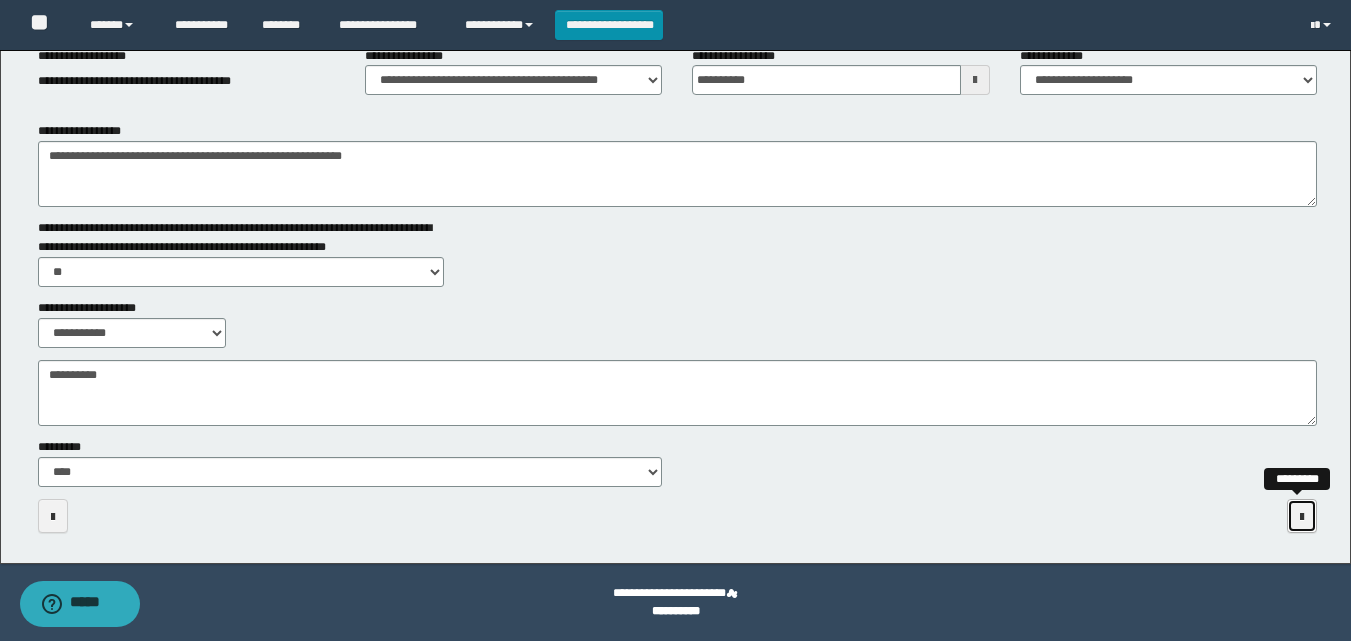 click at bounding box center [1302, 516] 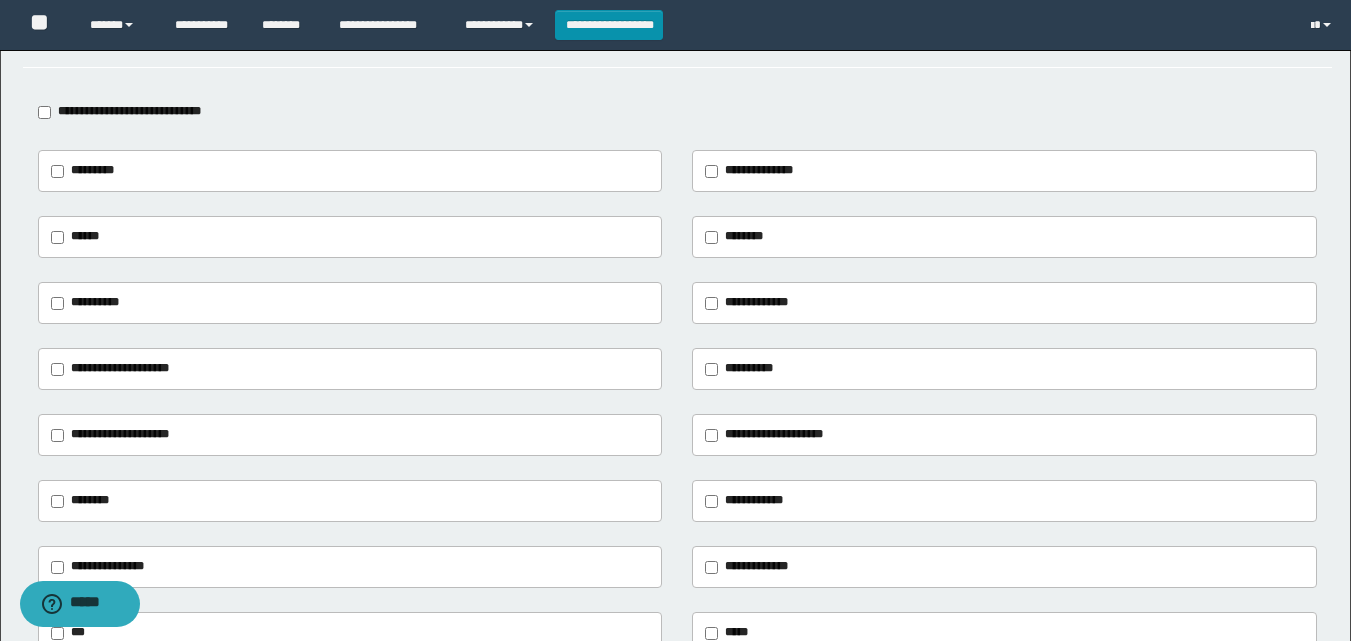 scroll, scrollTop: 200, scrollLeft: 0, axis: vertical 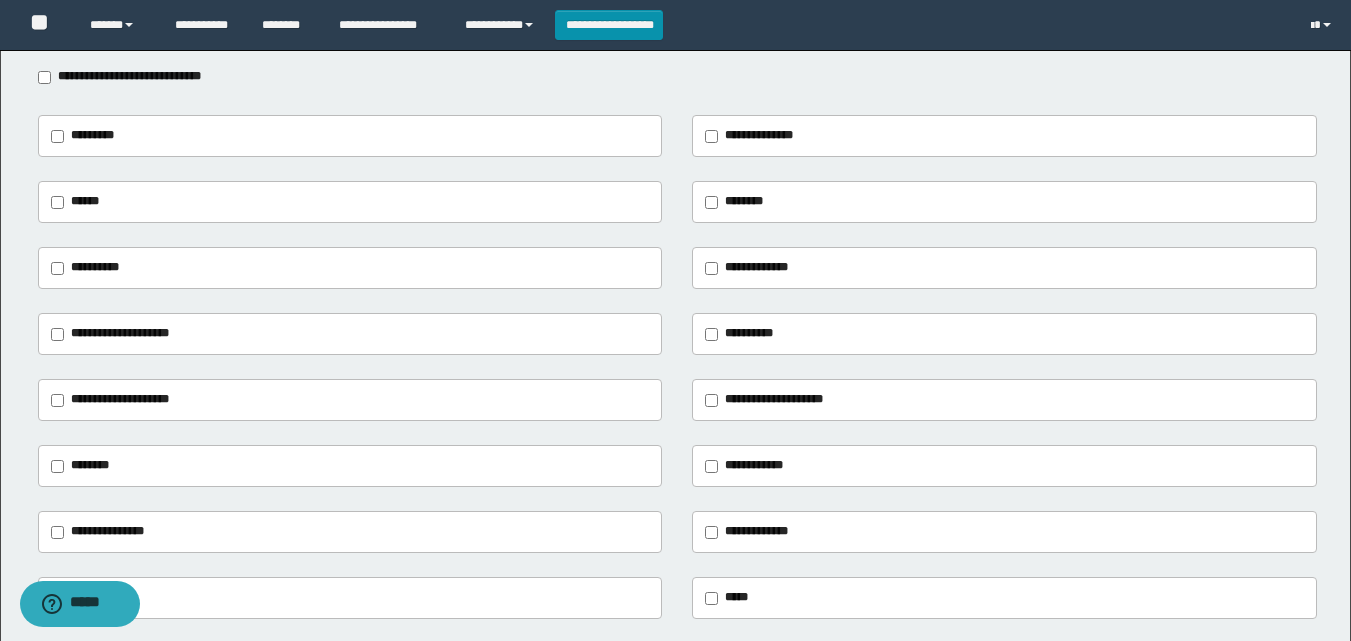click on "******" at bounding box center [85, 201] 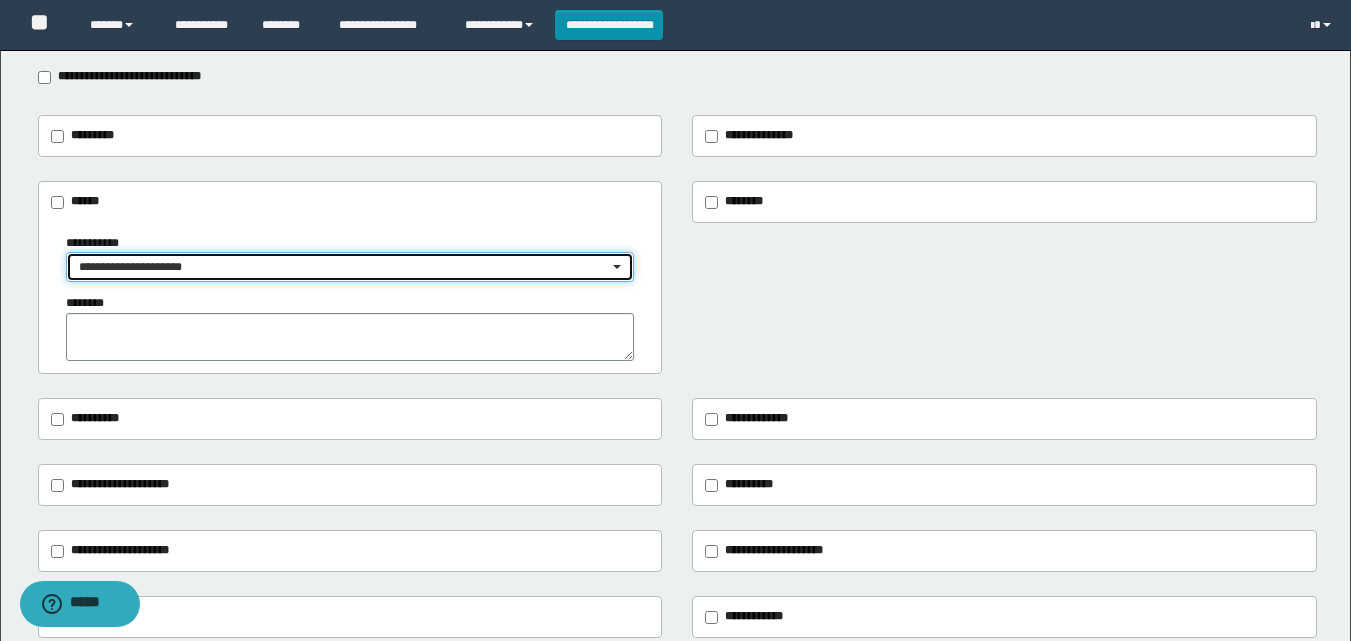 click on "**********" at bounding box center [344, 267] 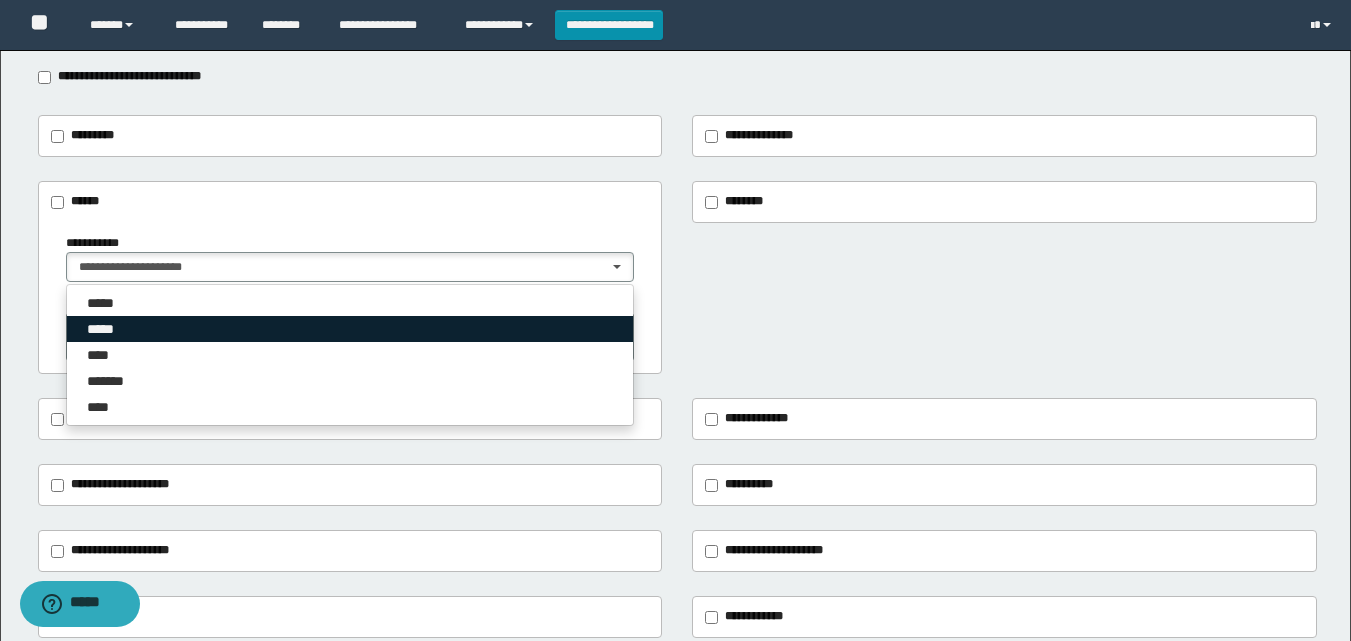 click on "*****" at bounding box center (107, 329) 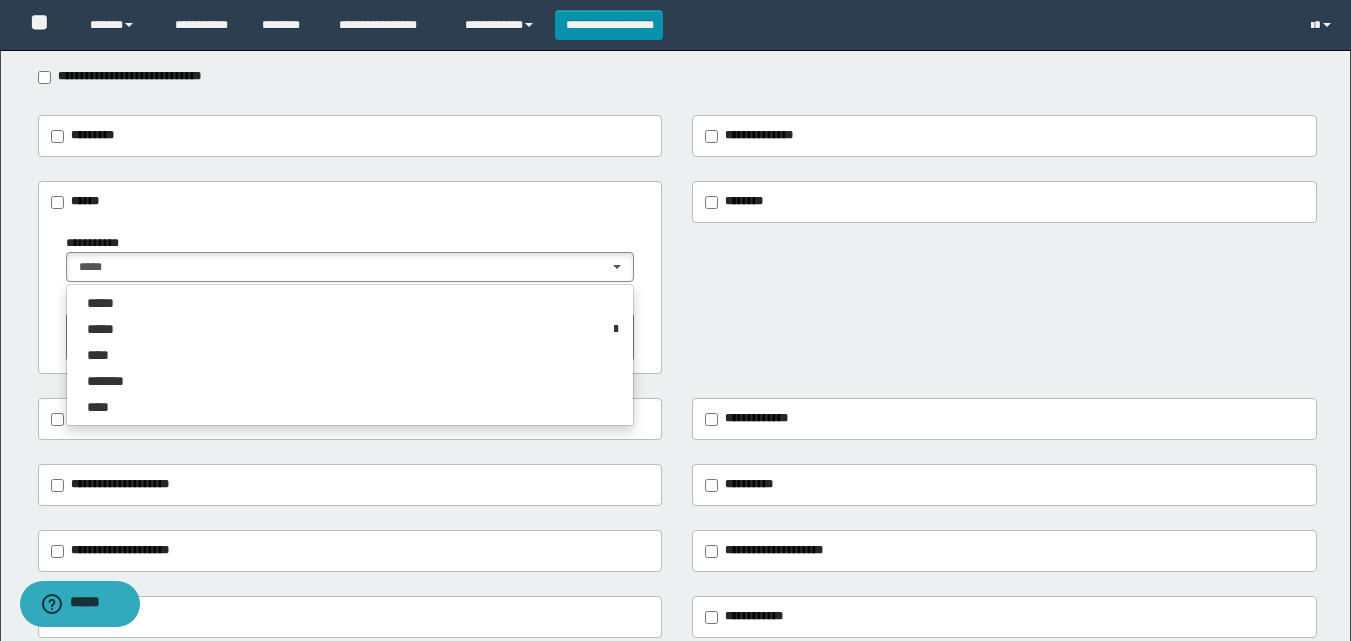 click on "**********" at bounding box center [350, 298] 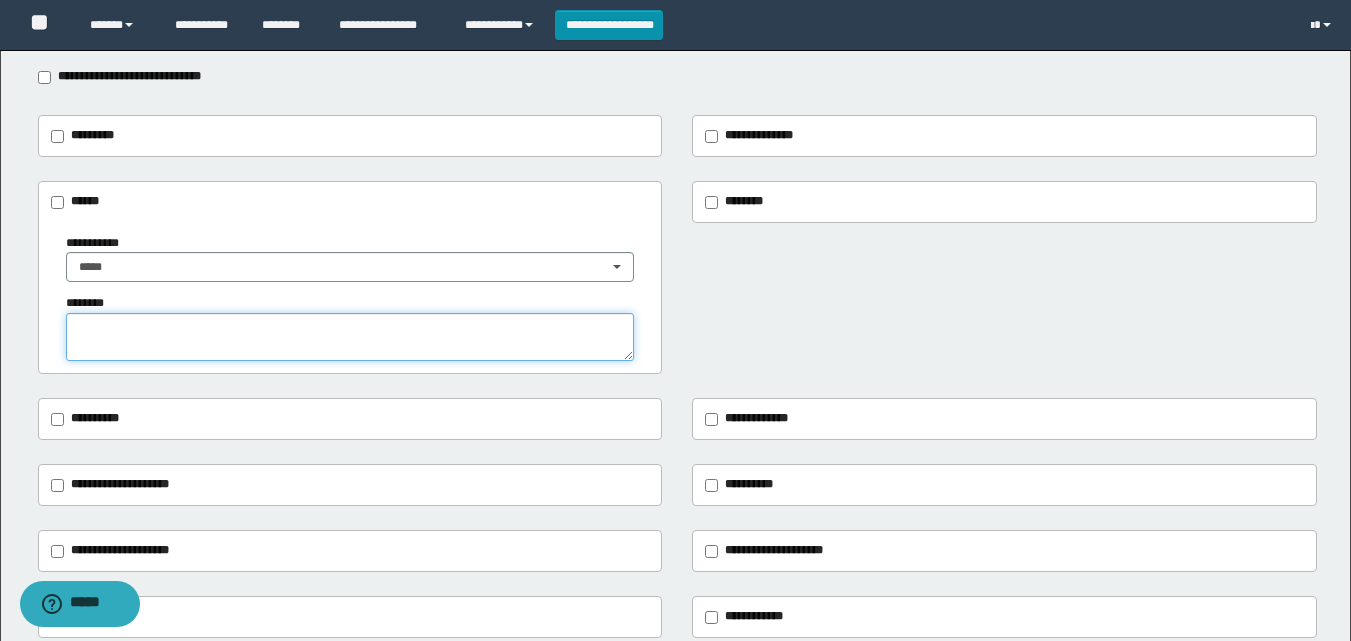 click at bounding box center (350, 337) 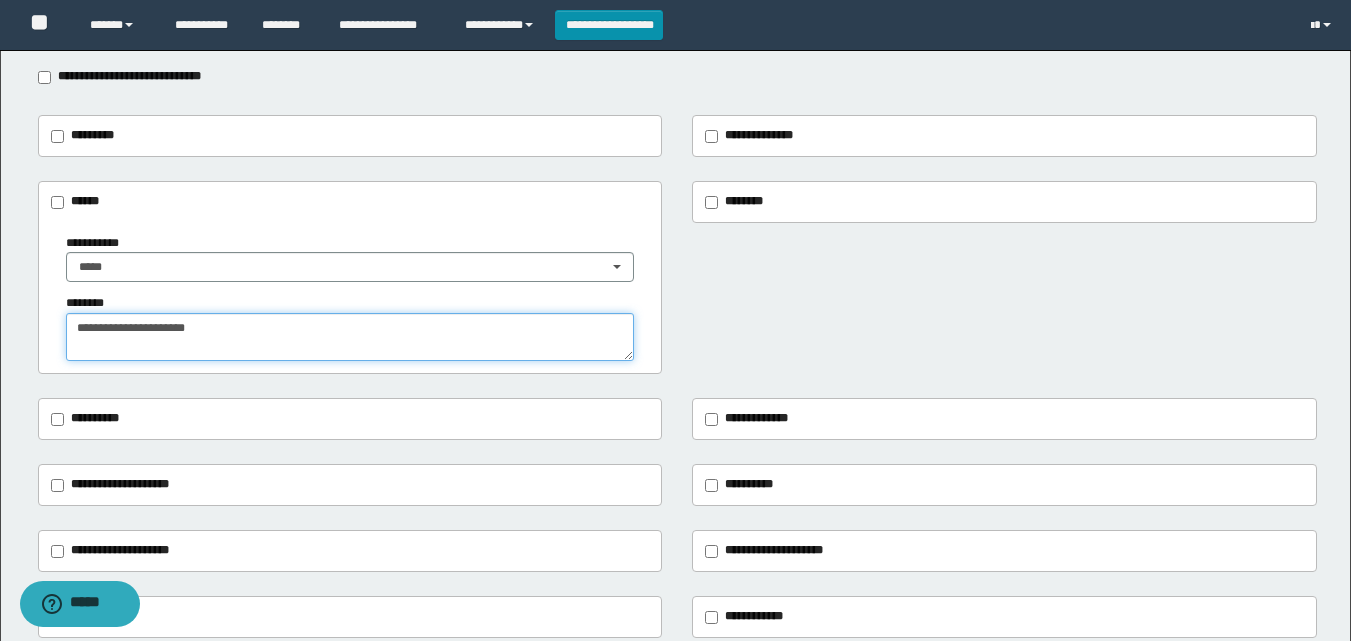 click on "**********" at bounding box center (350, 337) 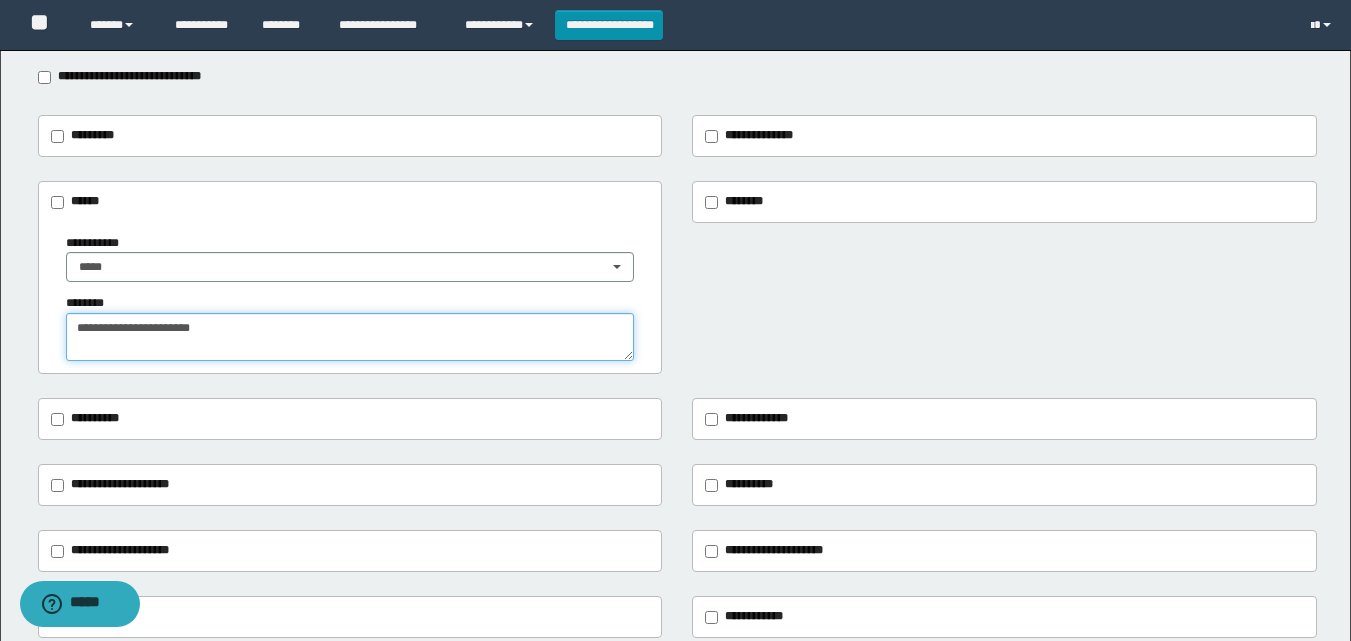 click on "**********" at bounding box center [350, 337] 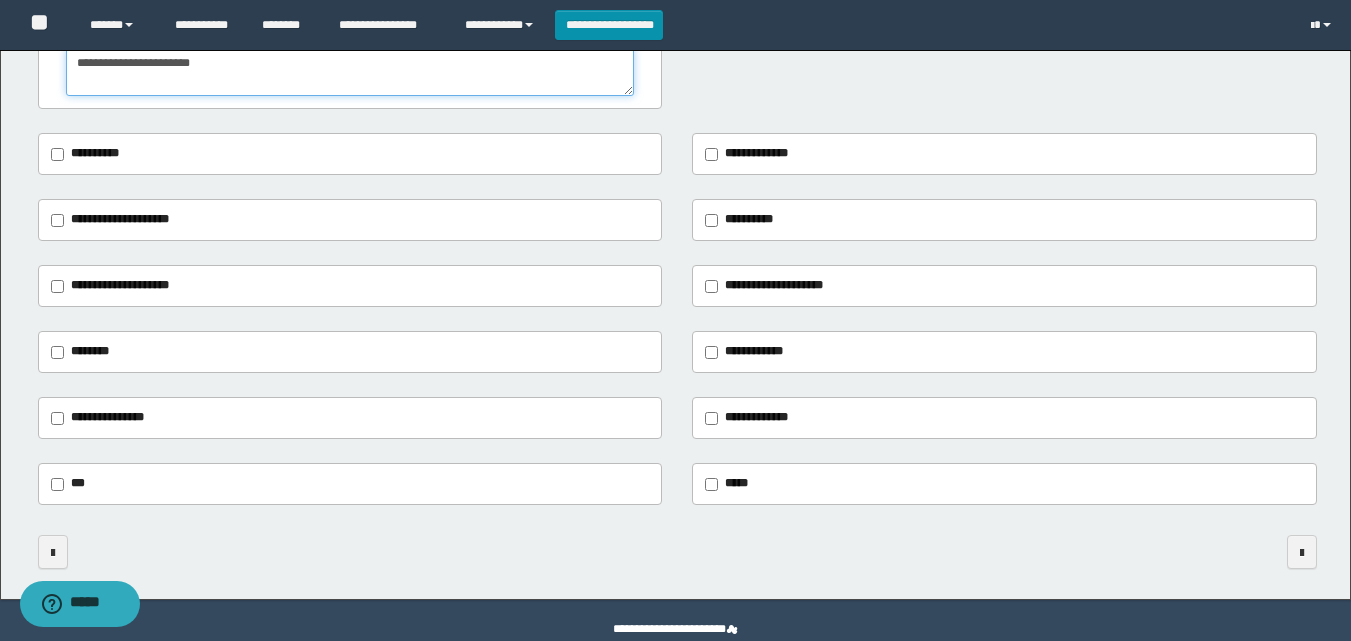 scroll, scrollTop: 500, scrollLeft: 0, axis: vertical 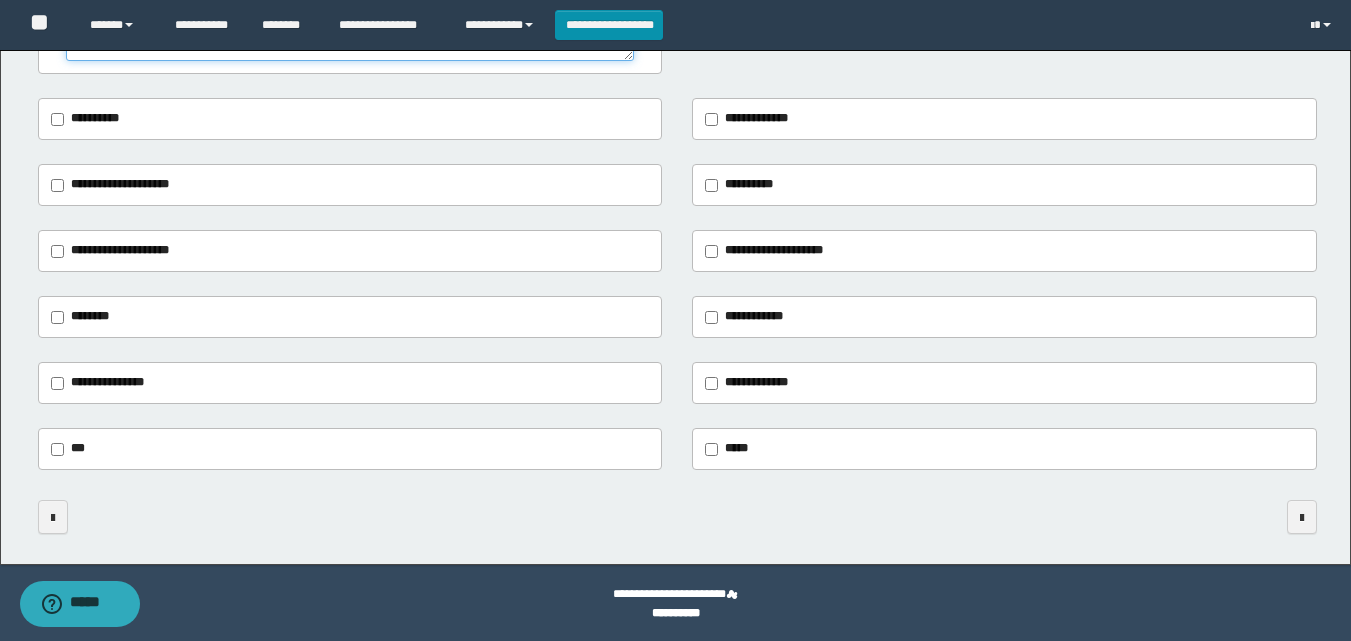 type on "**********" 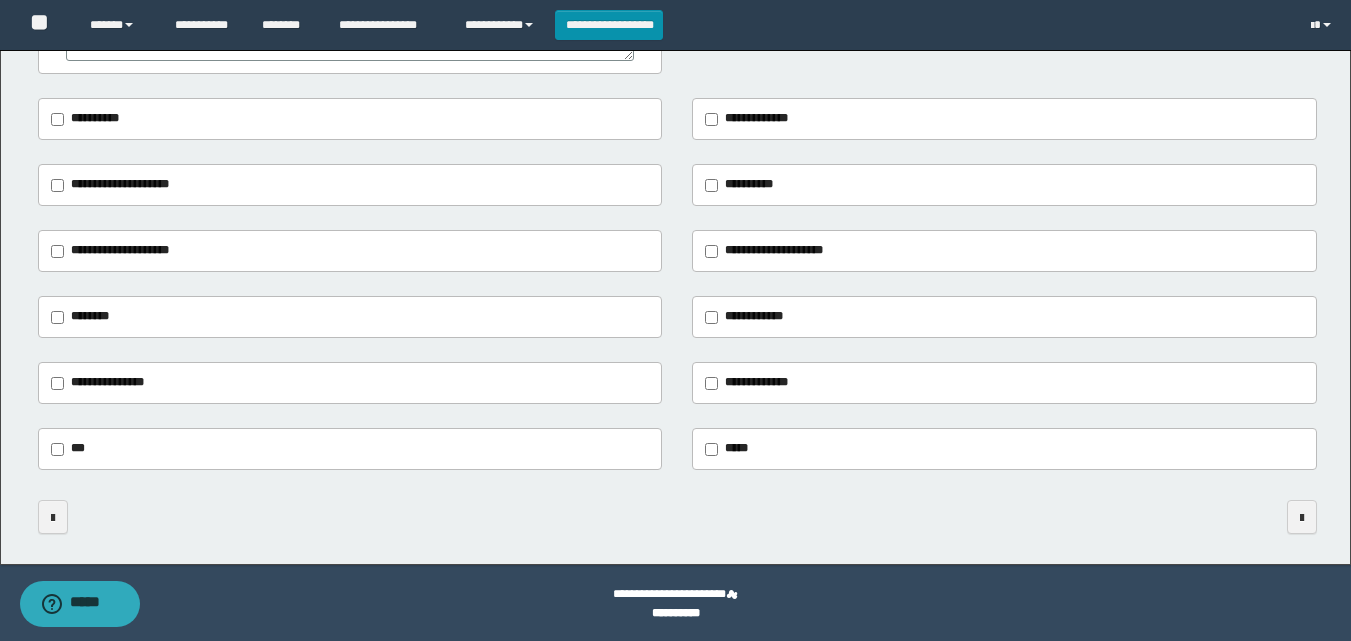 click on "**********" at bounding box center [774, 250] 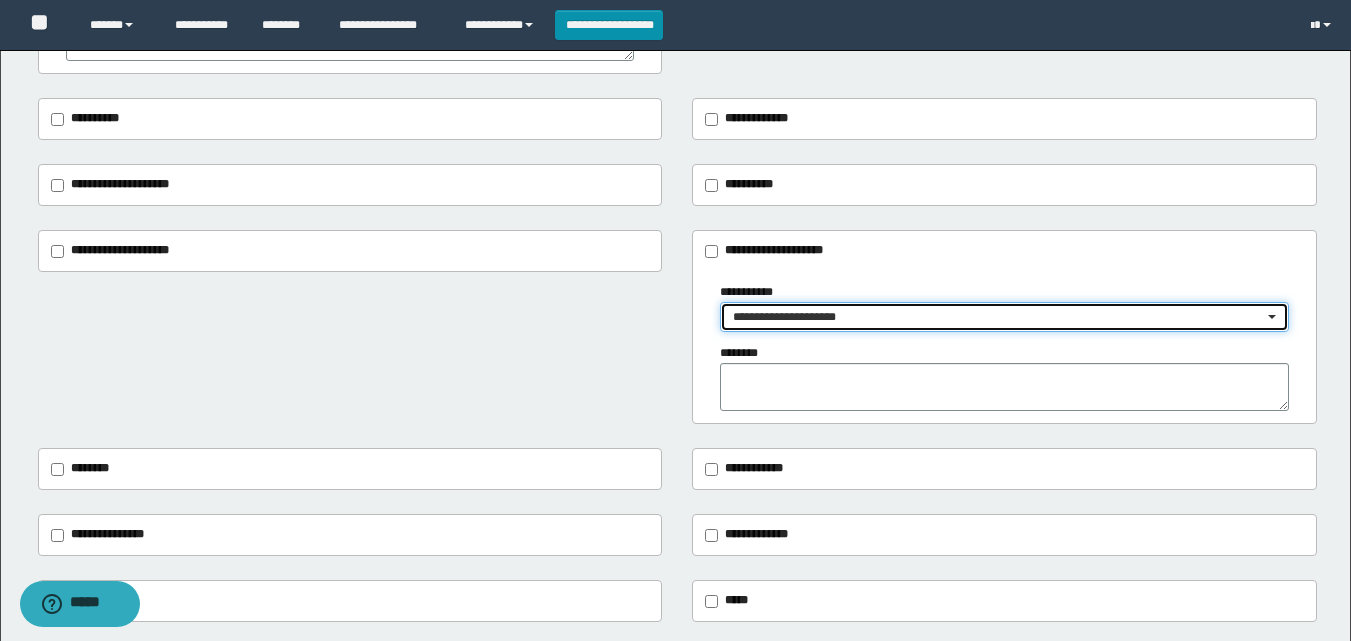 click on "**********" at bounding box center (998, 317) 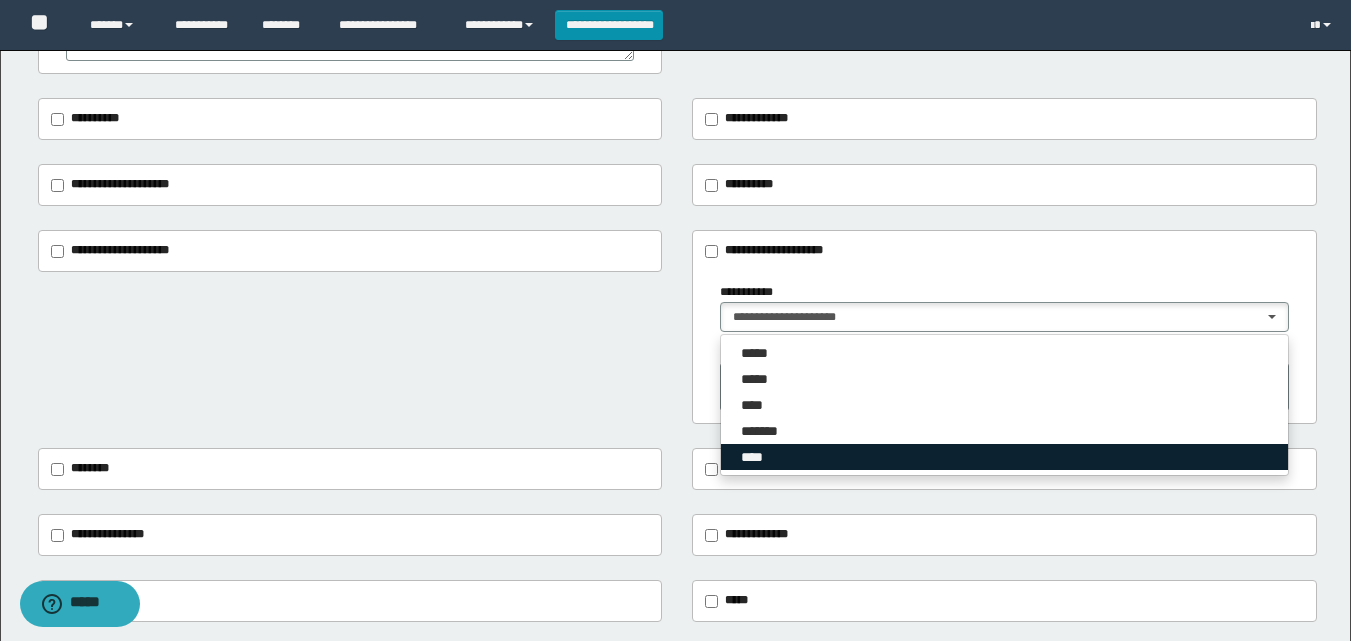 click on "****" at bounding box center (1004, 457) 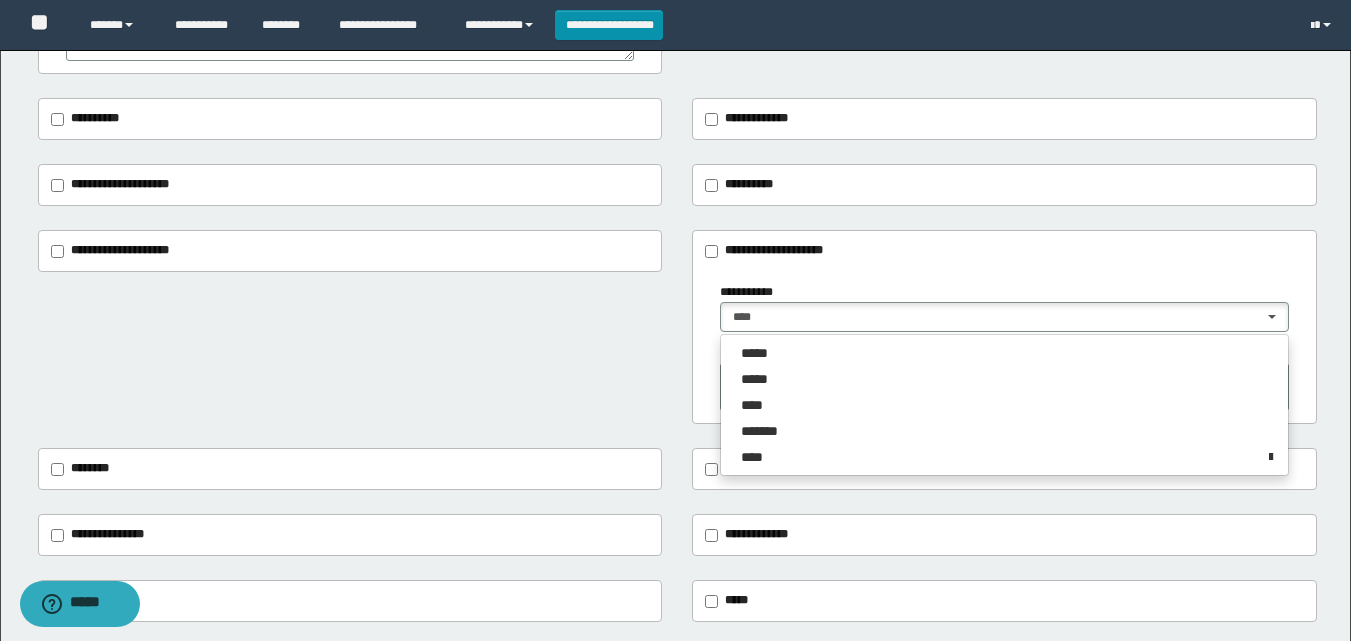 click on "********" at bounding box center [1004, 377] 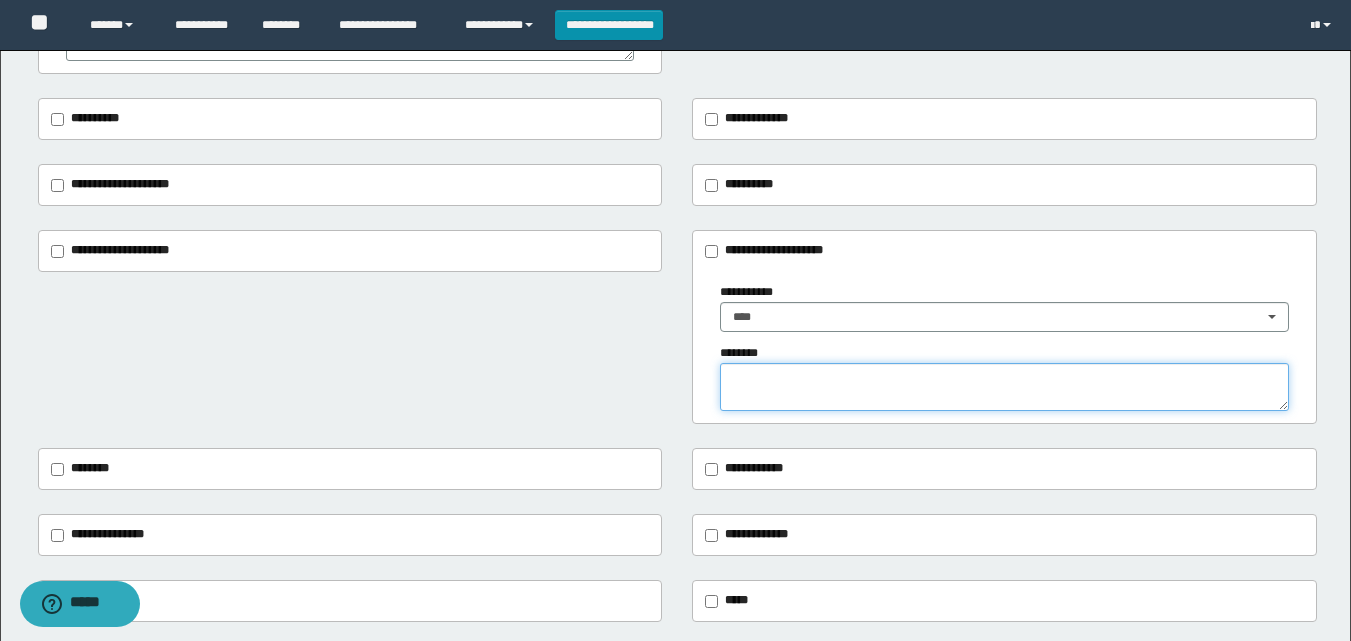 click at bounding box center (1004, 387) 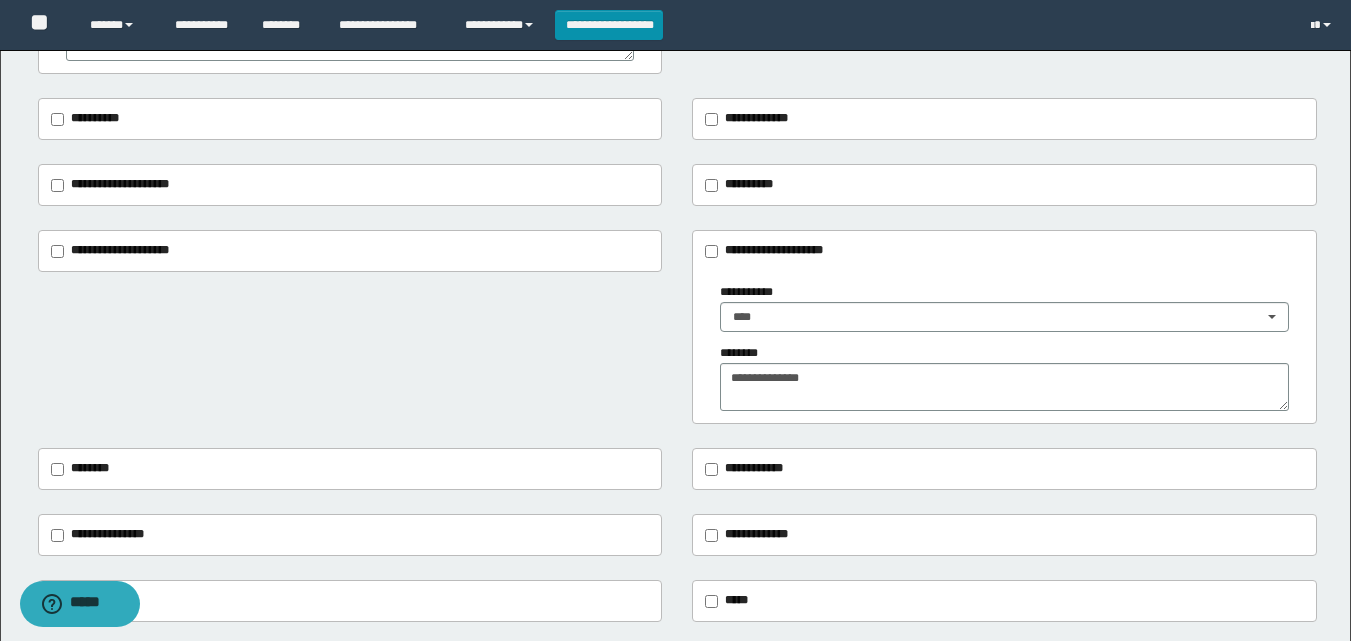 click on "**********" at bounding box center (677, 327) 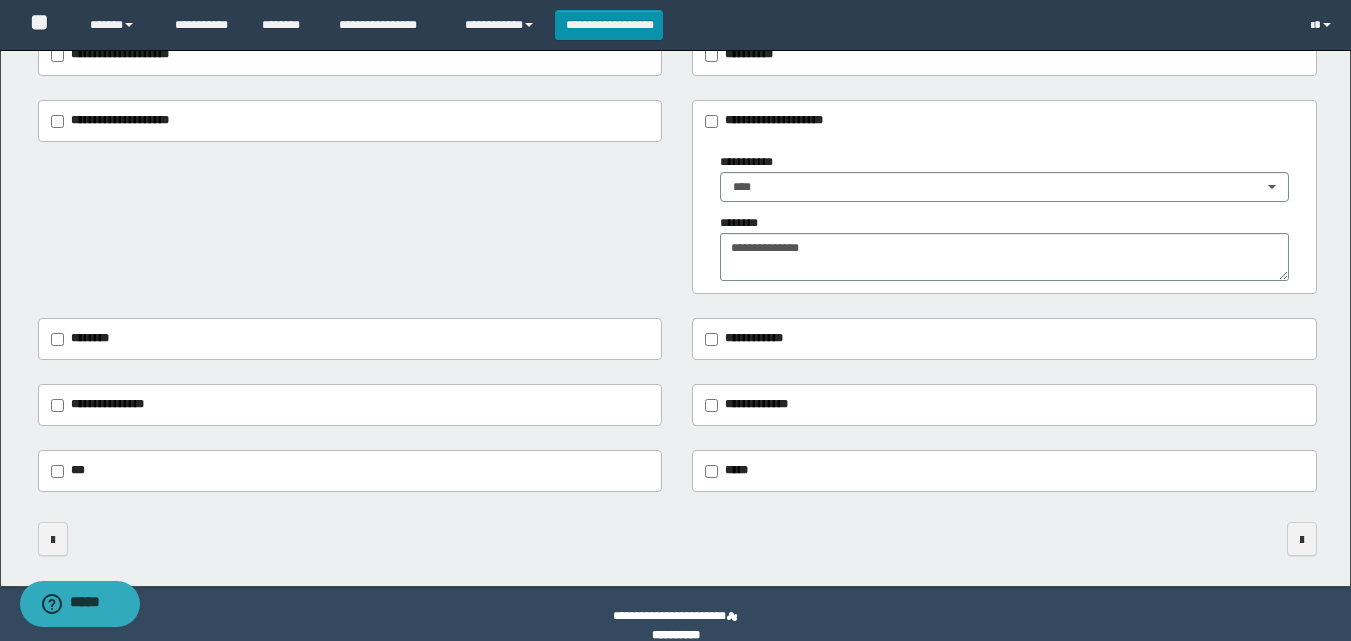 scroll, scrollTop: 654, scrollLeft: 0, axis: vertical 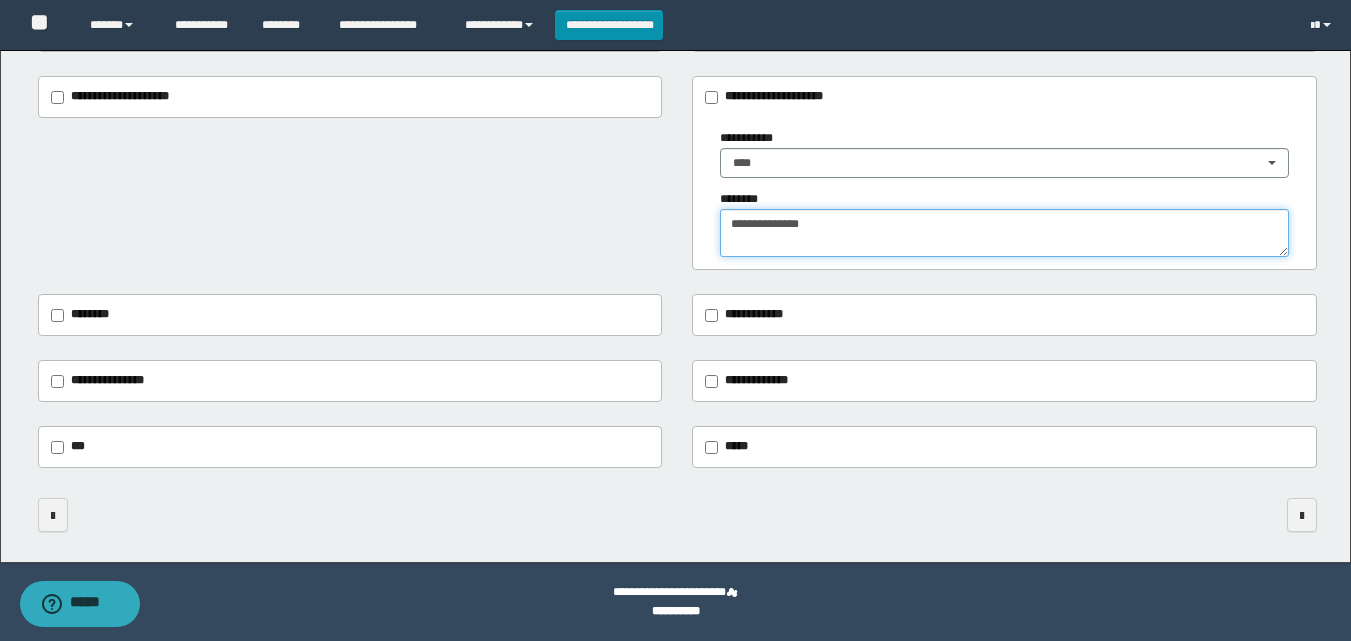 click on "**********" at bounding box center (1004, 233) 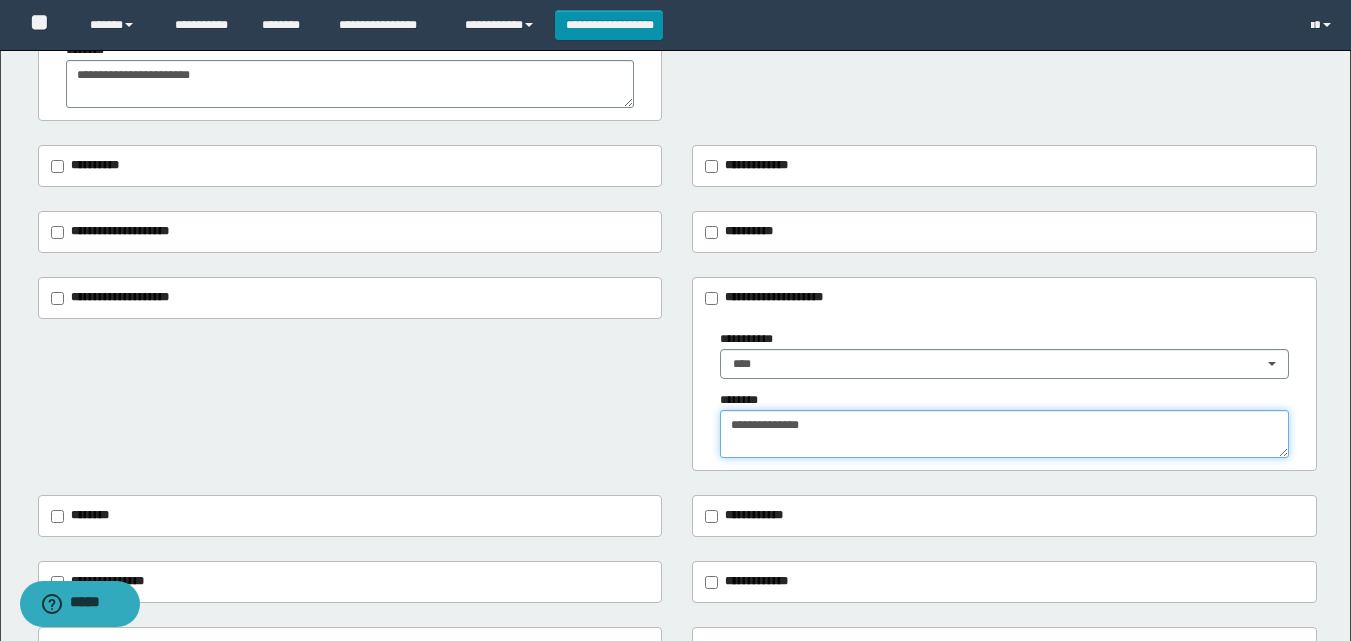 scroll, scrollTop: 454, scrollLeft: 0, axis: vertical 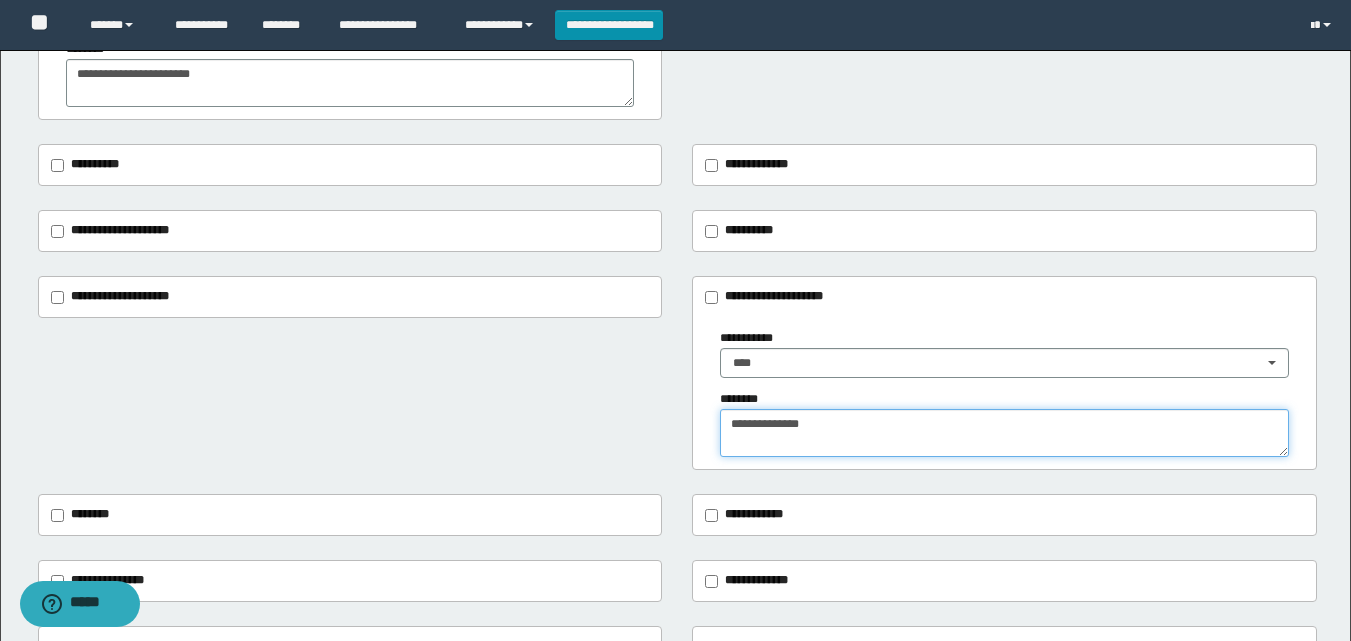 type on "**********" 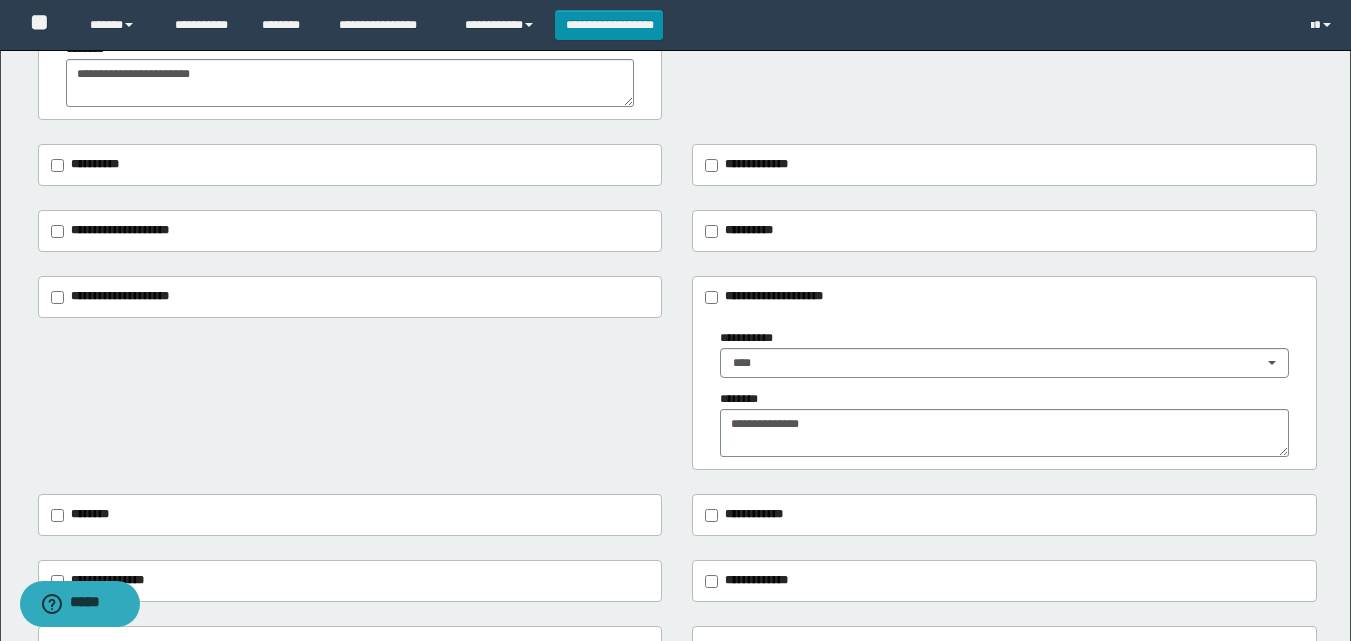 click on "**********" at bounding box center [677, 24] 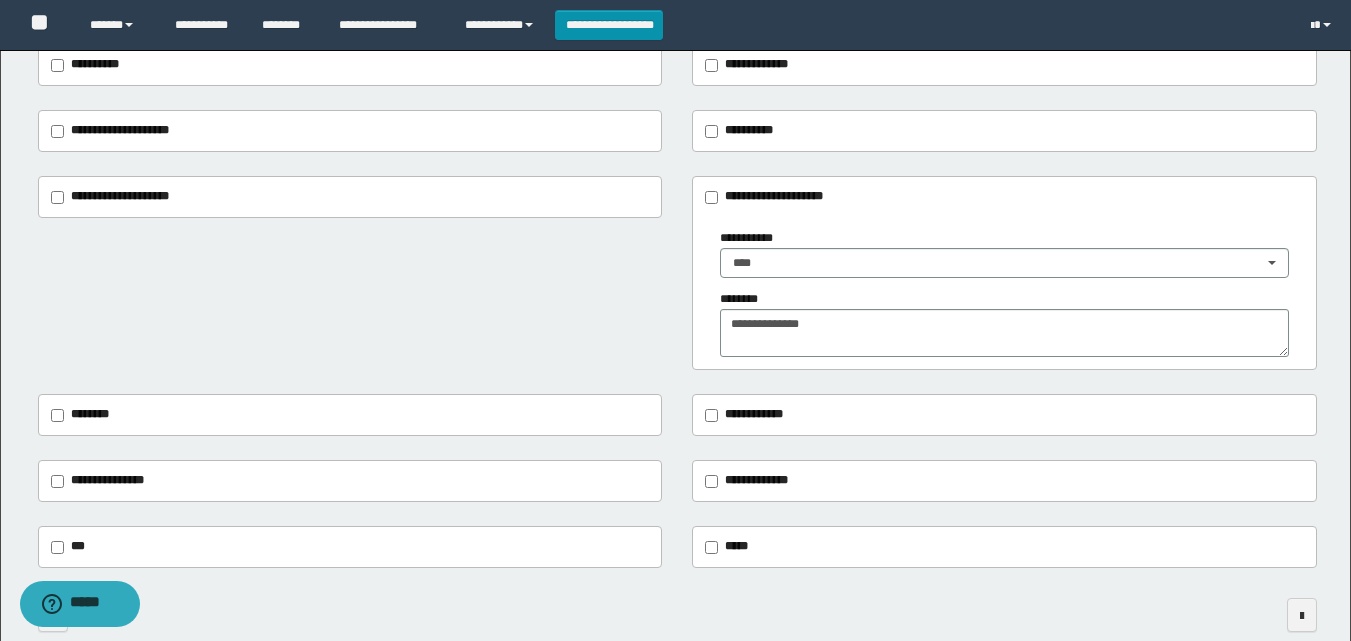 scroll, scrollTop: 654, scrollLeft: 0, axis: vertical 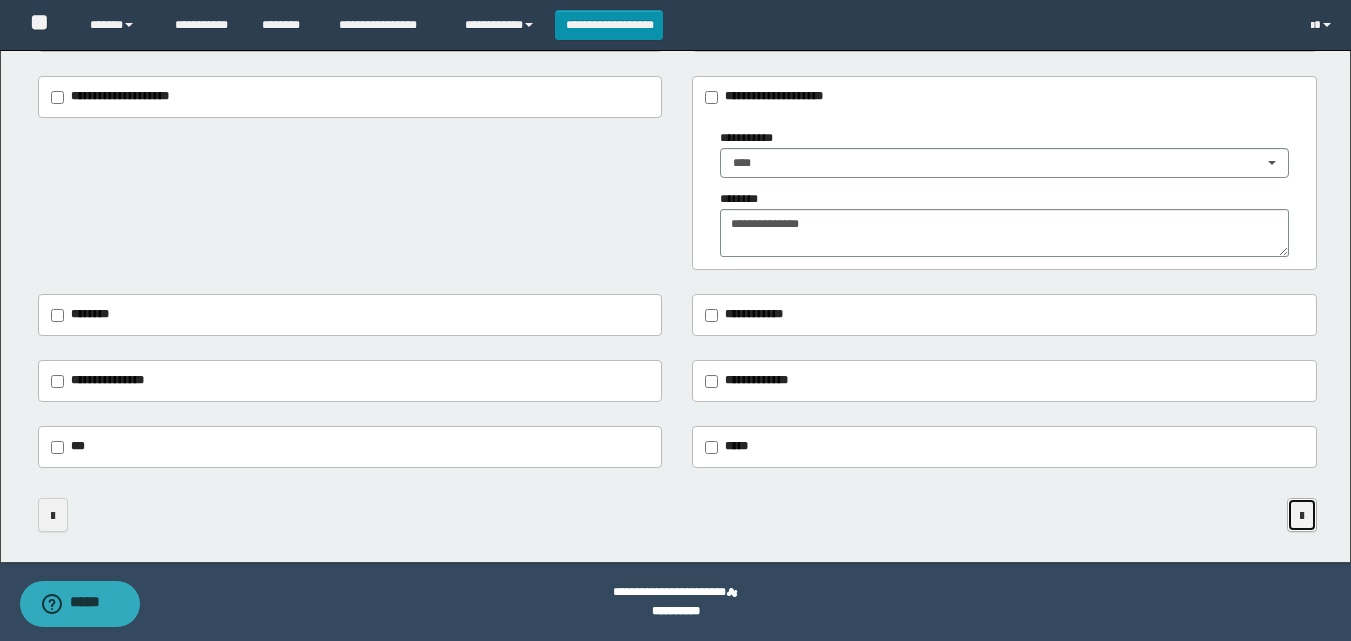click at bounding box center (1302, 515) 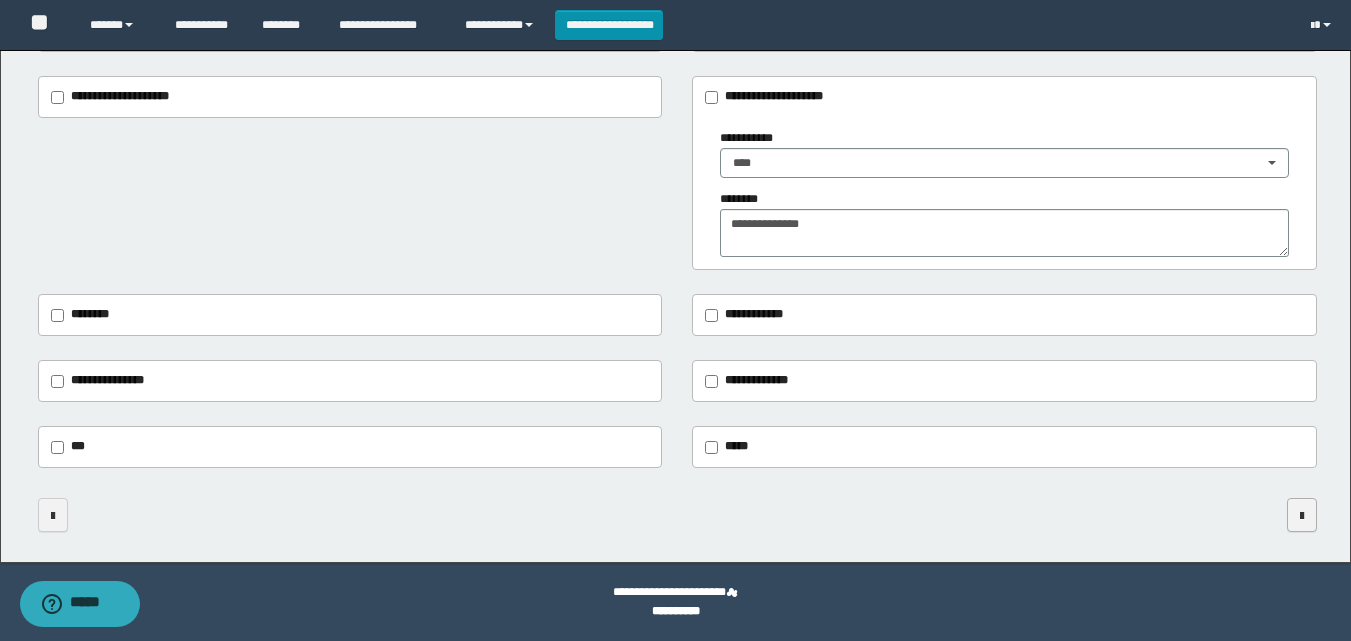 scroll, scrollTop: 0, scrollLeft: 0, axis: both 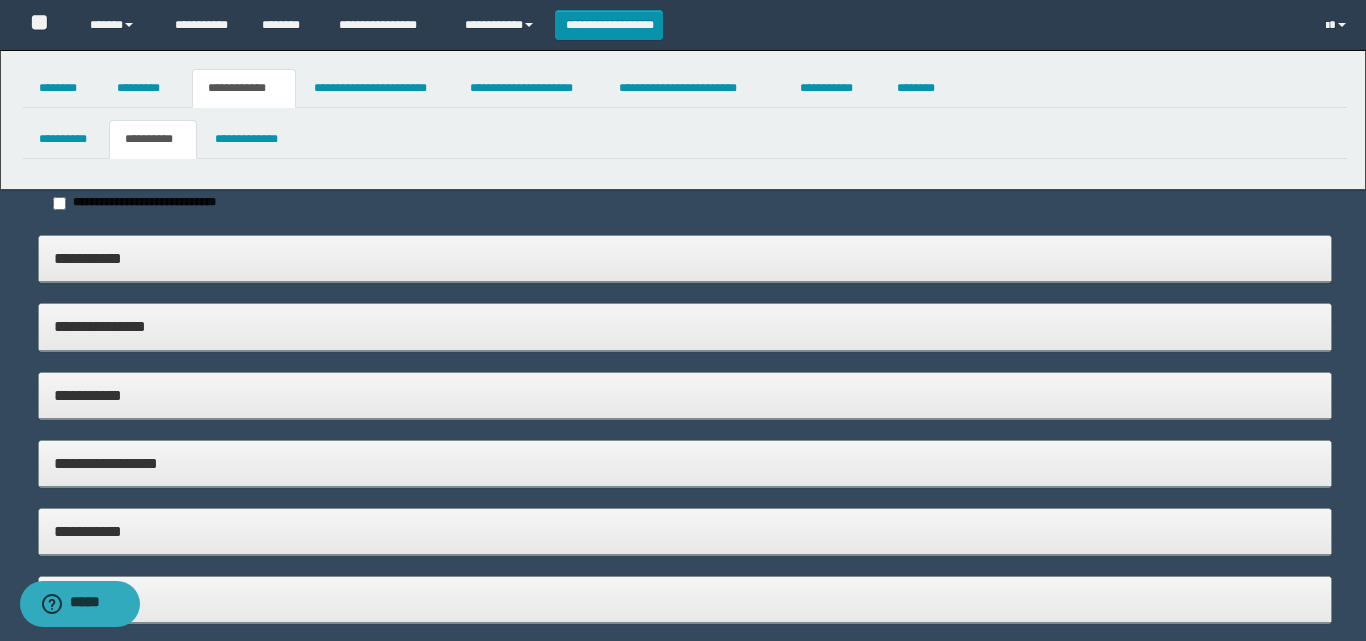 type on "*****" 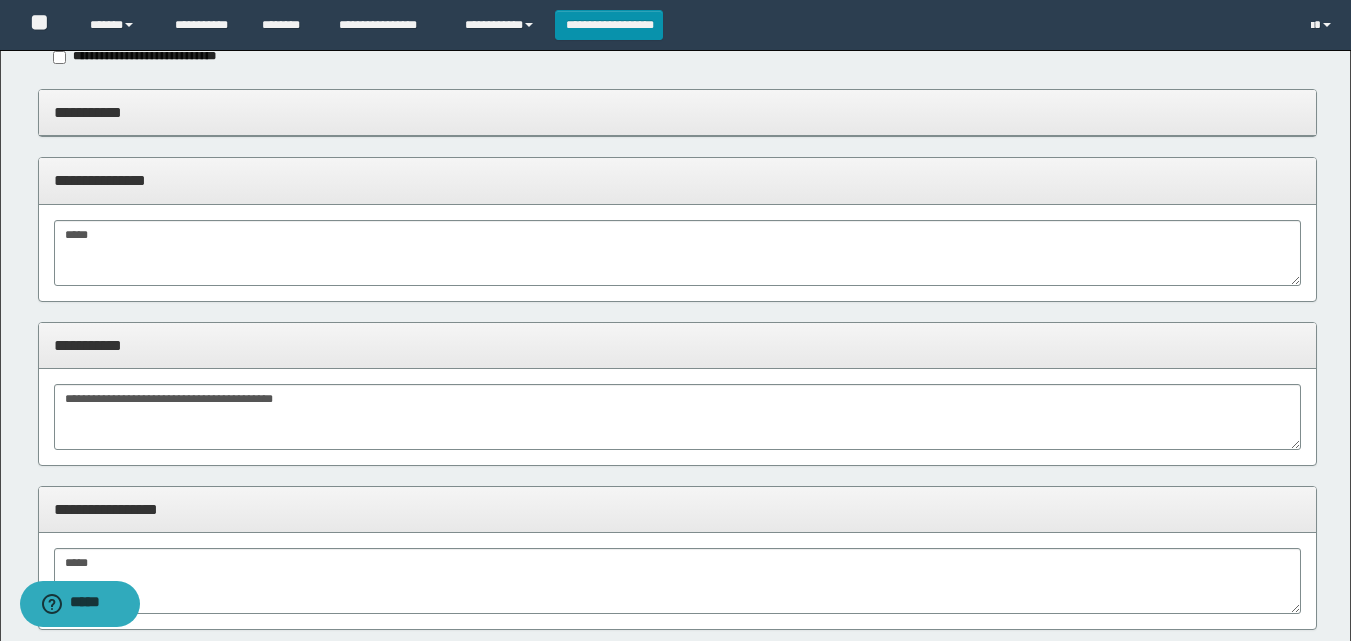scroll, scrollTop: 100, scrollLeft: 0, axis: vertical 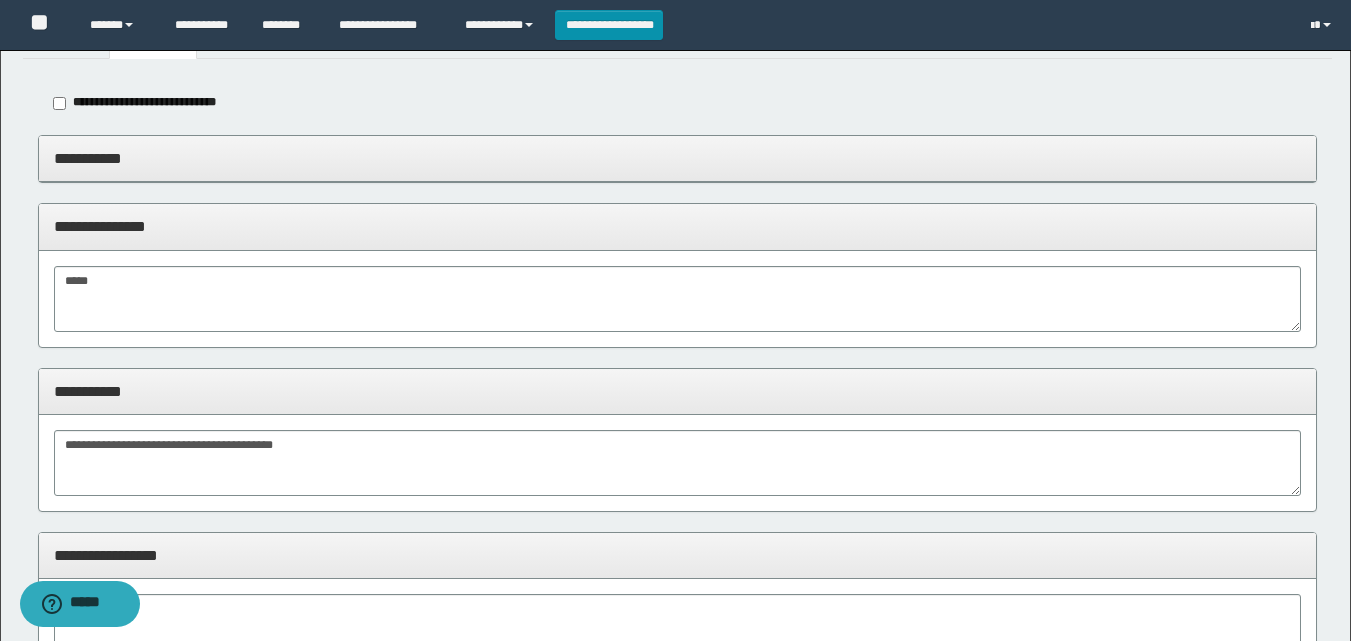 click on "**********" at bounding box center [677, 158] 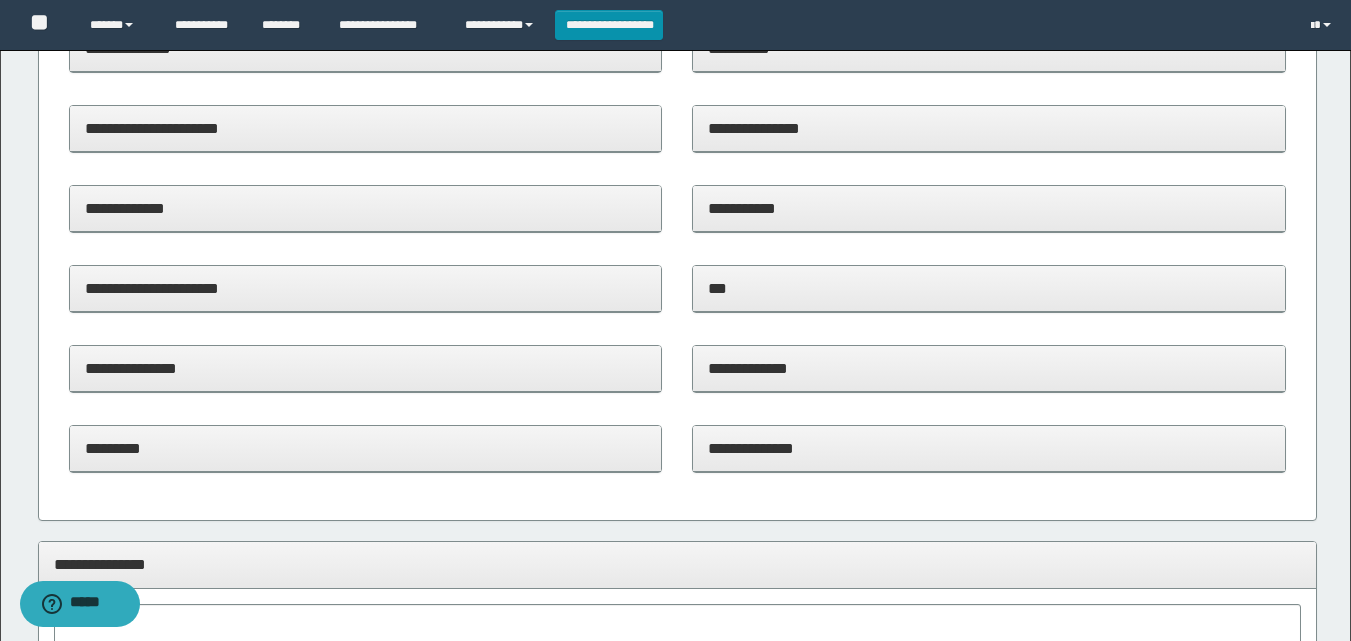 scroll, scrollTop: 400, scrollLeft: 0, axis: vertical 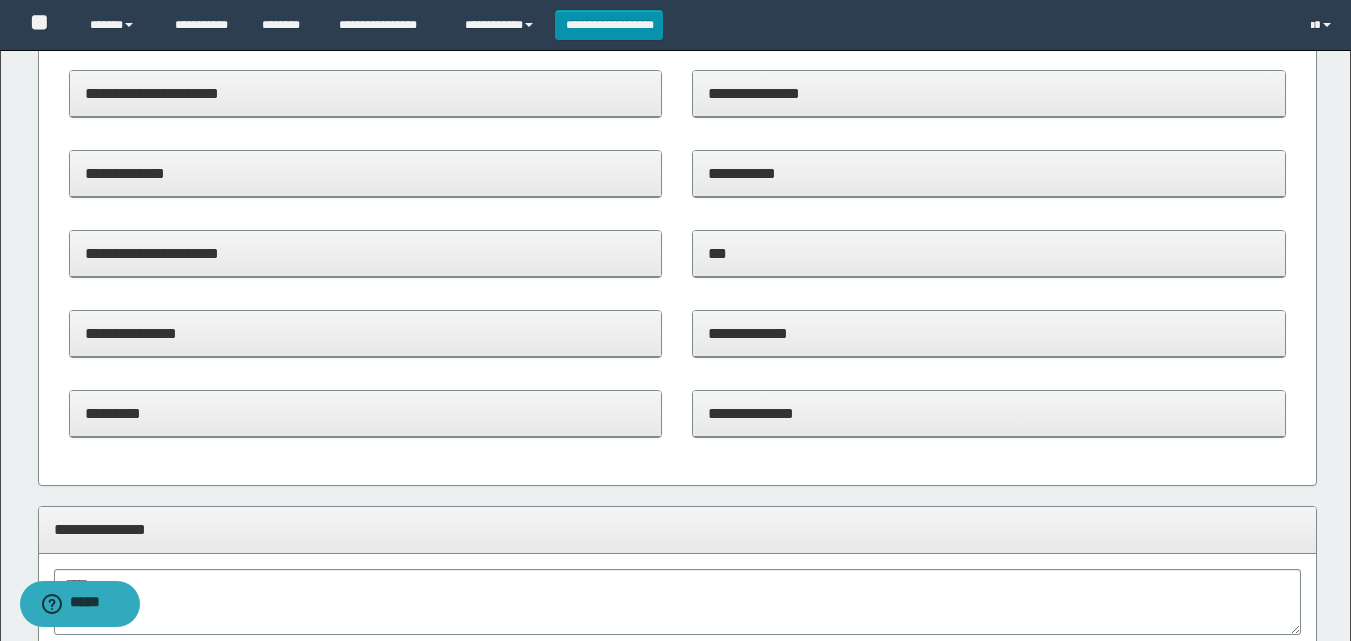 click on "**********" at bounding box center (989, 173) 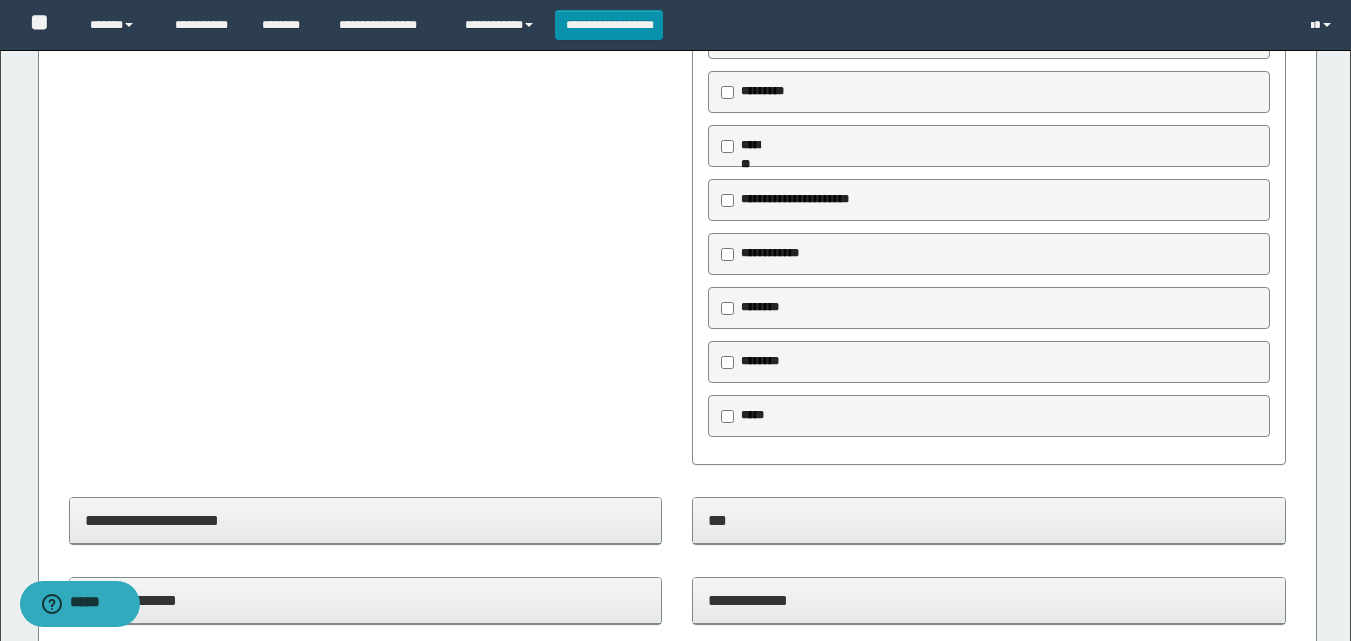 scroll, scrollTop: 1100, scrollLeft: 0, axis: vertical 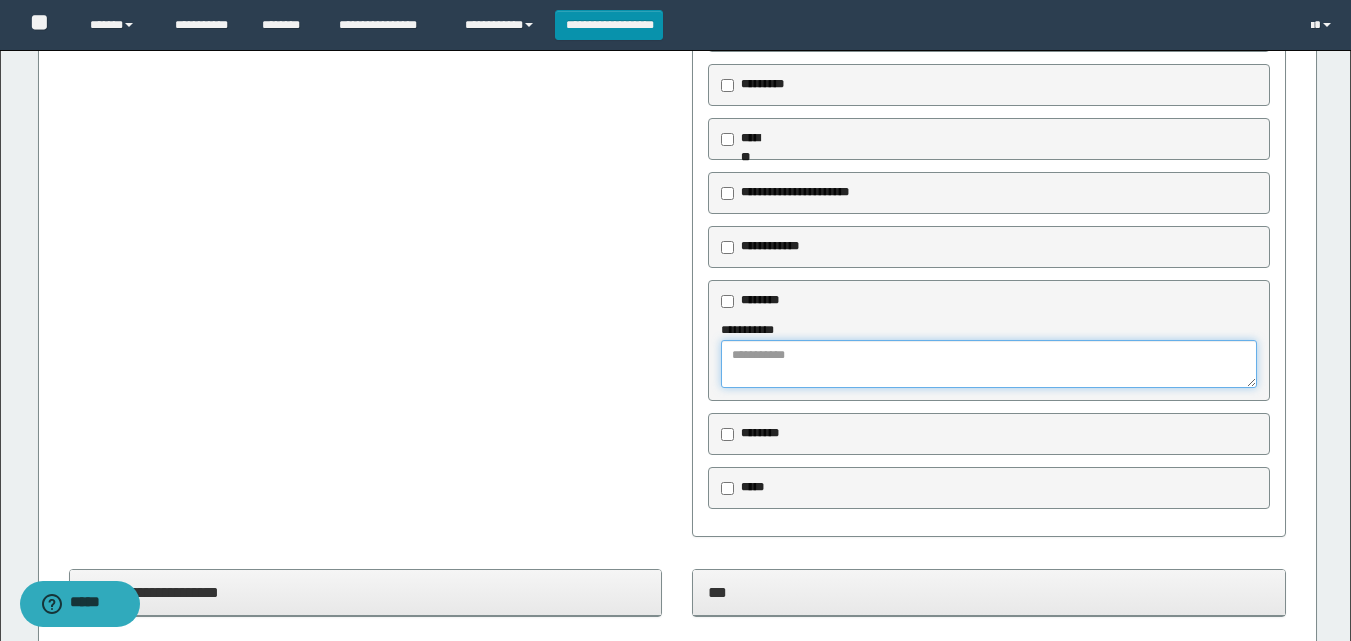 click at bounding box center [989, 364] 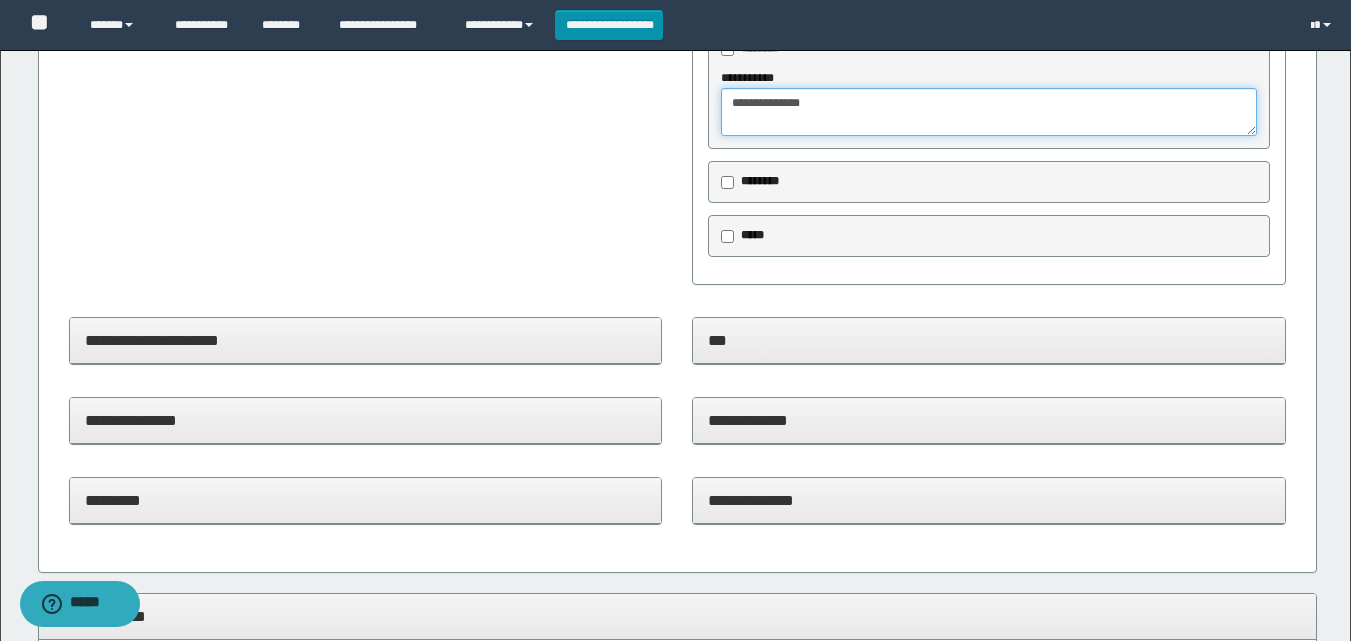 scroll, scrollTop: 1400, scrollLeft: 0, axis: vertical 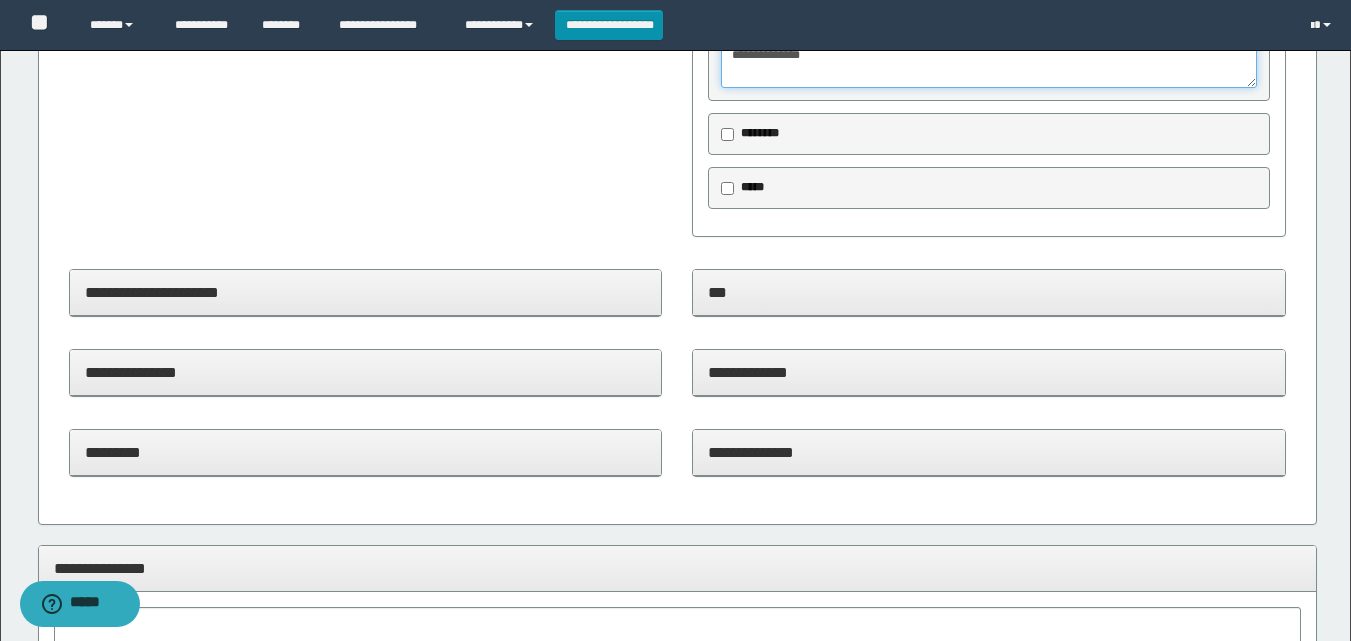 type on "**********" 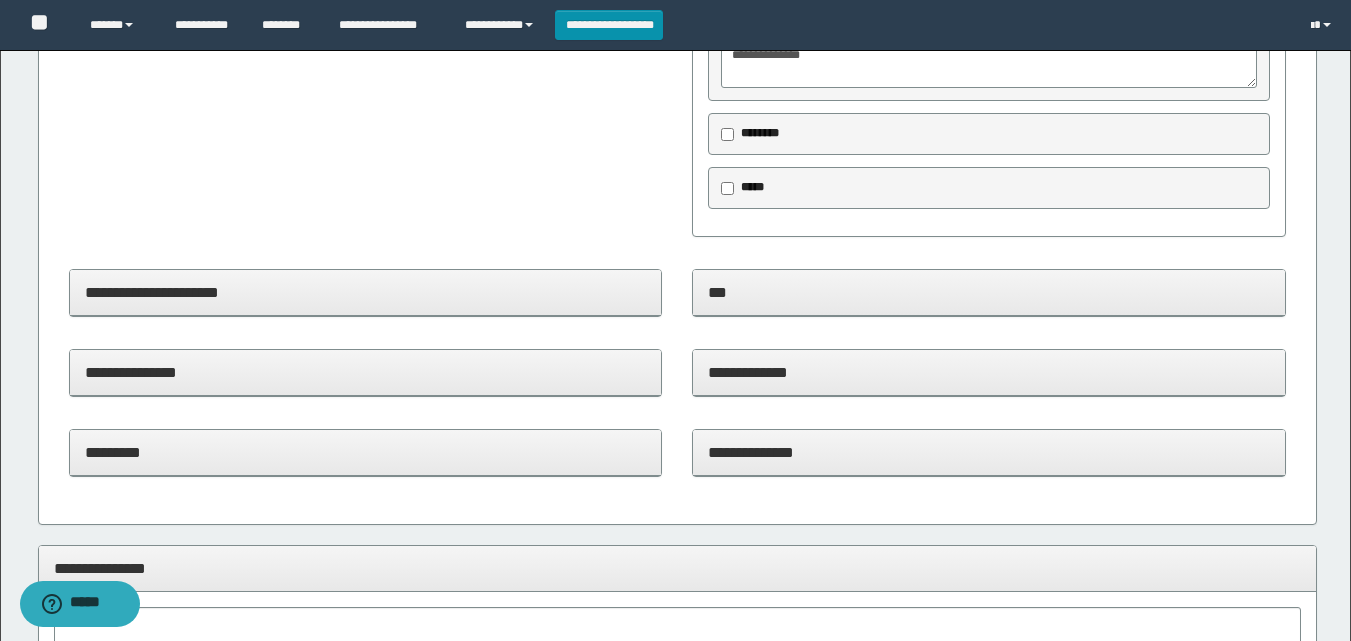 click on "**********" at bounding box center [989, 452] 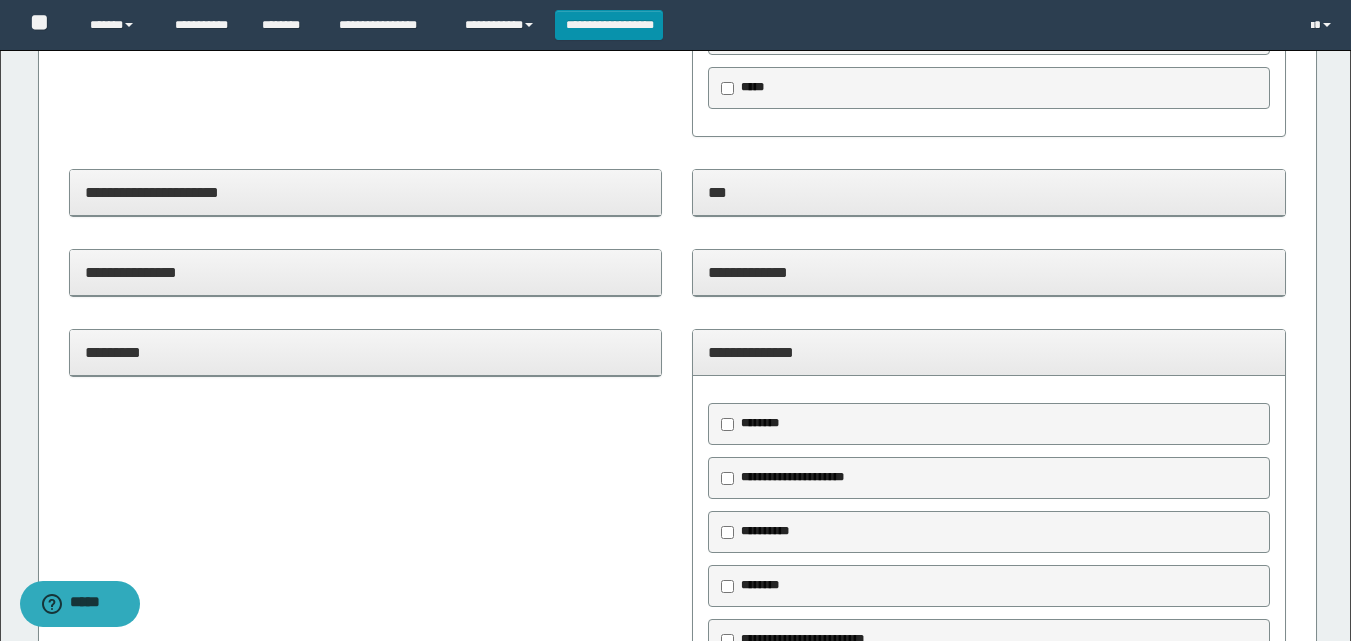 scroll, scrollTop: 1600, scrollLeft: 0, axis: vertical 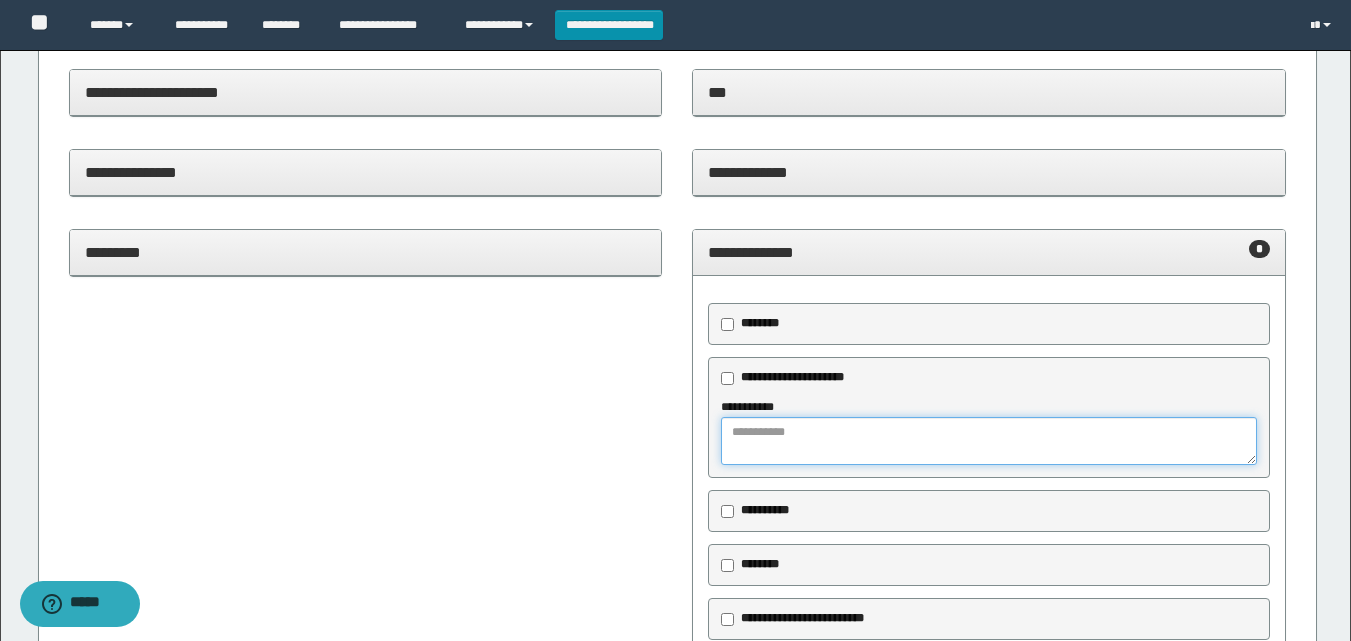 click at bounding box center (989, 441) 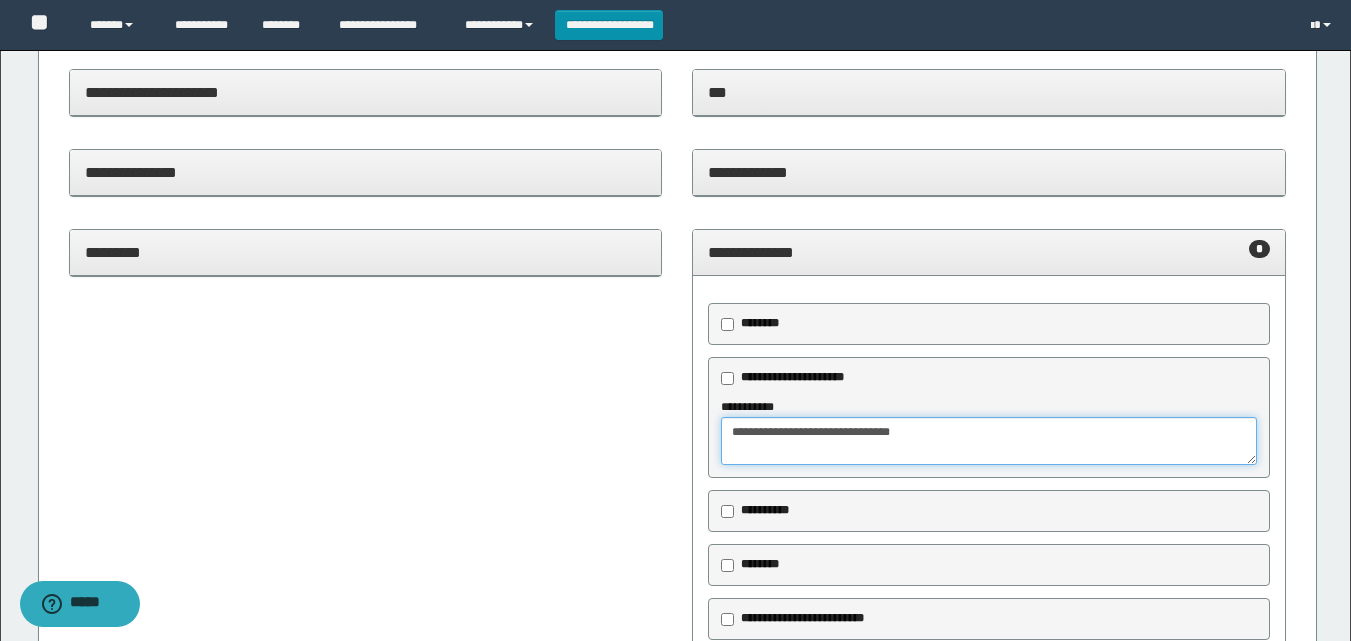 click on "**********" at bounding box center (989, 441) 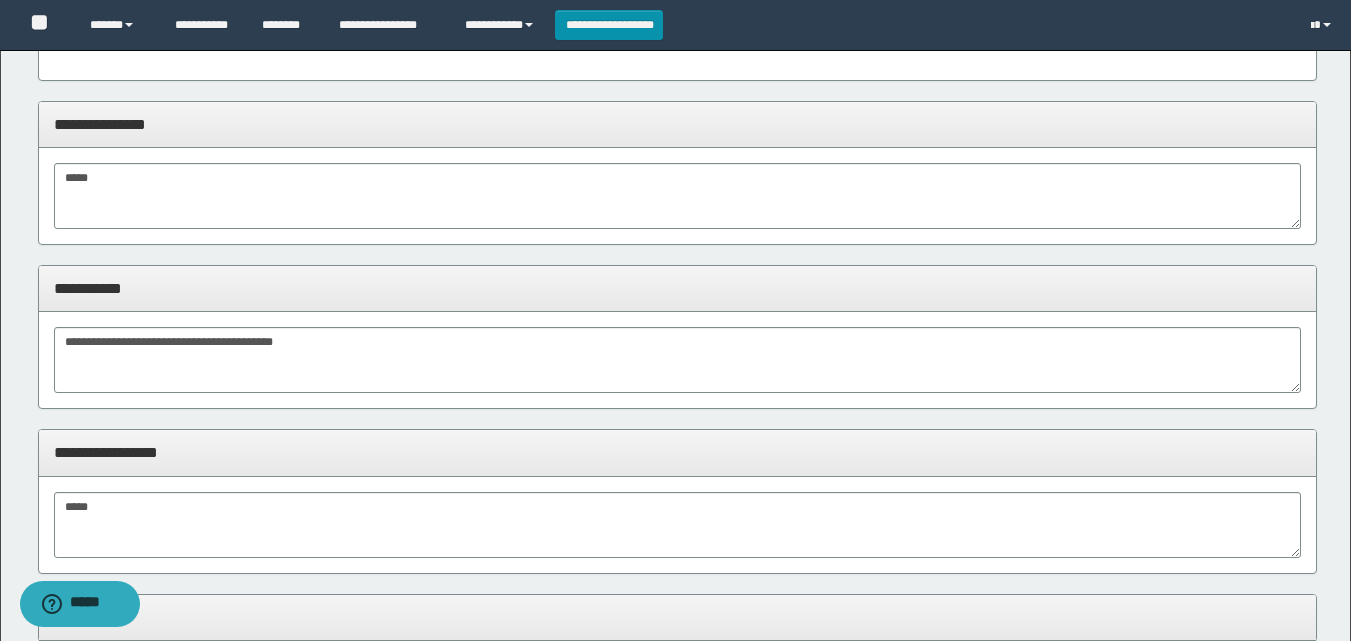 scroll, scrollTop: 2500, scrollLeft: 0, axis: vertical 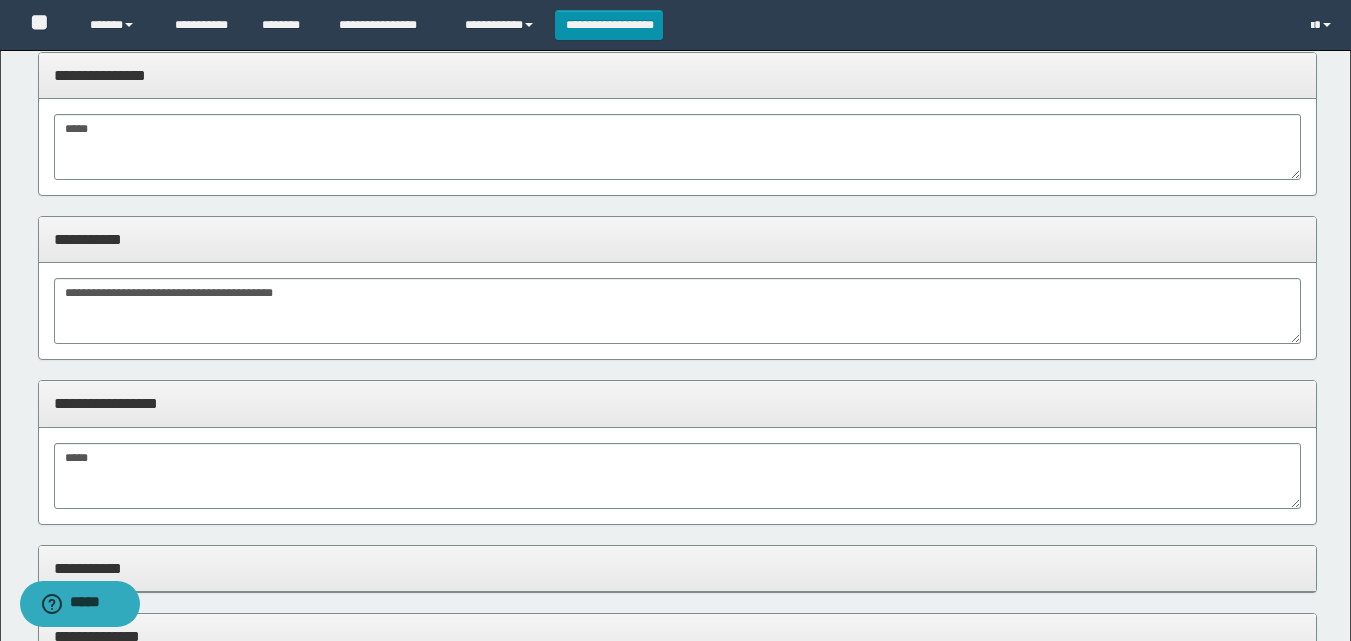 type on "**********" 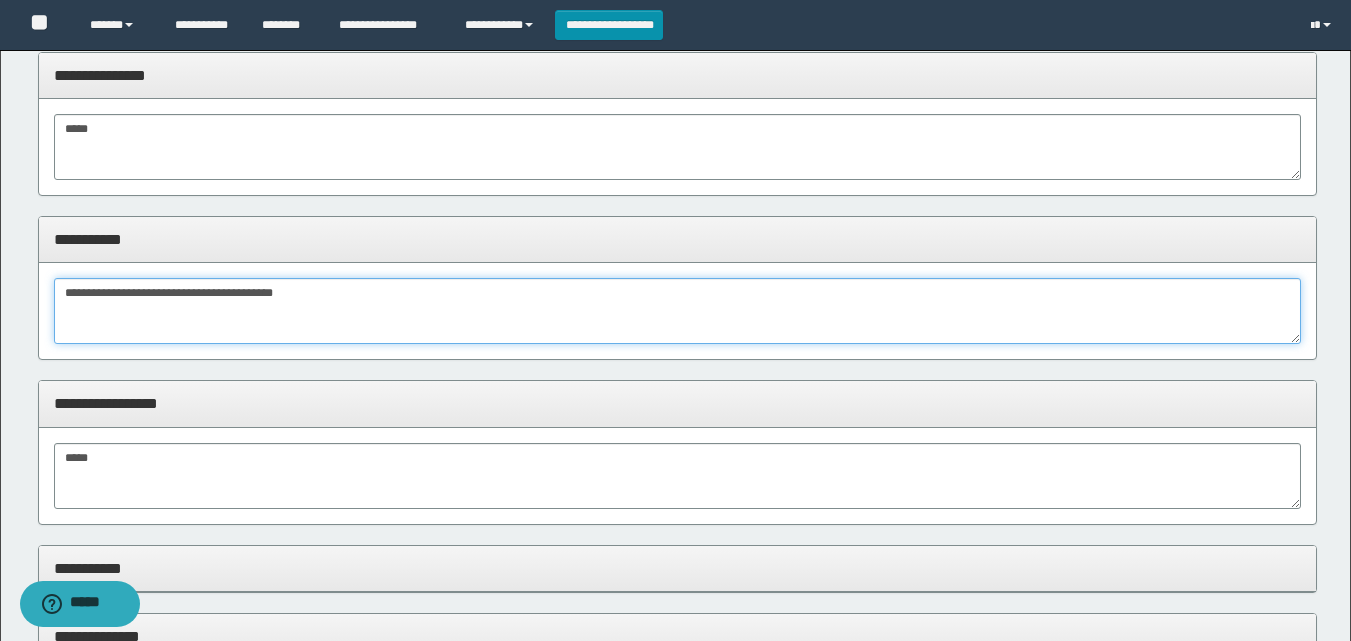 click on "**********" at bounding box center (677, 311) 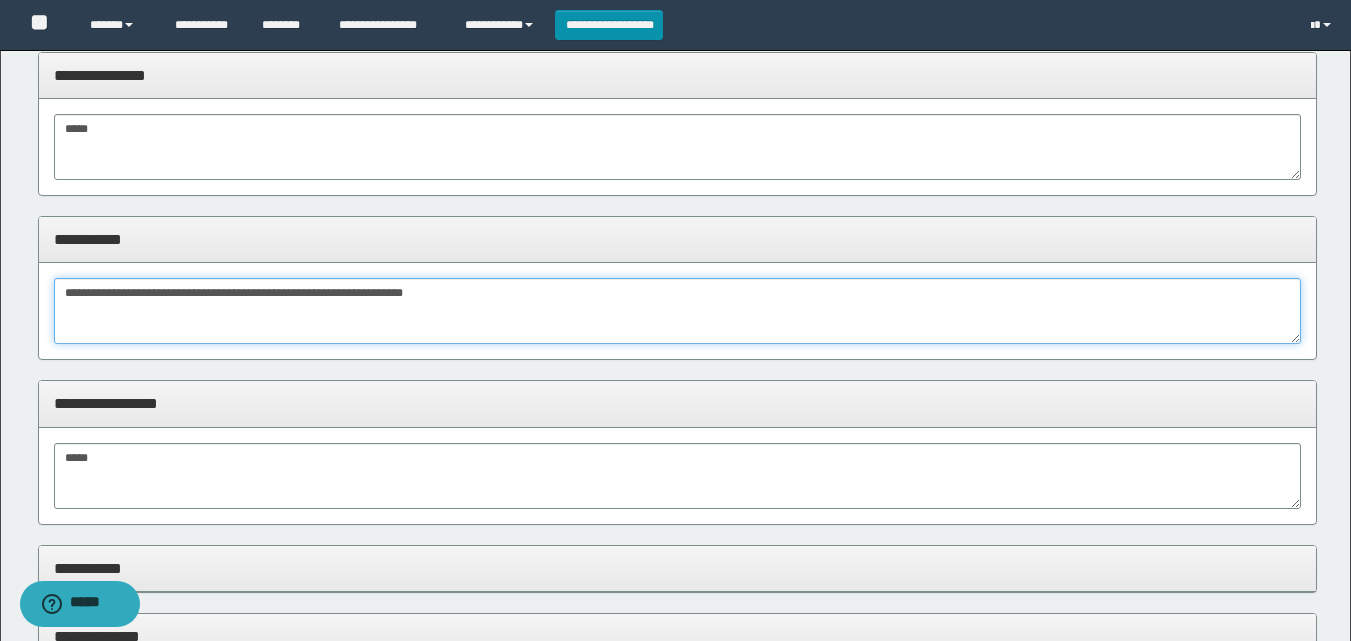 click on "**********" at bounding box center (677, 311) 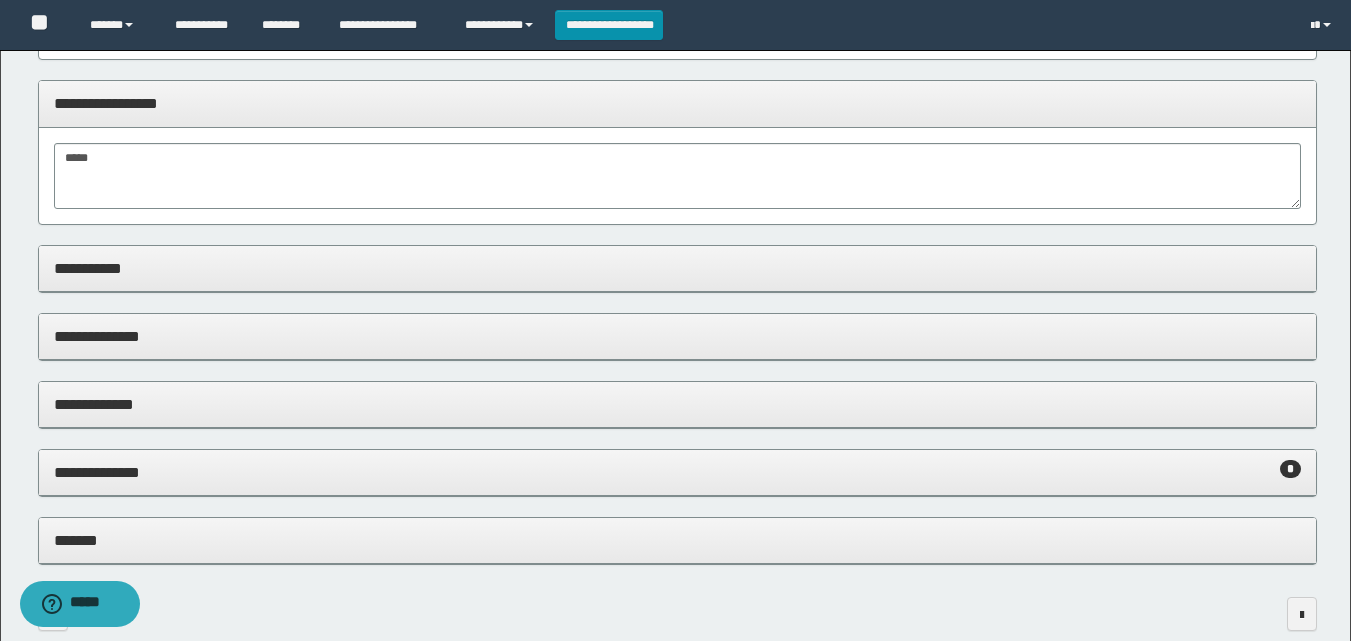 scroll, scrollTop: 2899, scrollLeft: 0, axis: vertical 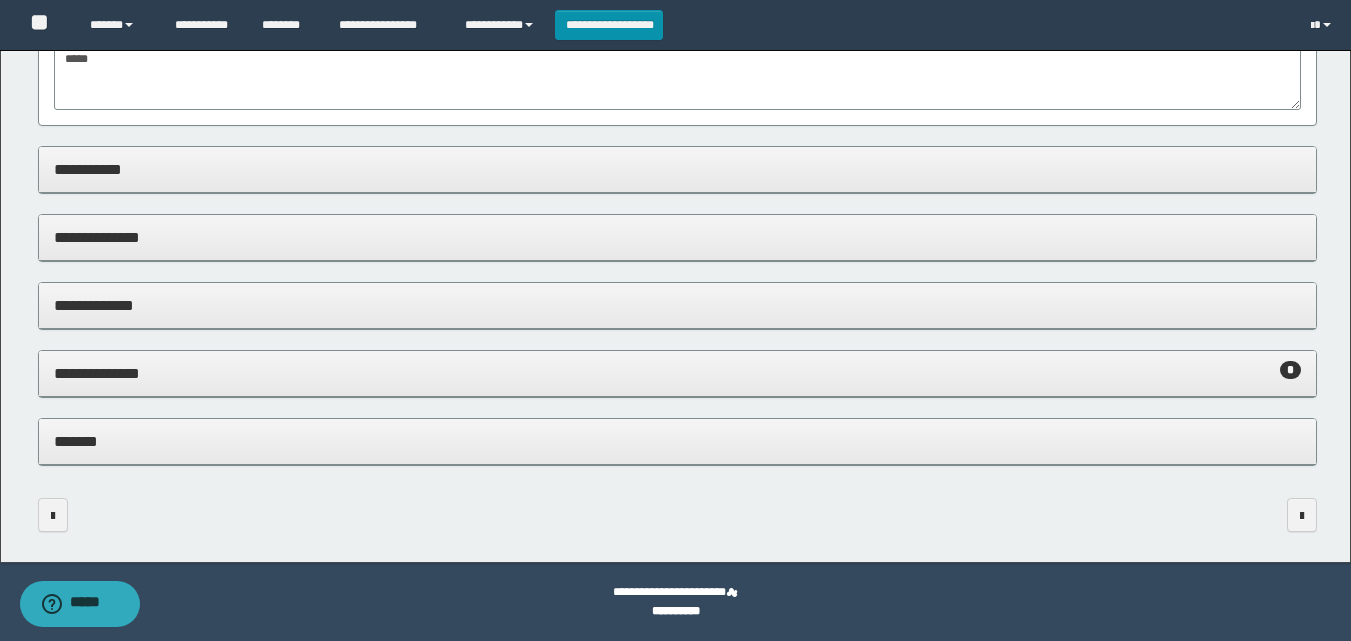 type on "**********" 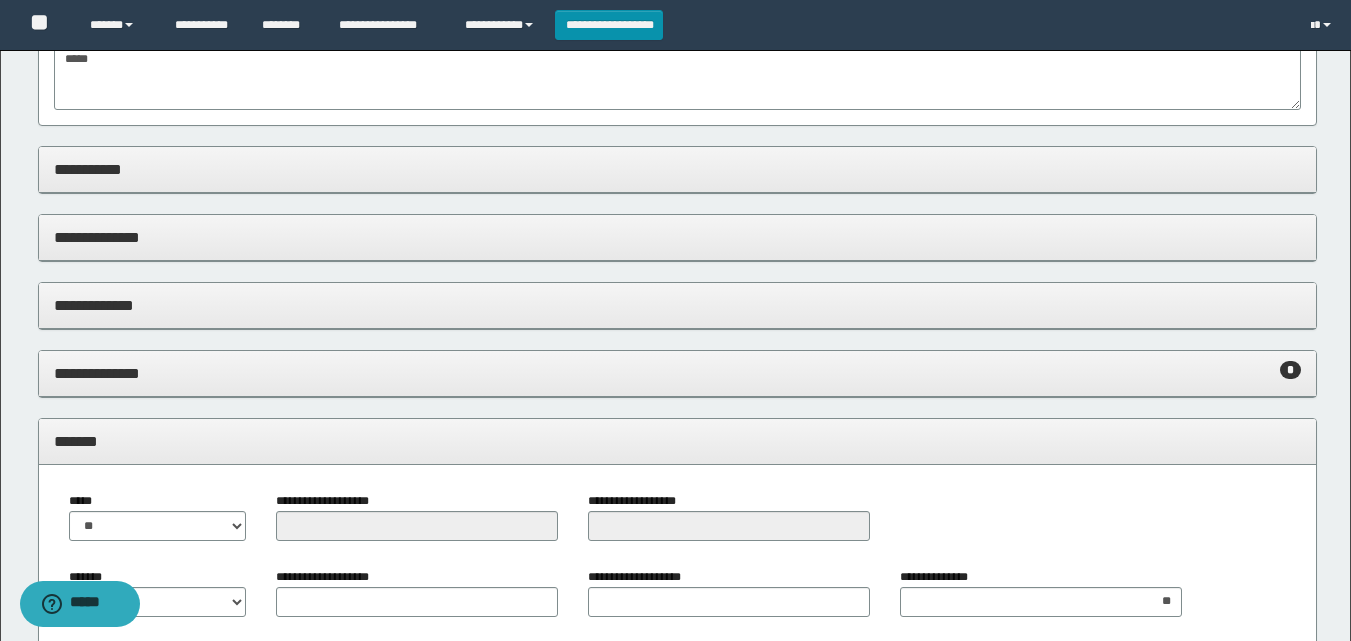 scroll, scrollTop: 3299, scrollLeft: 0, axis: vertical 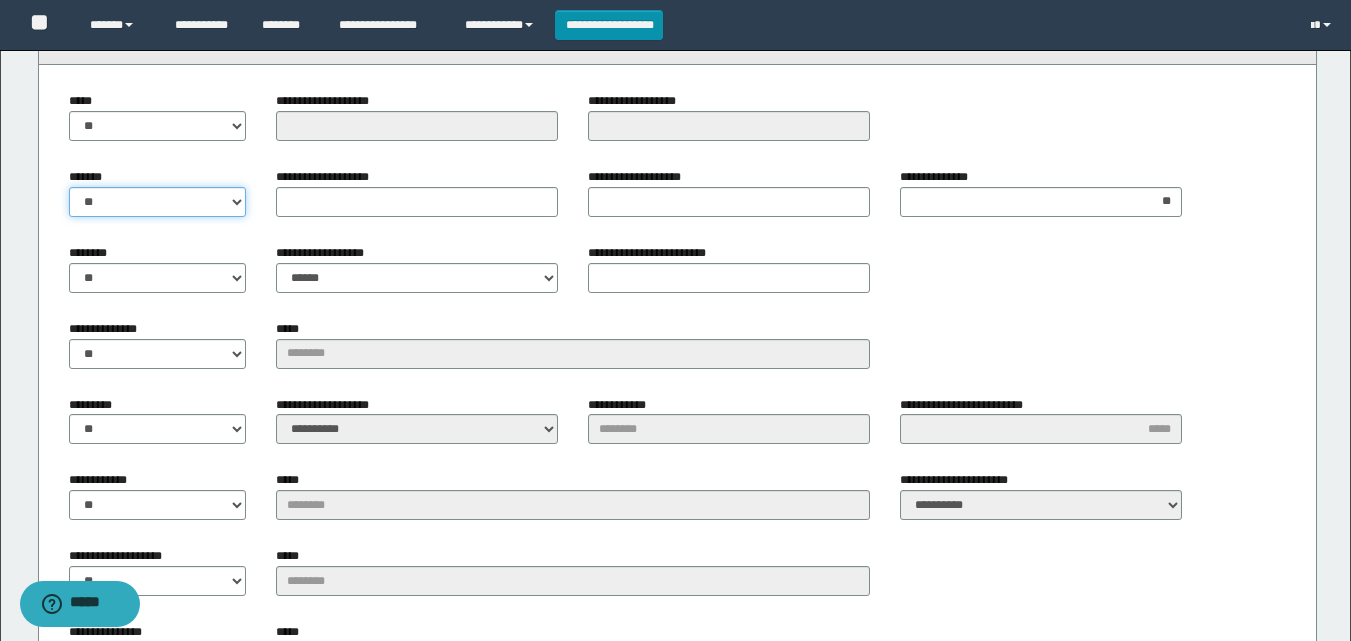 click on "**
**" at bounding box center [158, 202] 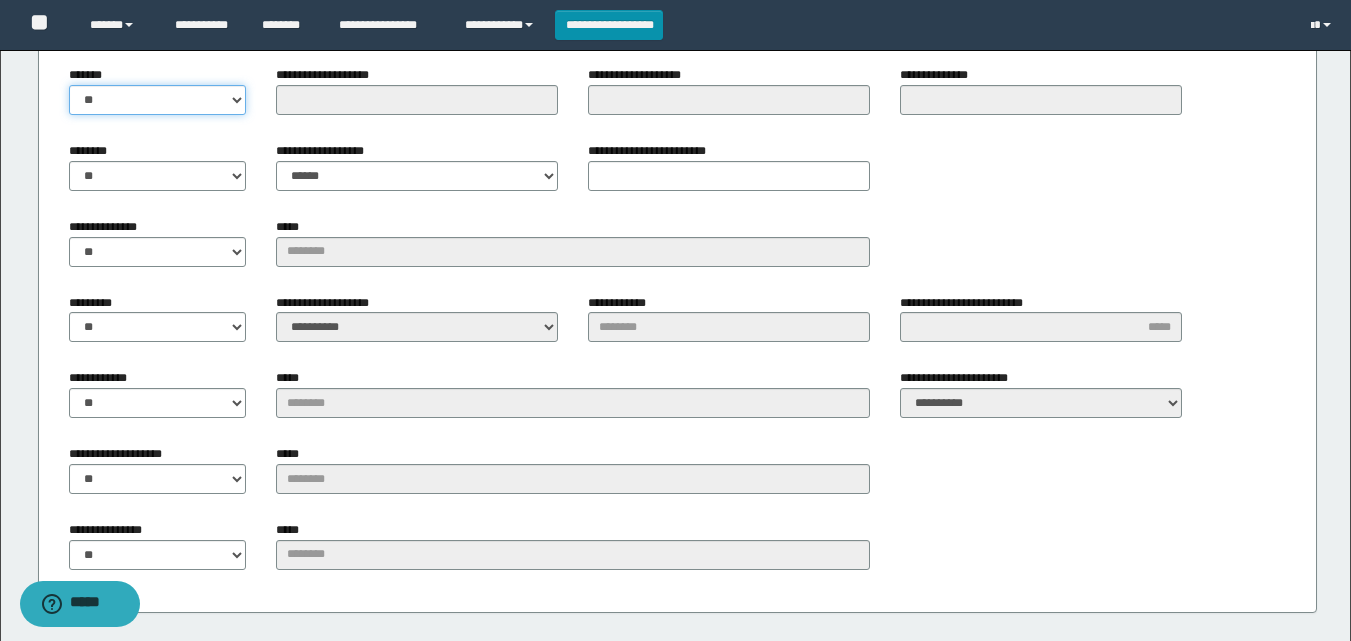 scroll, scrollTop: 3499, scrollLeft: 0, axis: vertical 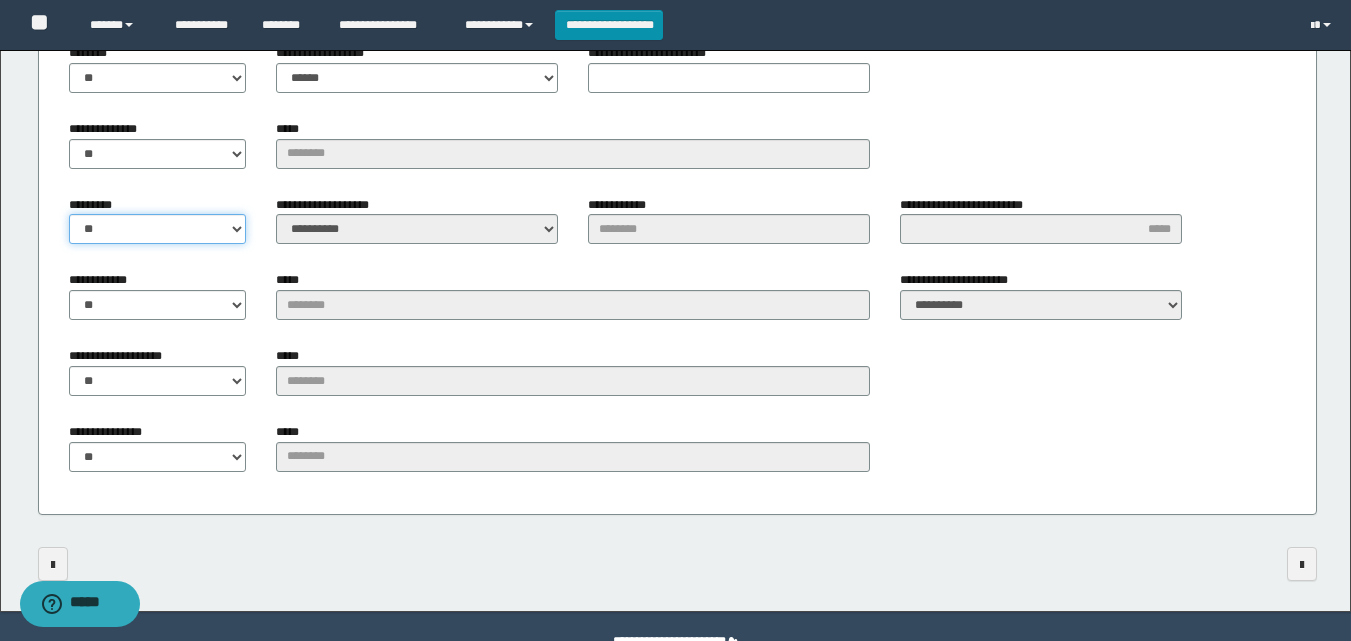 click on "**
**" at bounding box center (158, 229) 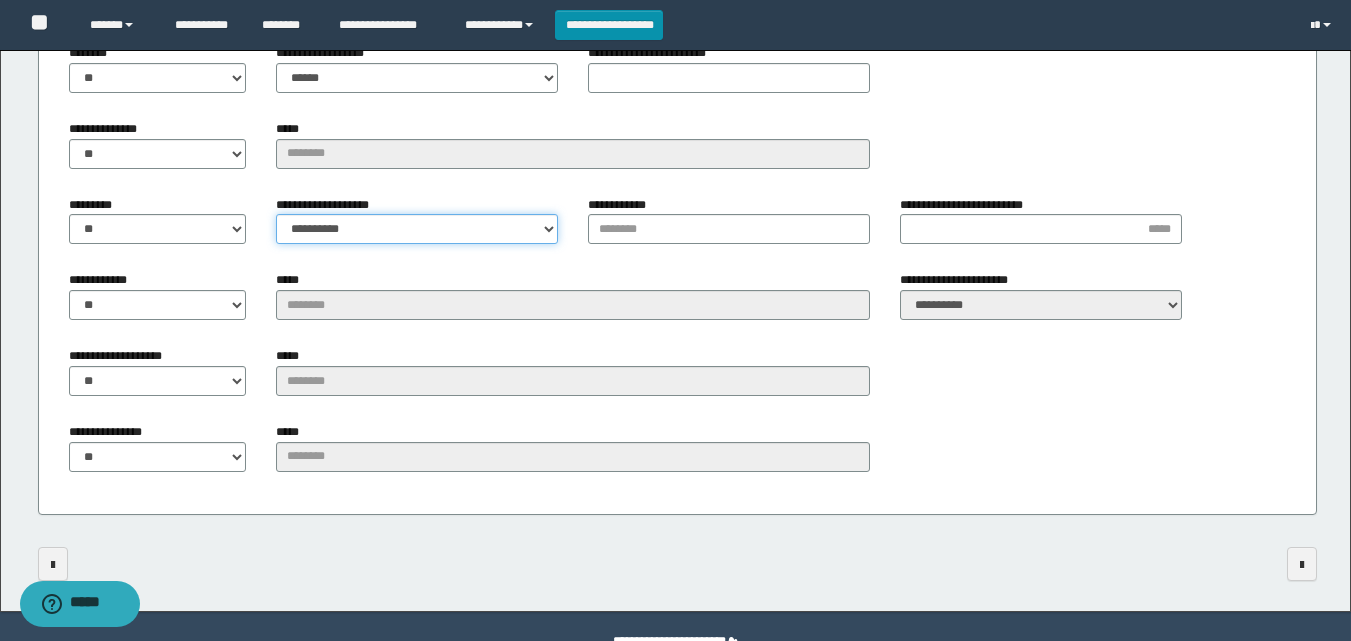 click on "**********" at bounding box center (417, 229) 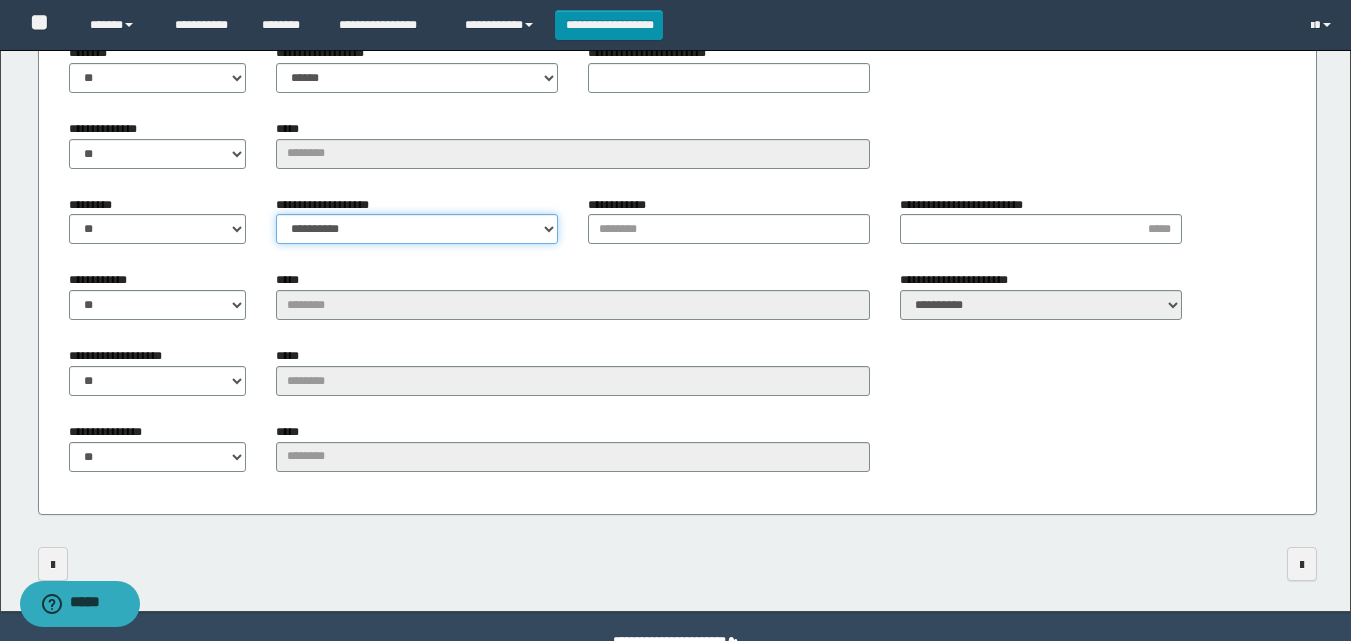 select on "*" 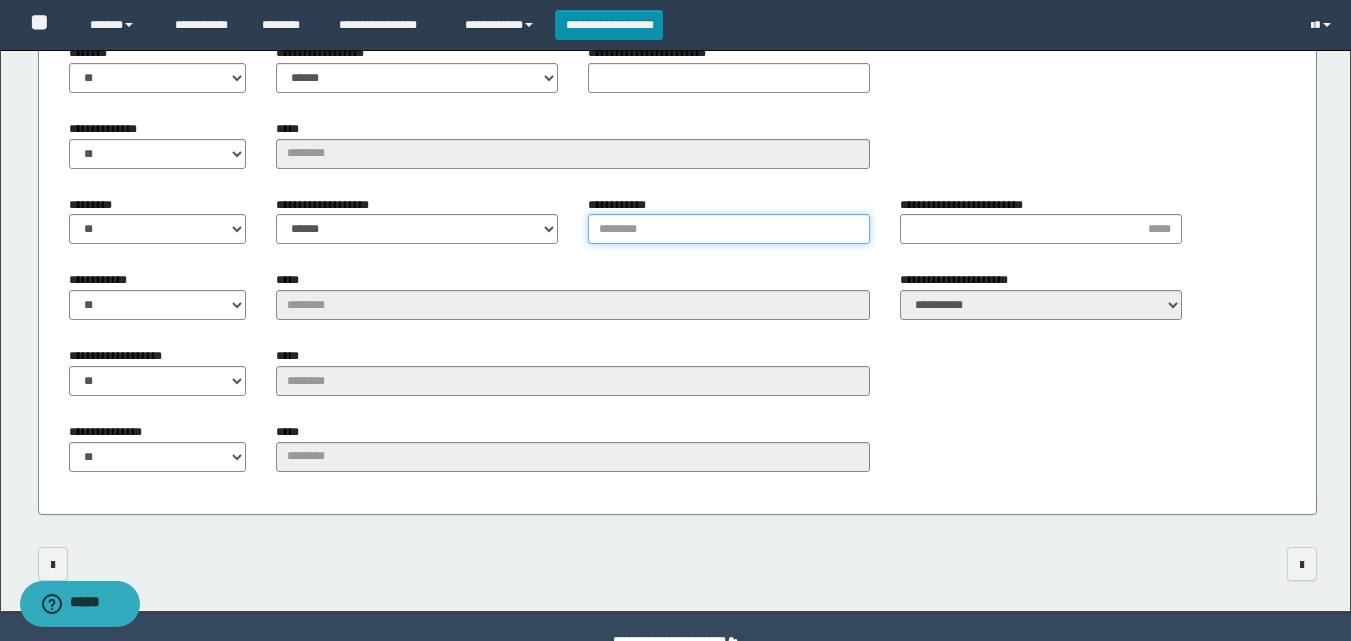 click on "**********" at bounding box center [729, 229] 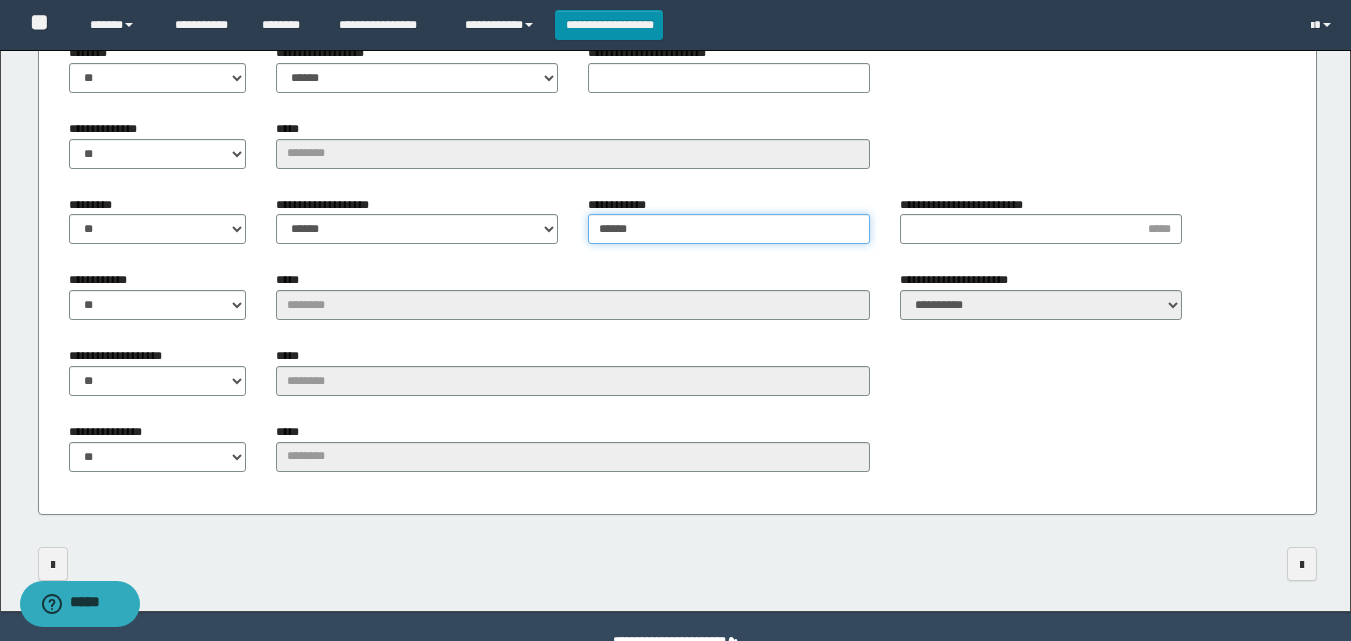 type on "******" 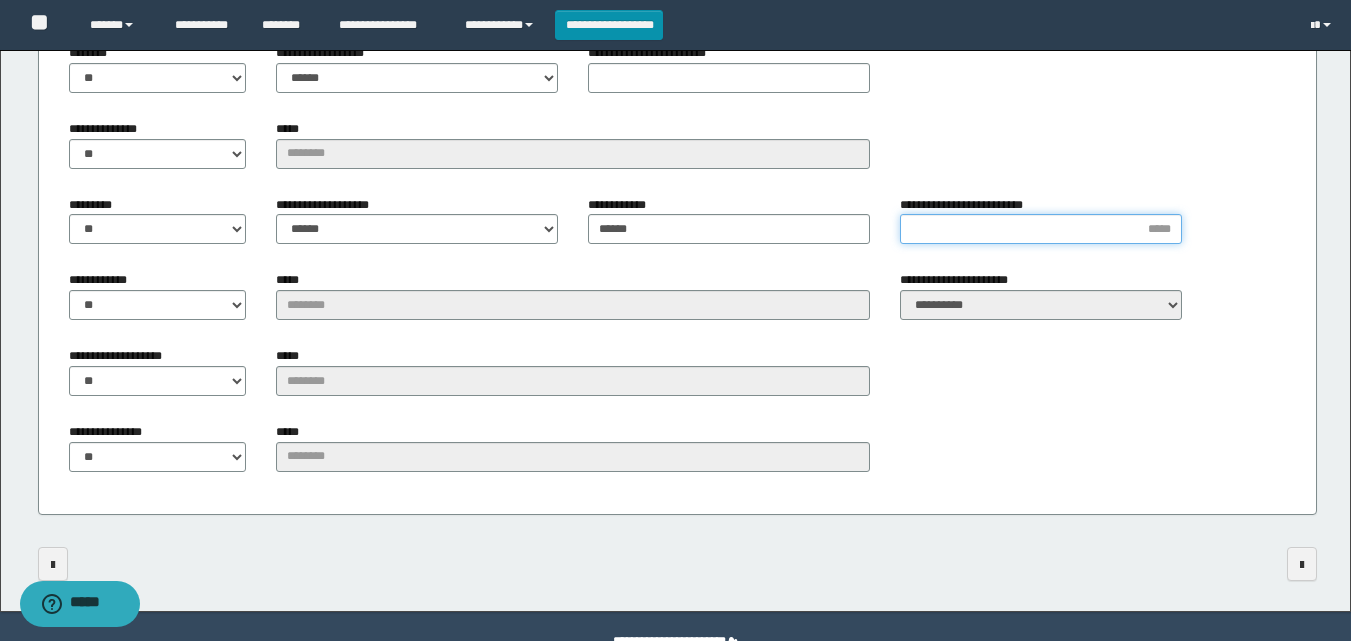 click on "**********" at bounding box center (1041, 229) 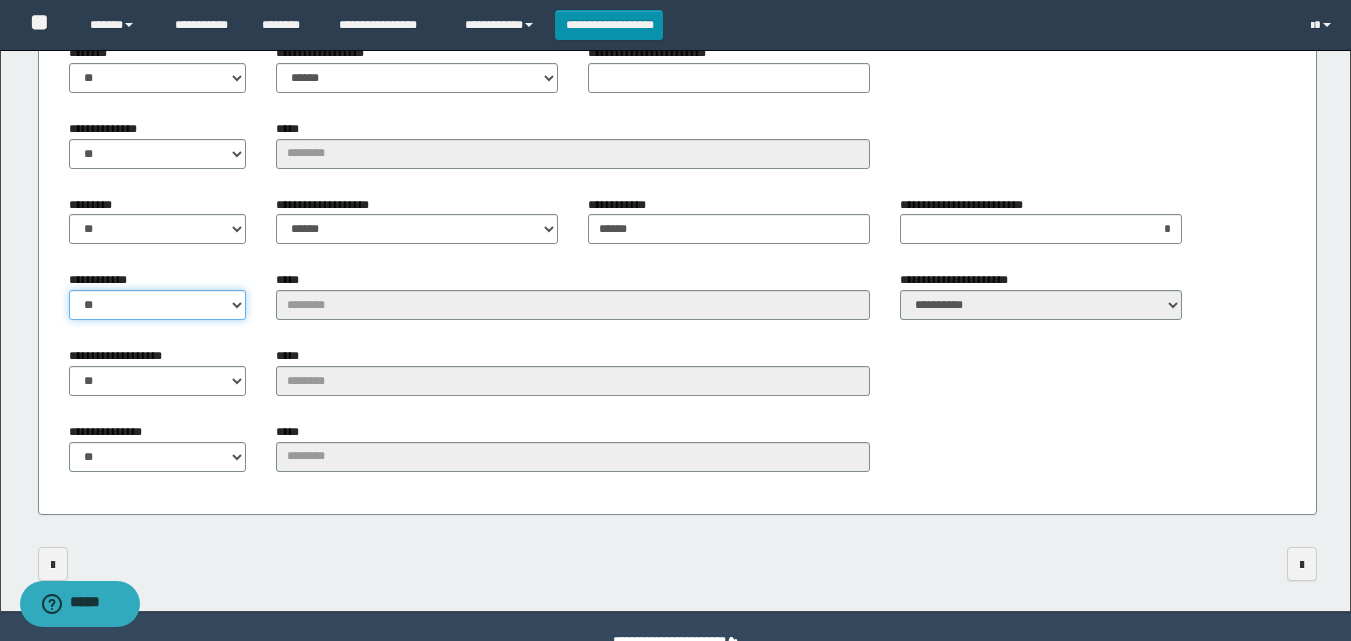drag, startPoint x: 237, startPoint y: 308, endPoint x: 219, endPoint y: 310, distance: 18.110771 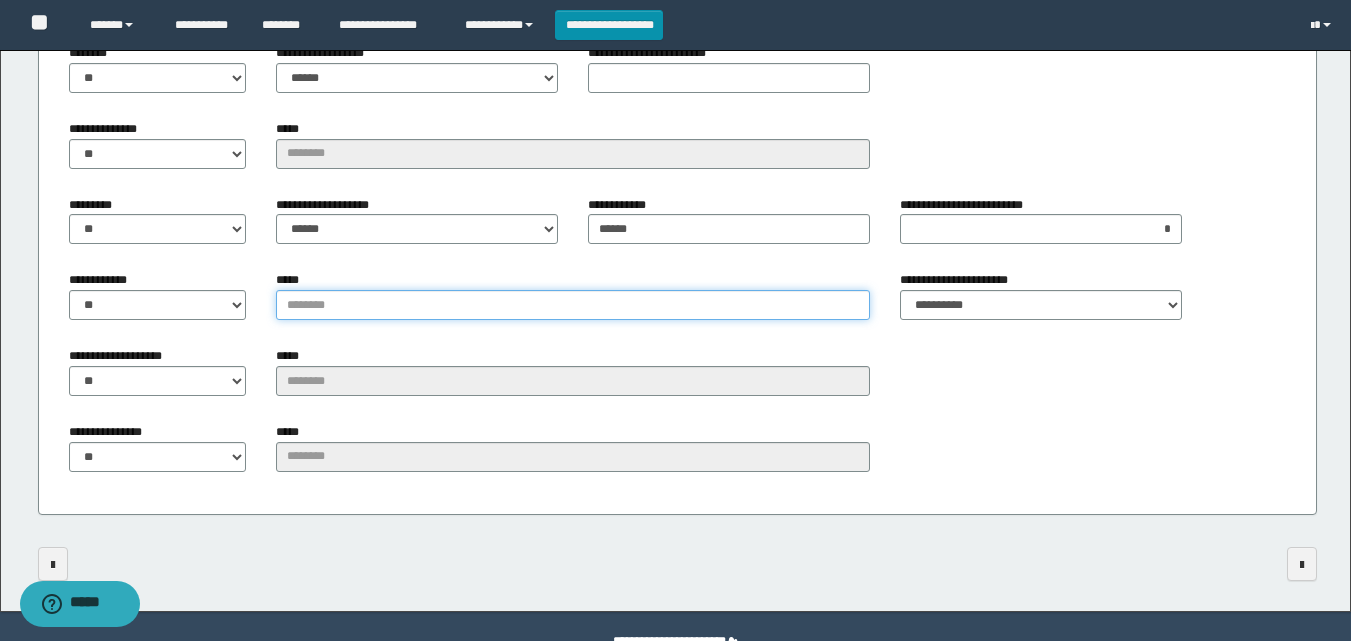 click on "*****" at bounding box center (573, 305) 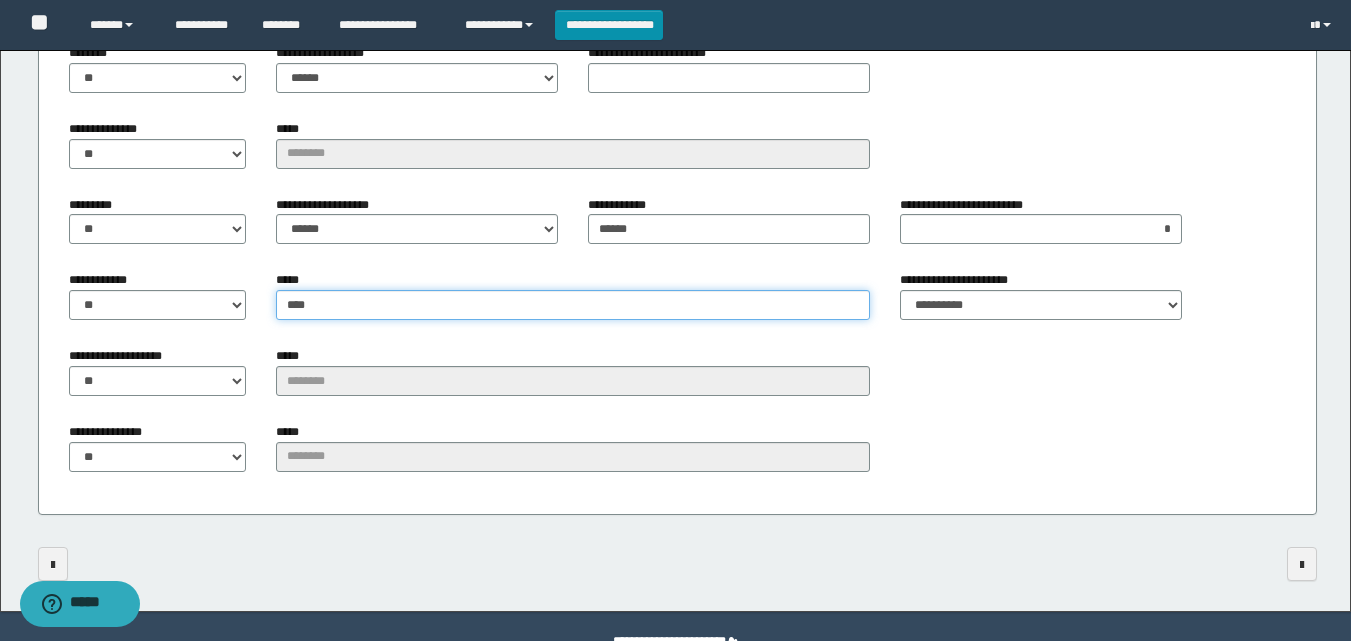 type on "****" 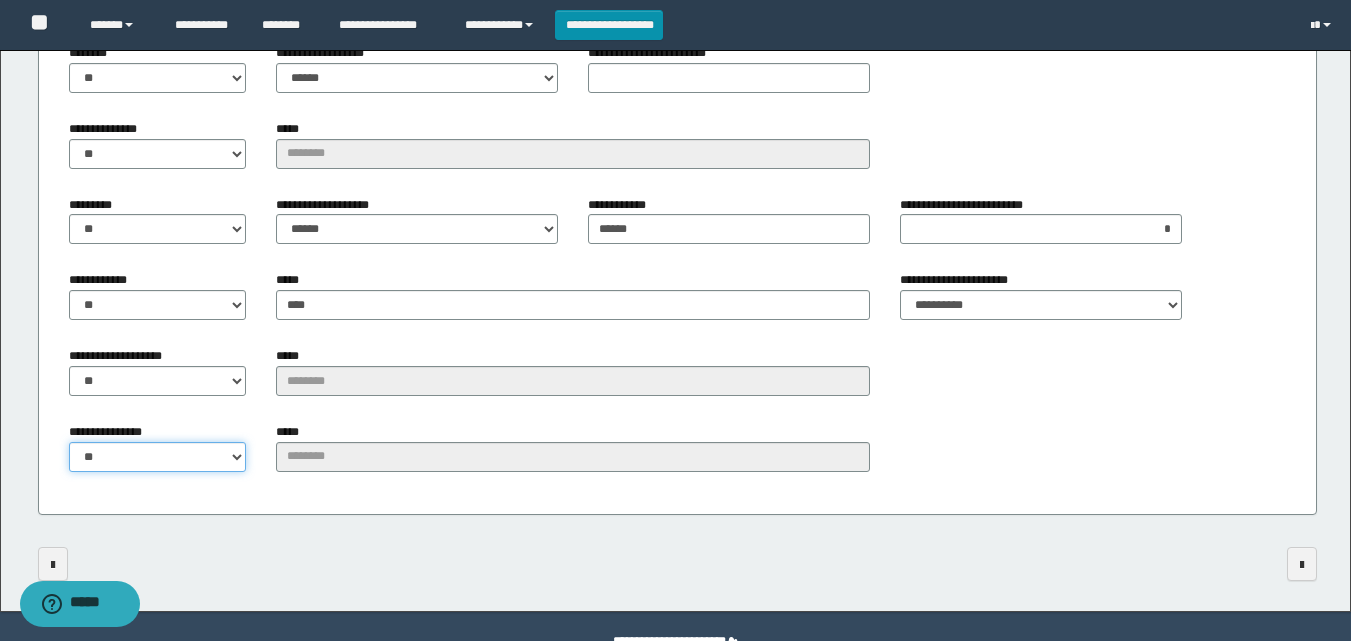 click on "**
**" at bounding box center [158, 457] 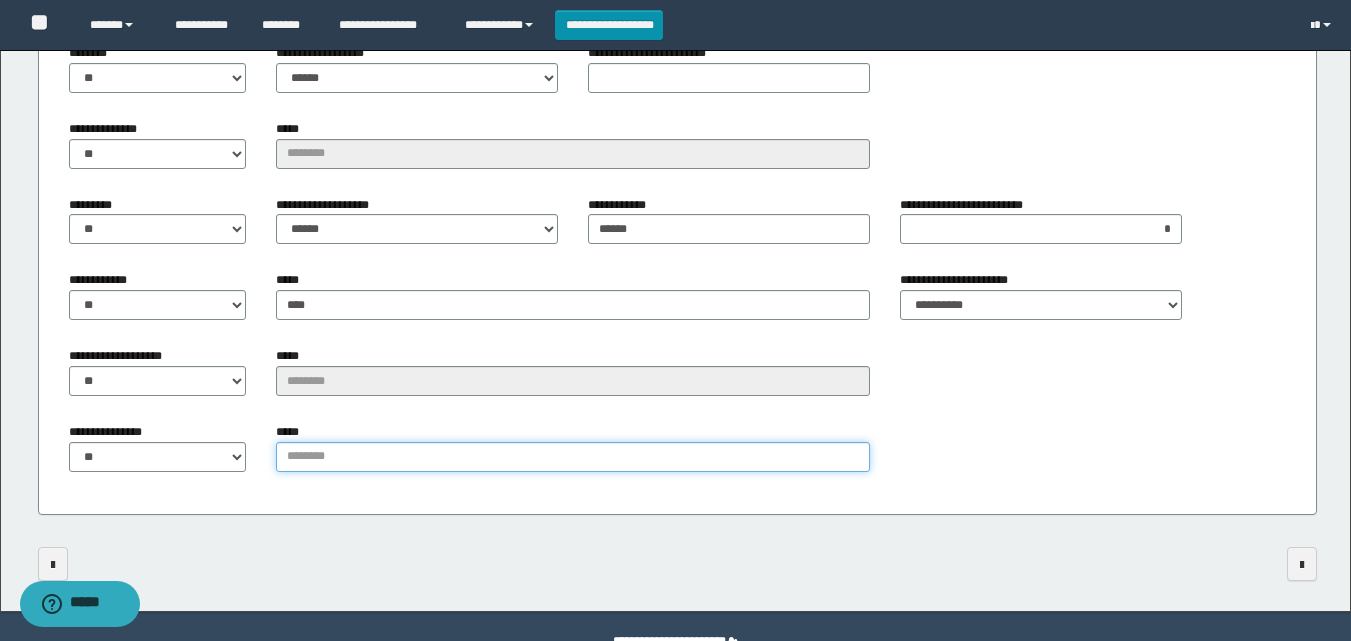 click on "*****" at bounding box center [573, 457] 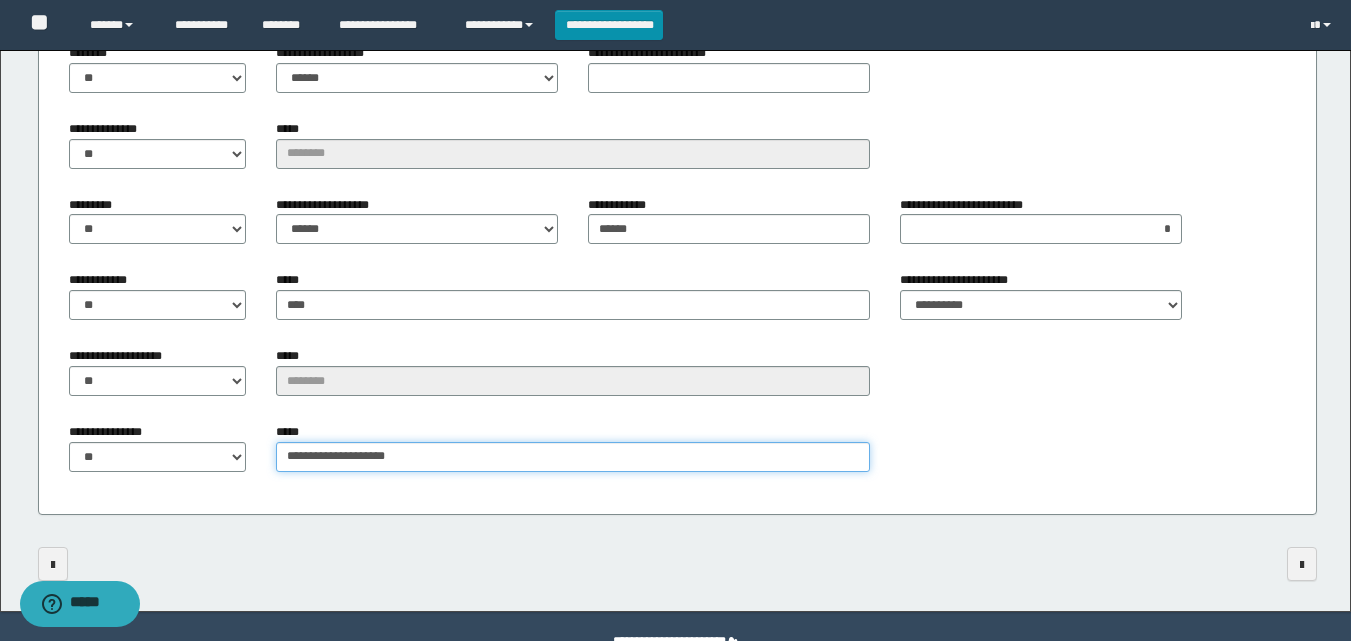 type on "**********" 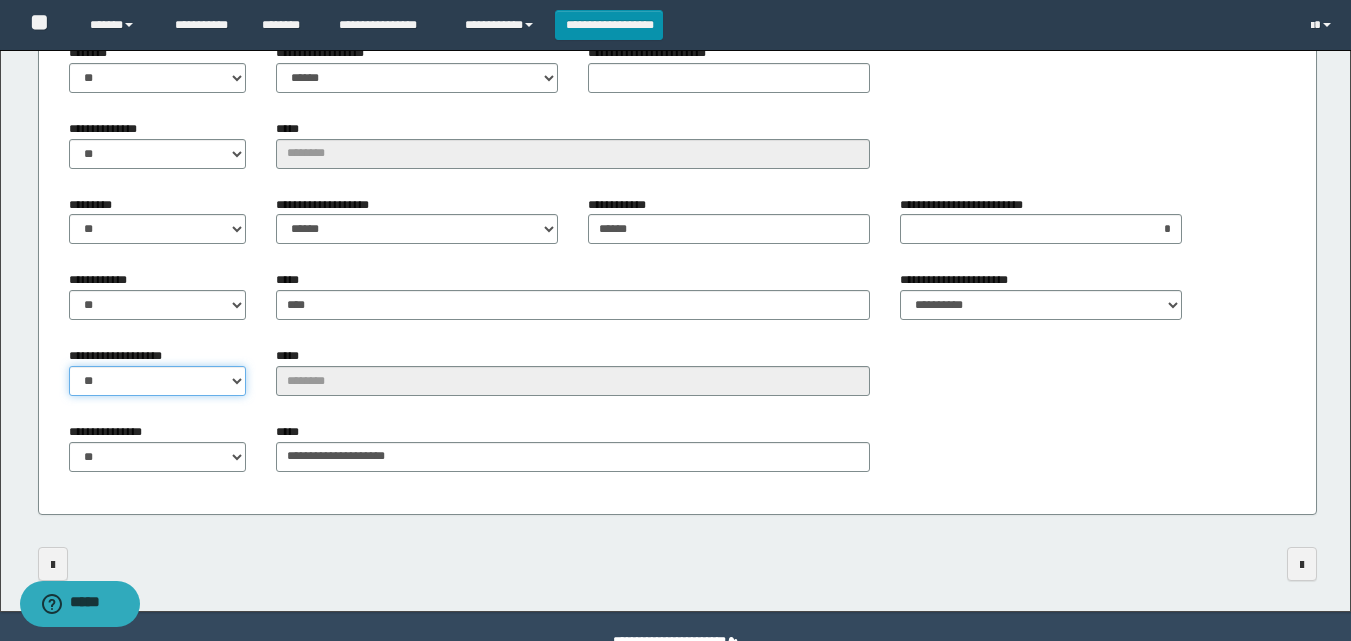 click on "**
**" at bounding box center [158, 381] 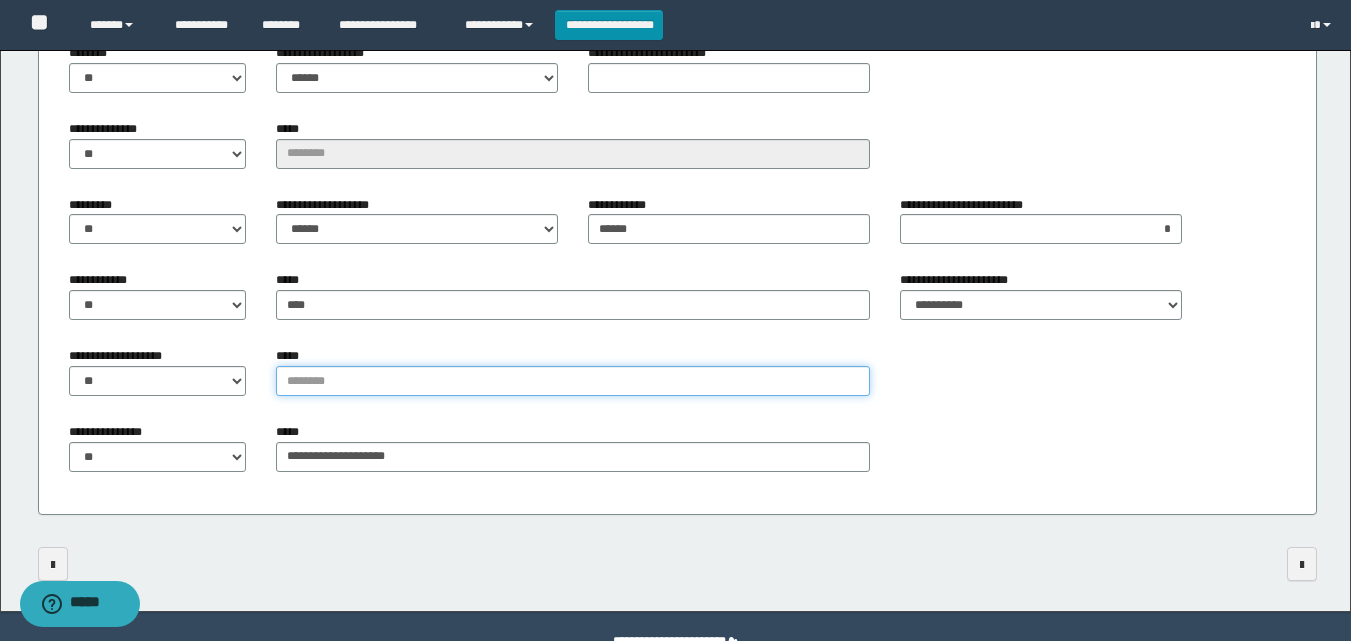 click on "*****" at bounding box center [573, 381] 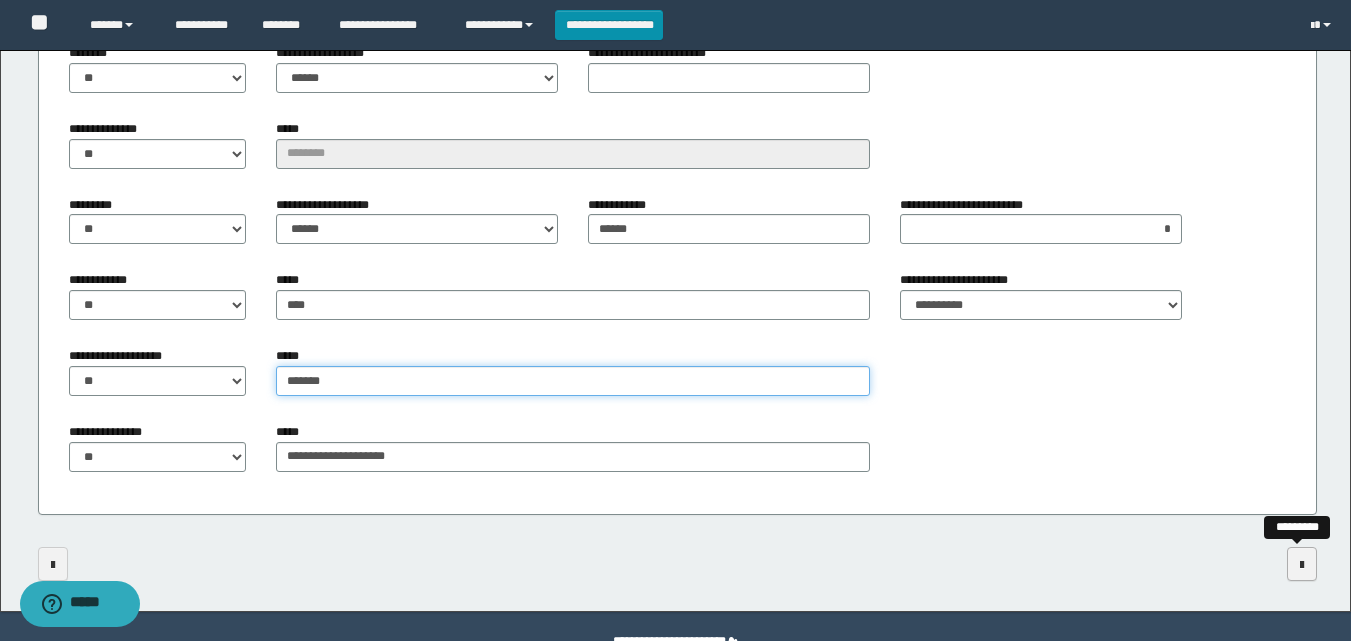 type on "*******" 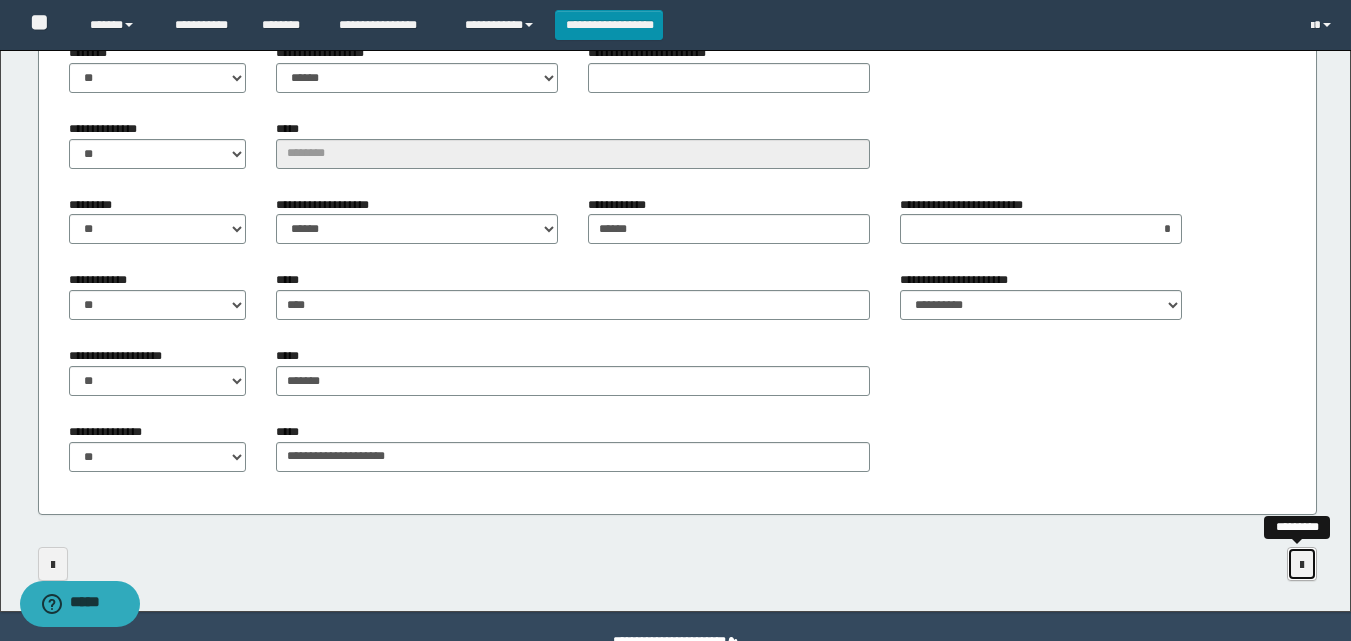 click at bounding box center [1302, 564] 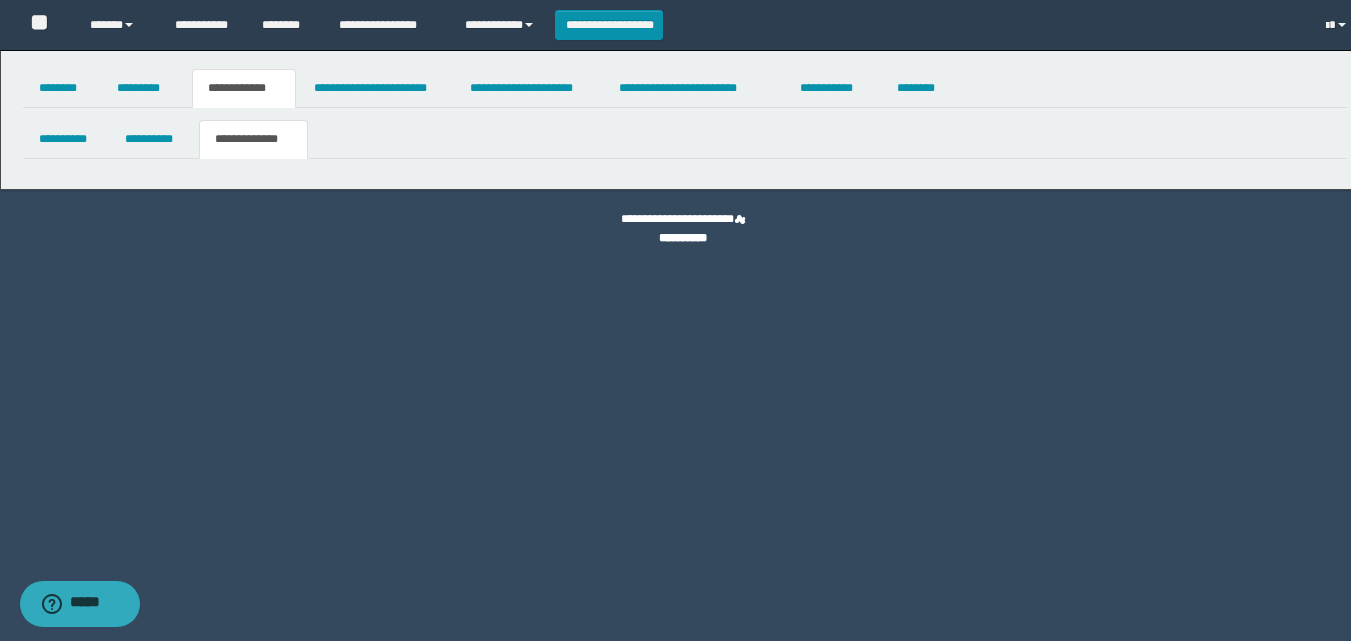 scroll, scrollTop: 0, scrollLeft: 0, axis: both 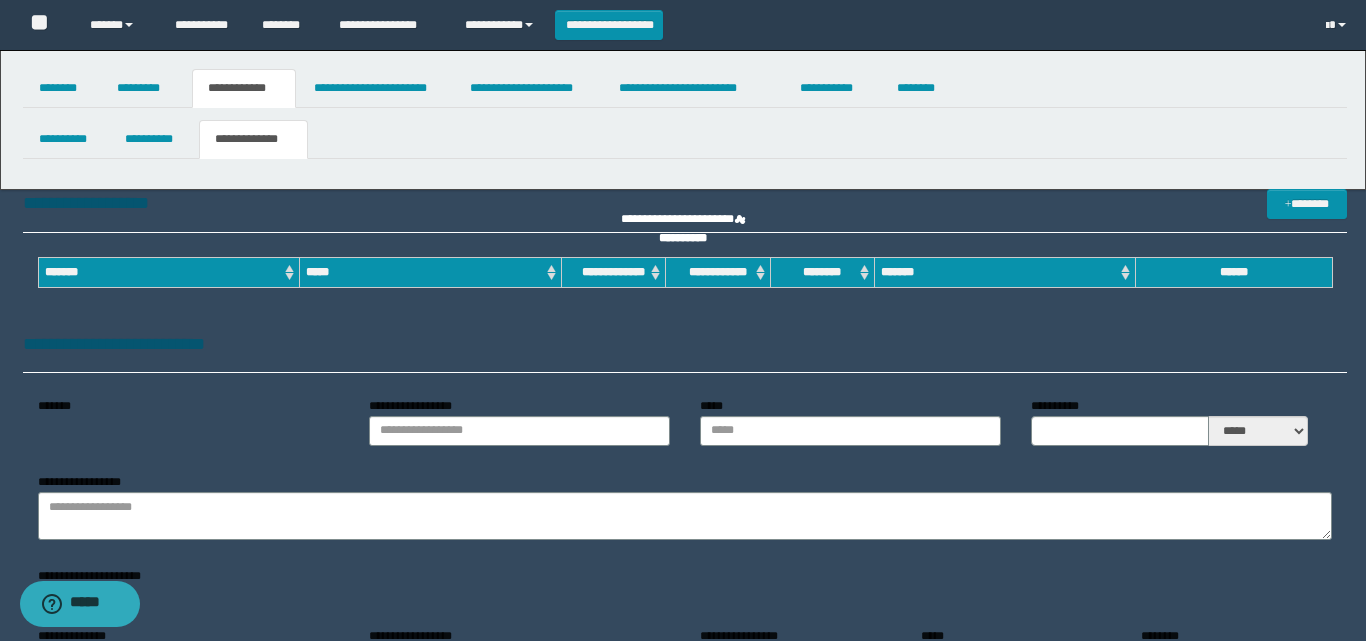 type on "**********" 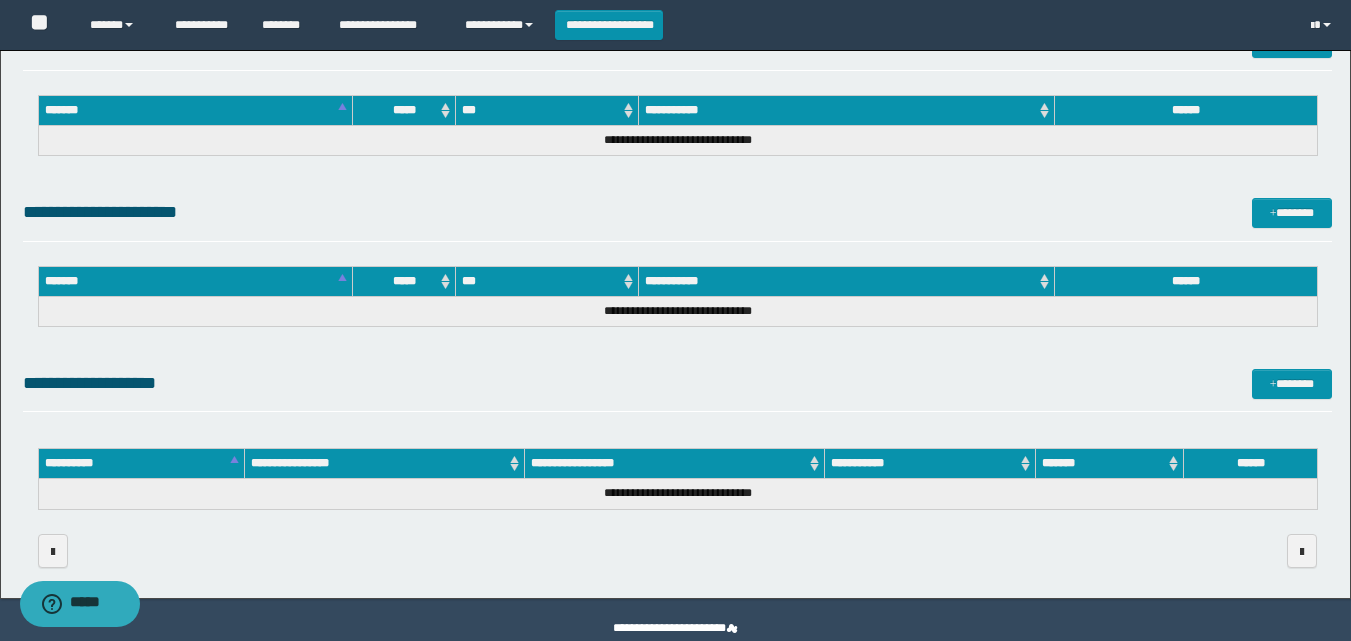 scroll, scrollTop: 1087, scrollLeft: 0, axis: vertical 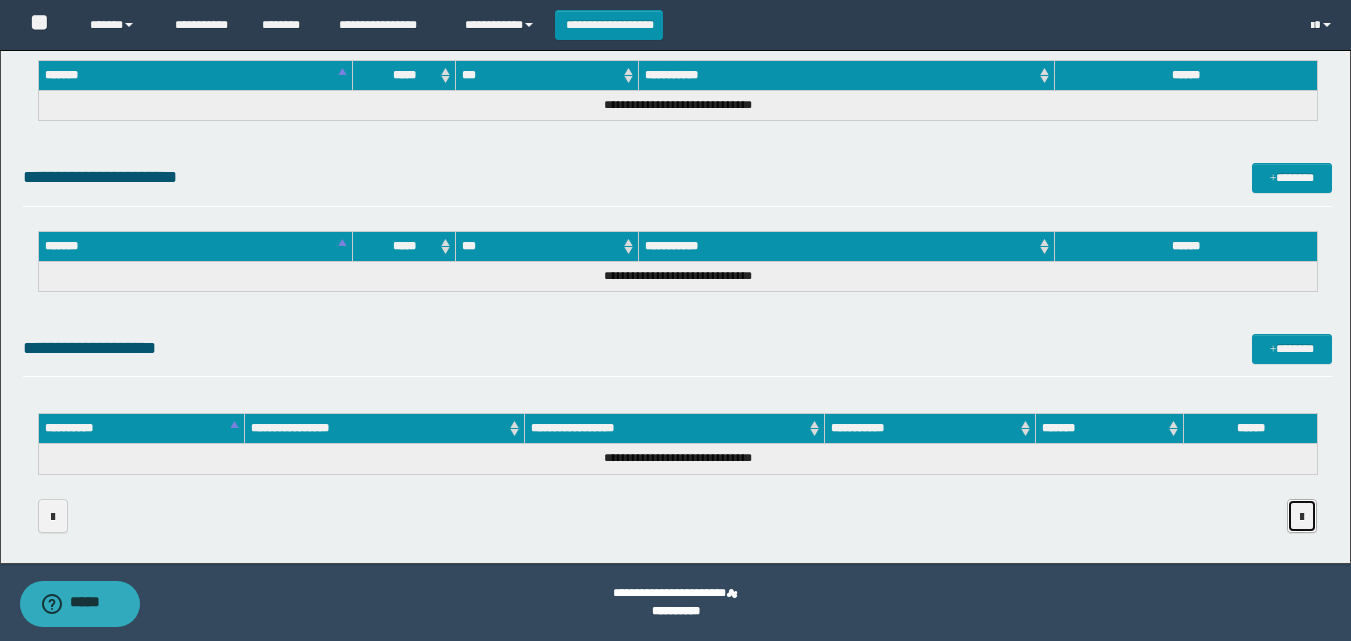 click at bounding box center [1302, 517] 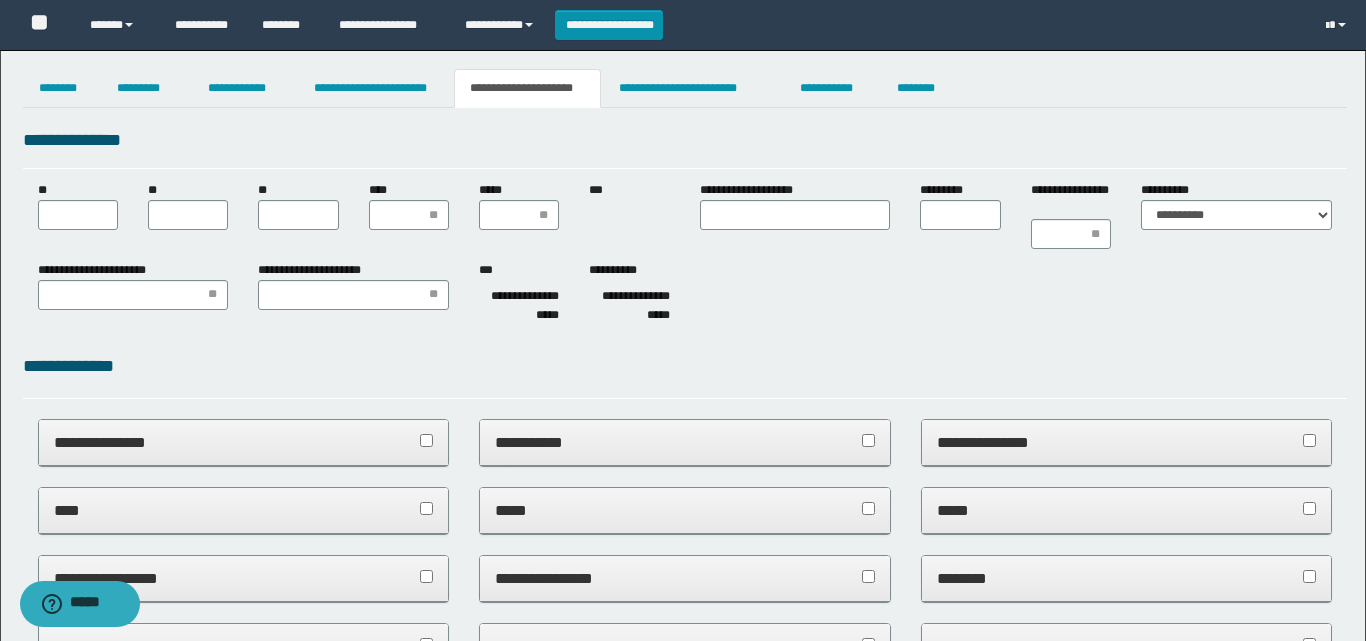 scroll, scrollTop: 0, scrollLeft: 0, axis: both 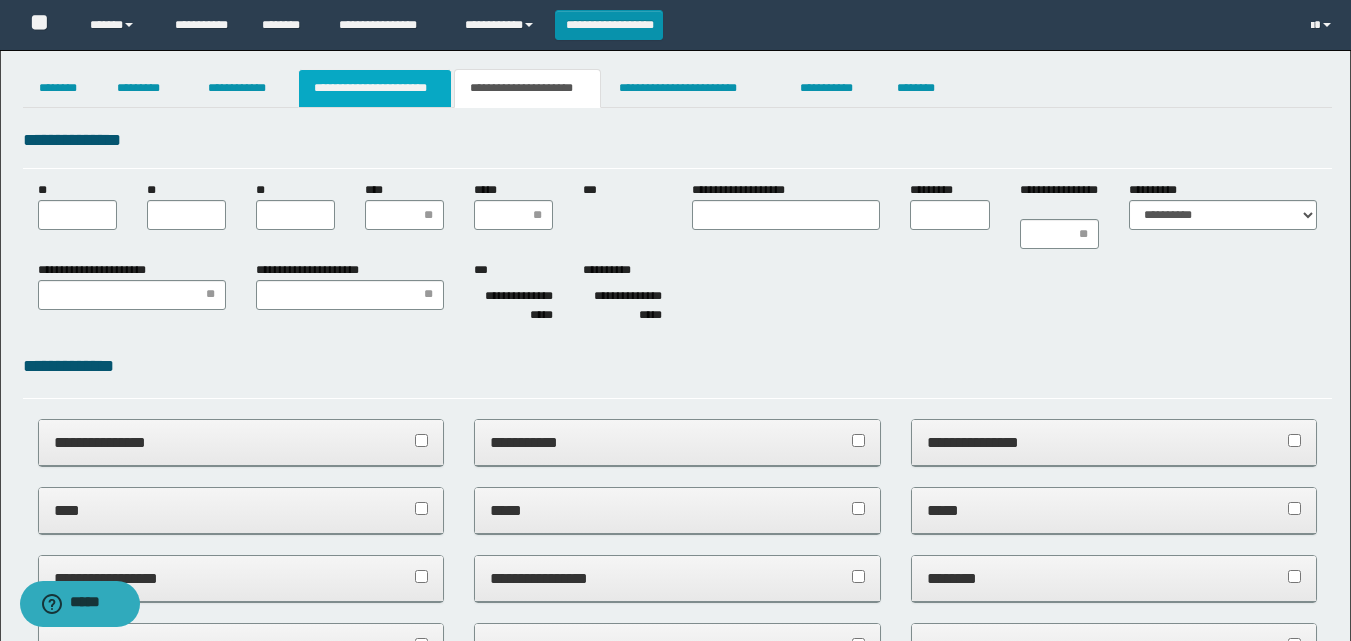 click on "**********" at bounding box center [375, 88] 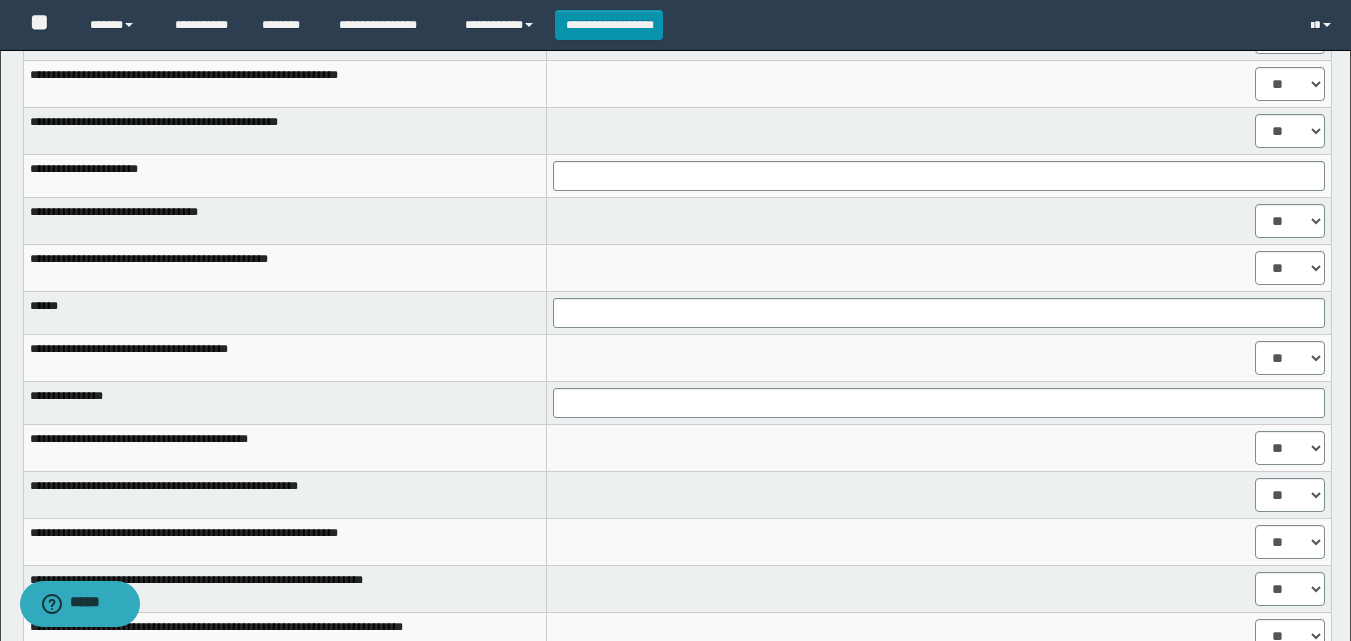 scroll, scrollTop: 1100, scrollLeft: 0, axis: vertical 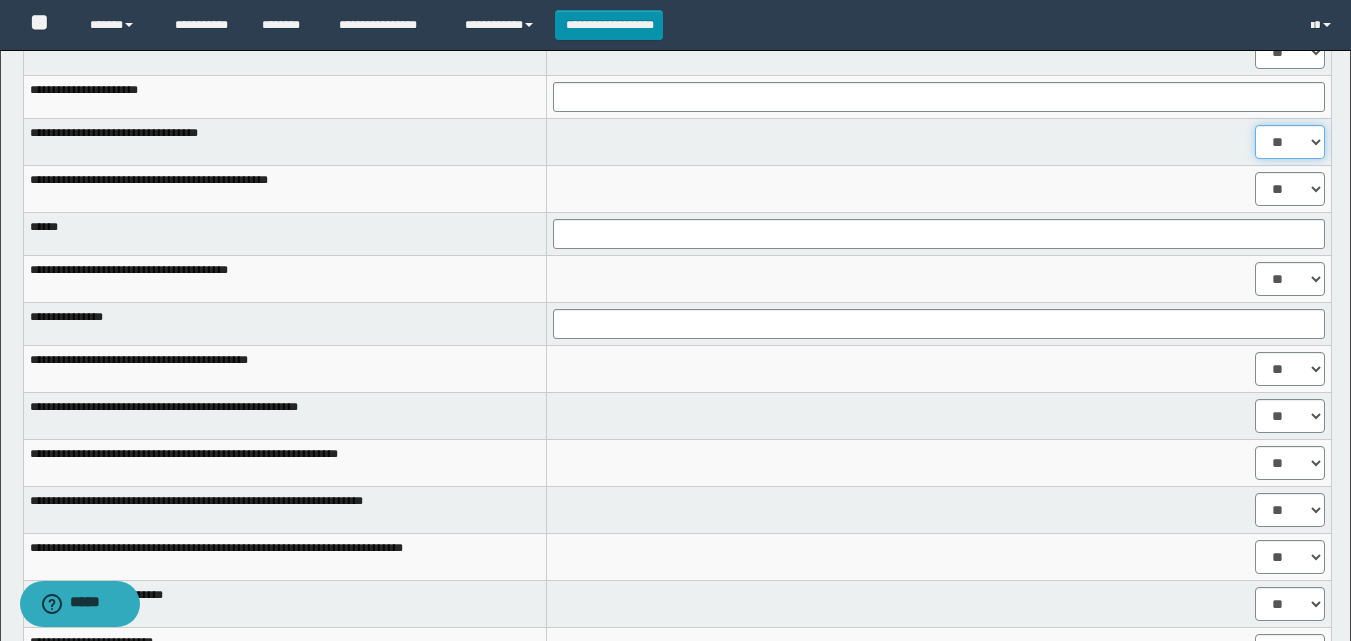 click on "**
**" at bounding box center [1290, 142] 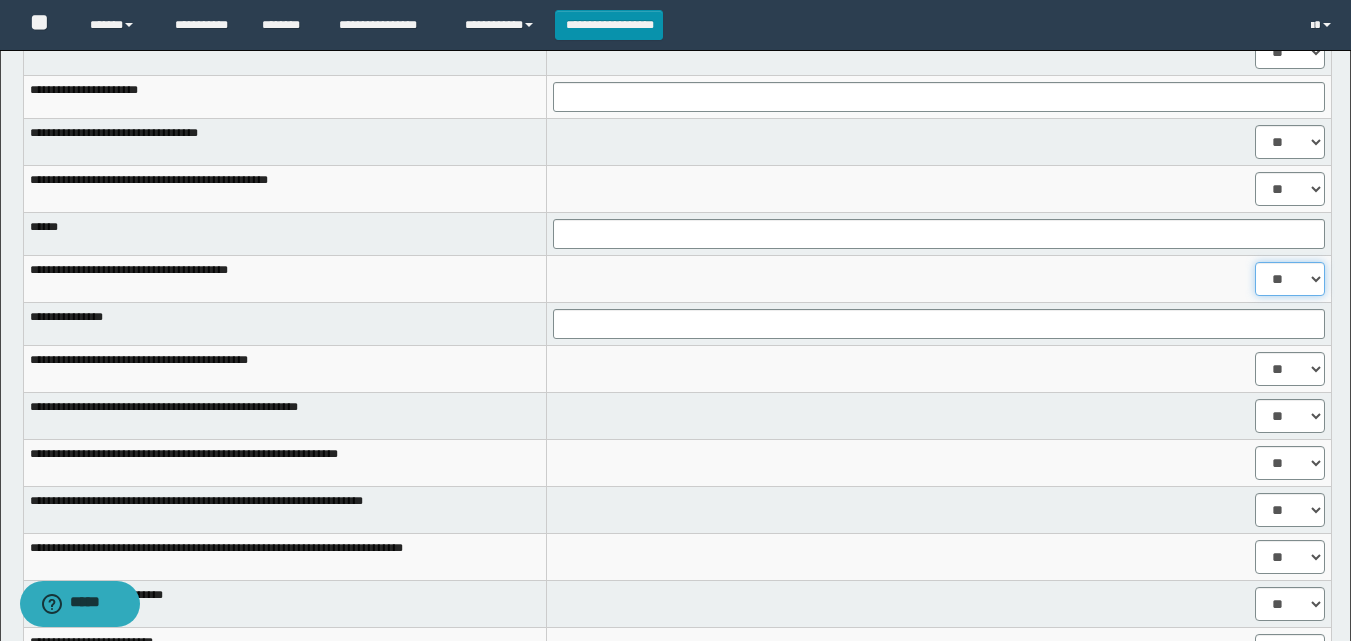 click on "**
**" at bounding box center [1290, 279] 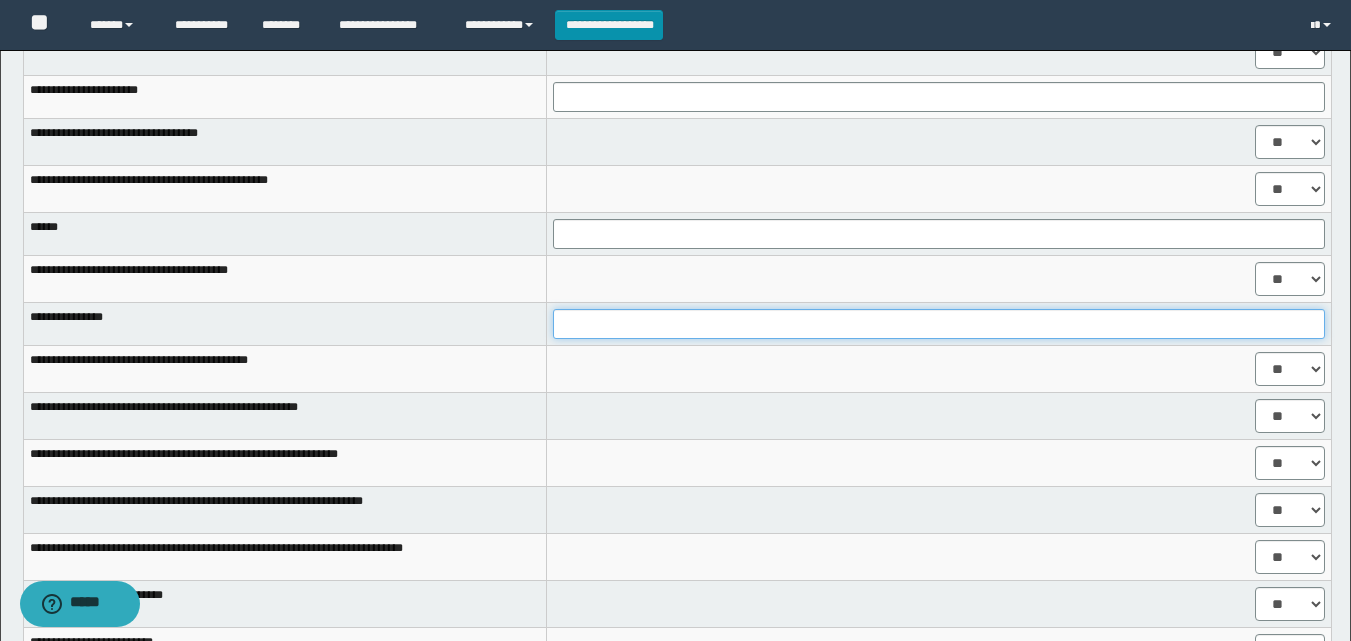 click at bounding box center (939, 324) 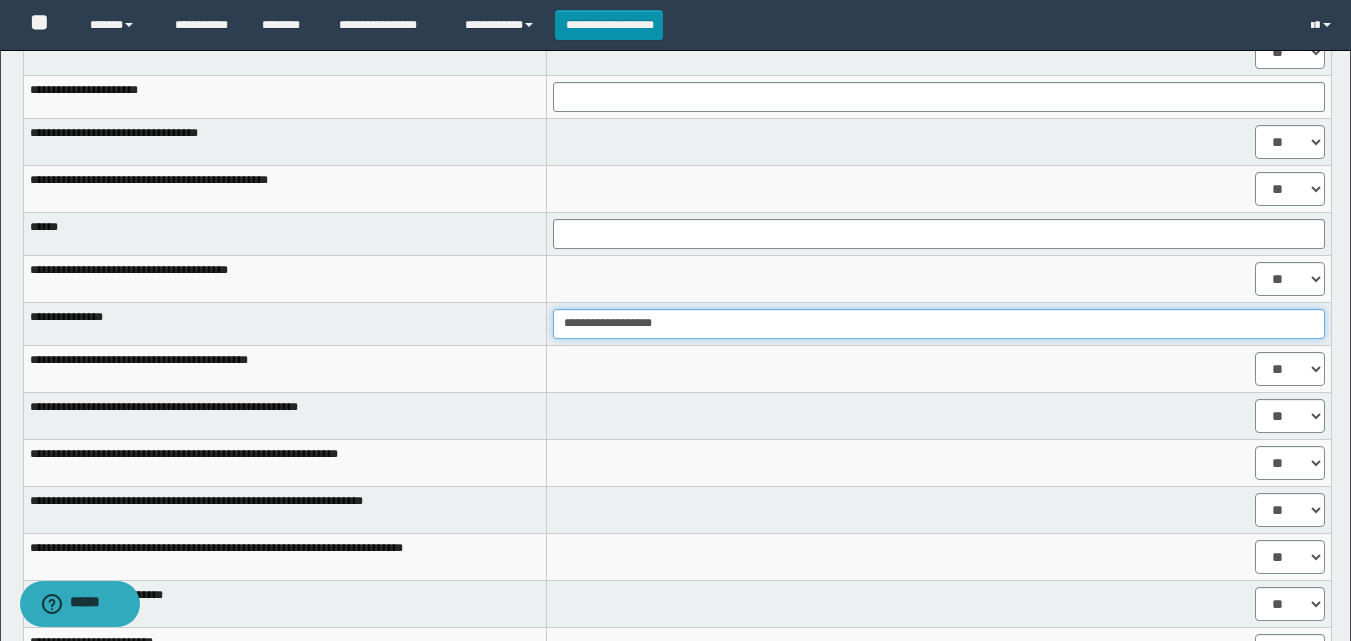 click on "**********" at bounding box center [939, 324] 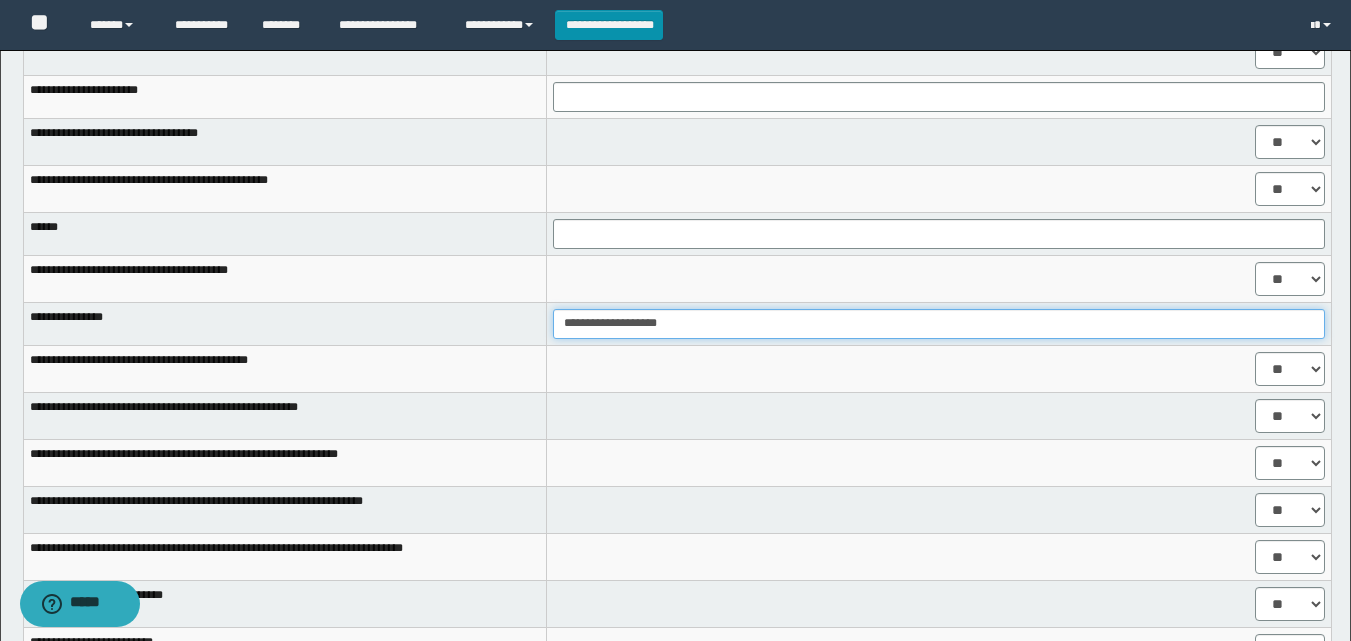 click on "**********" at bounding box center [939, 324] 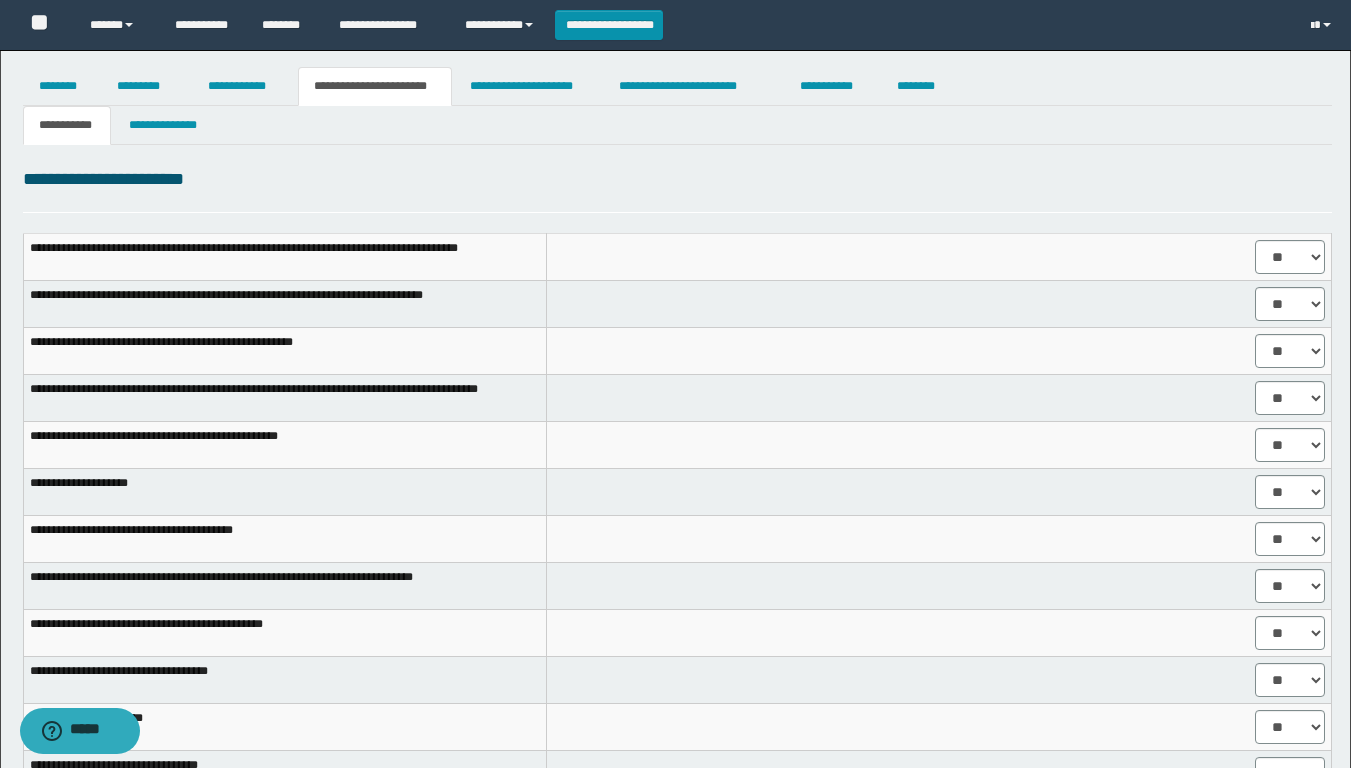 scroll, scrollTop: 0, scrollLeft: 0, axis: both 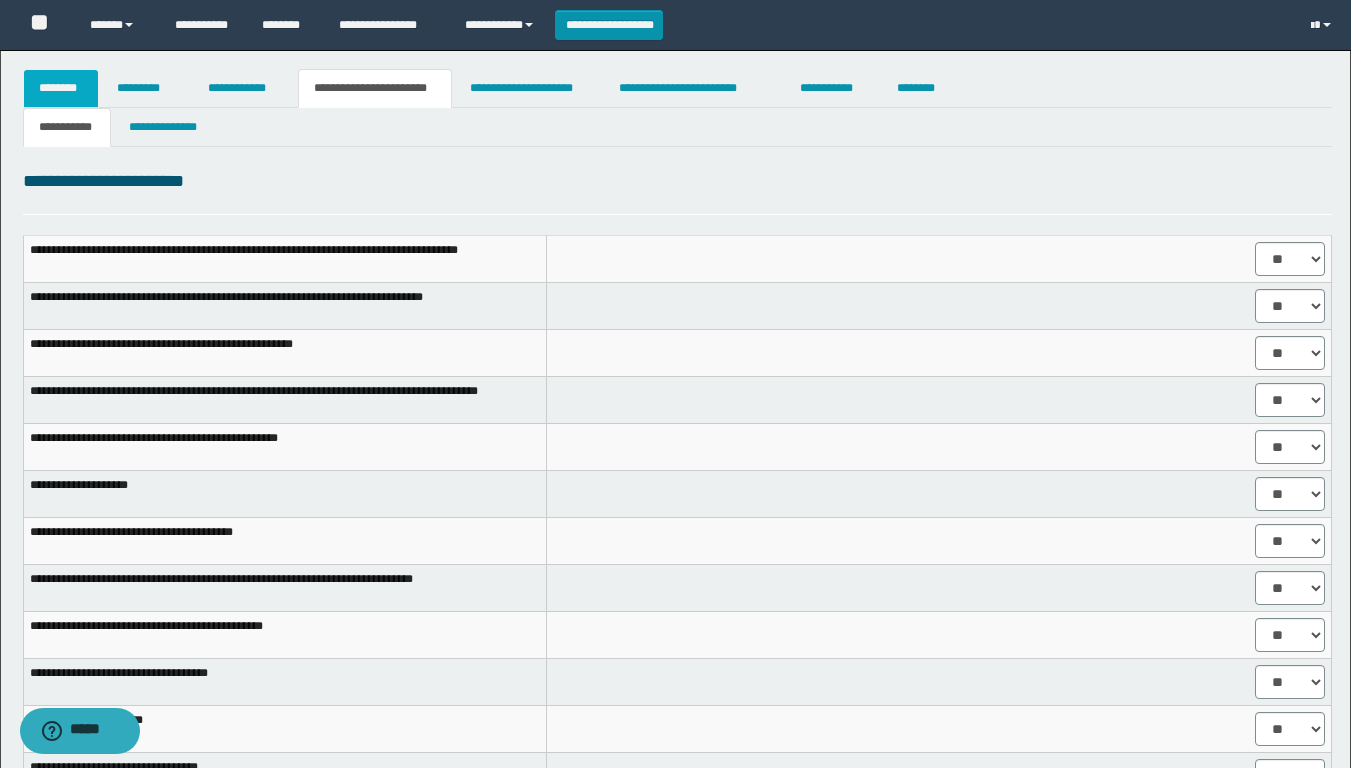 type on "**********" 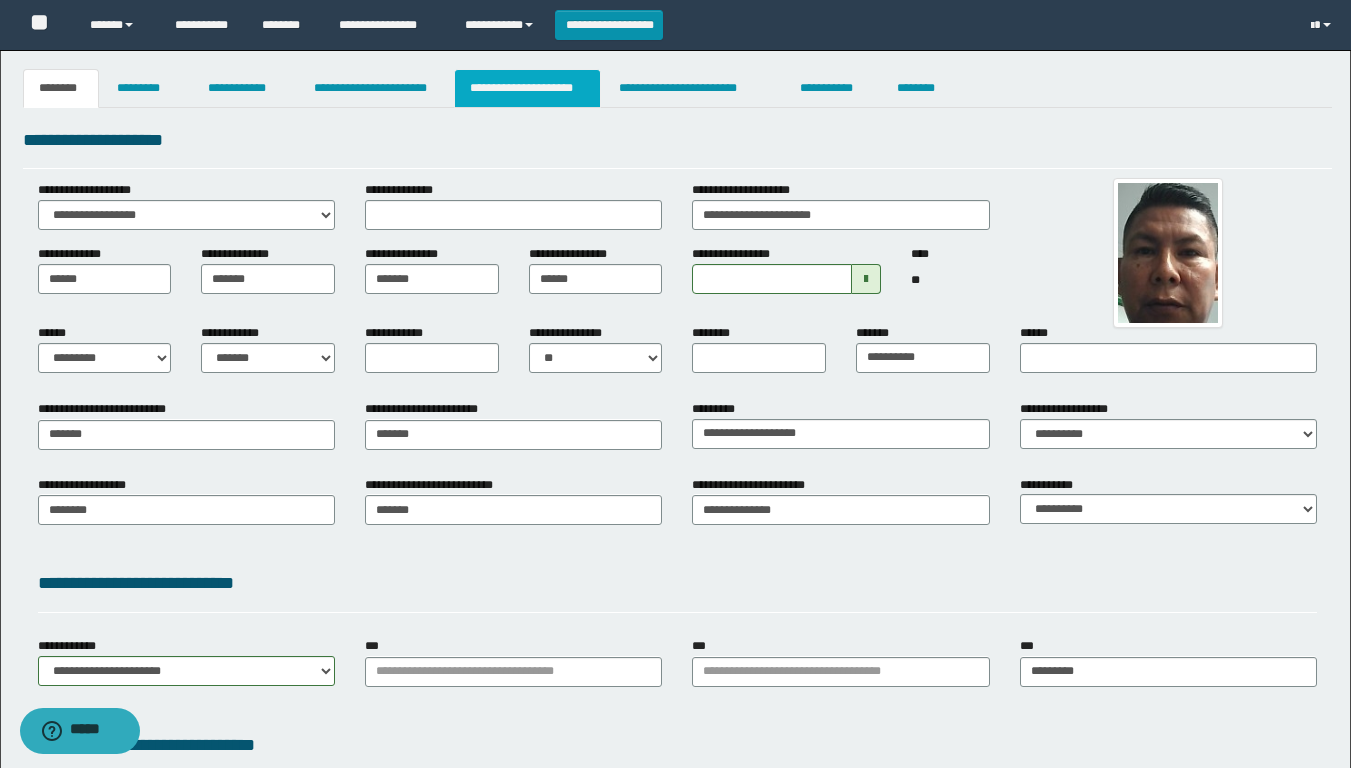 click on "**********" at bounding box center [527, 88] 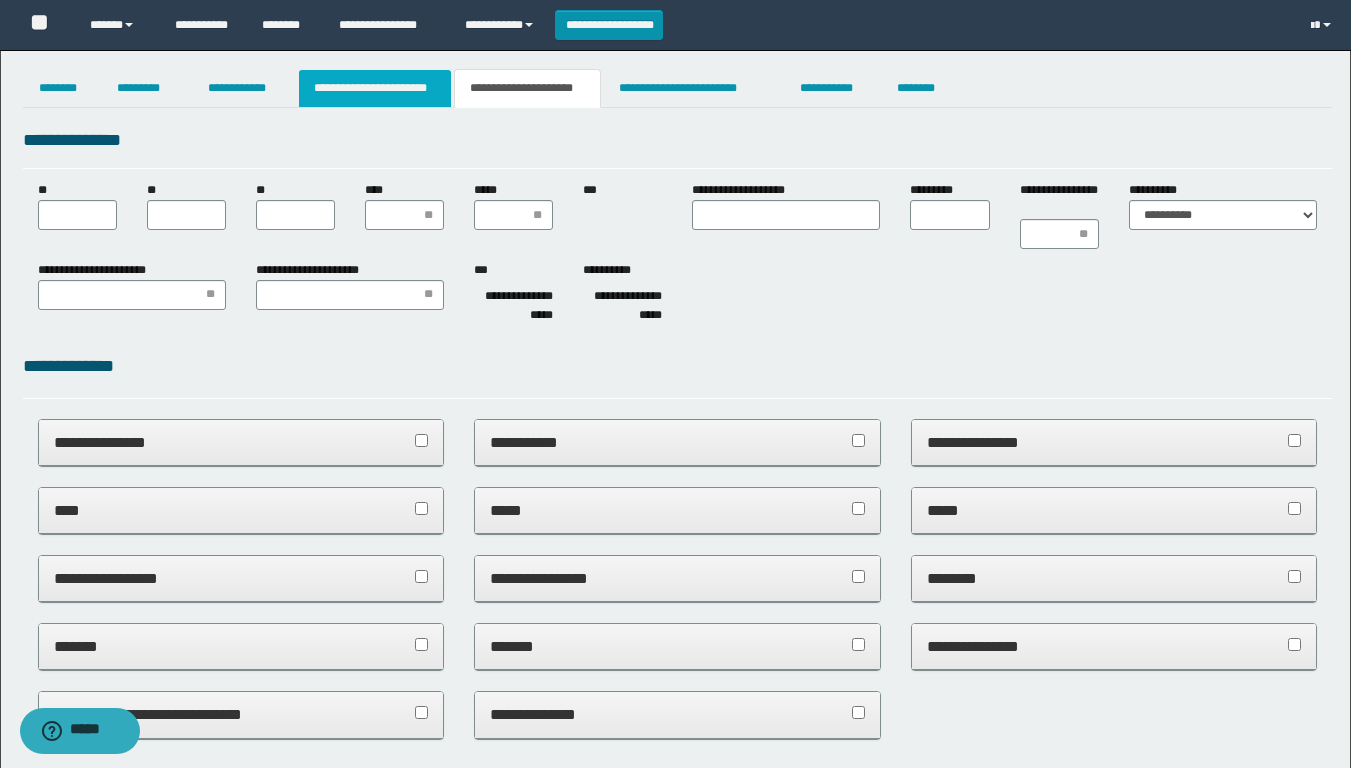 click on "**********" at bounding box center (375, 88) 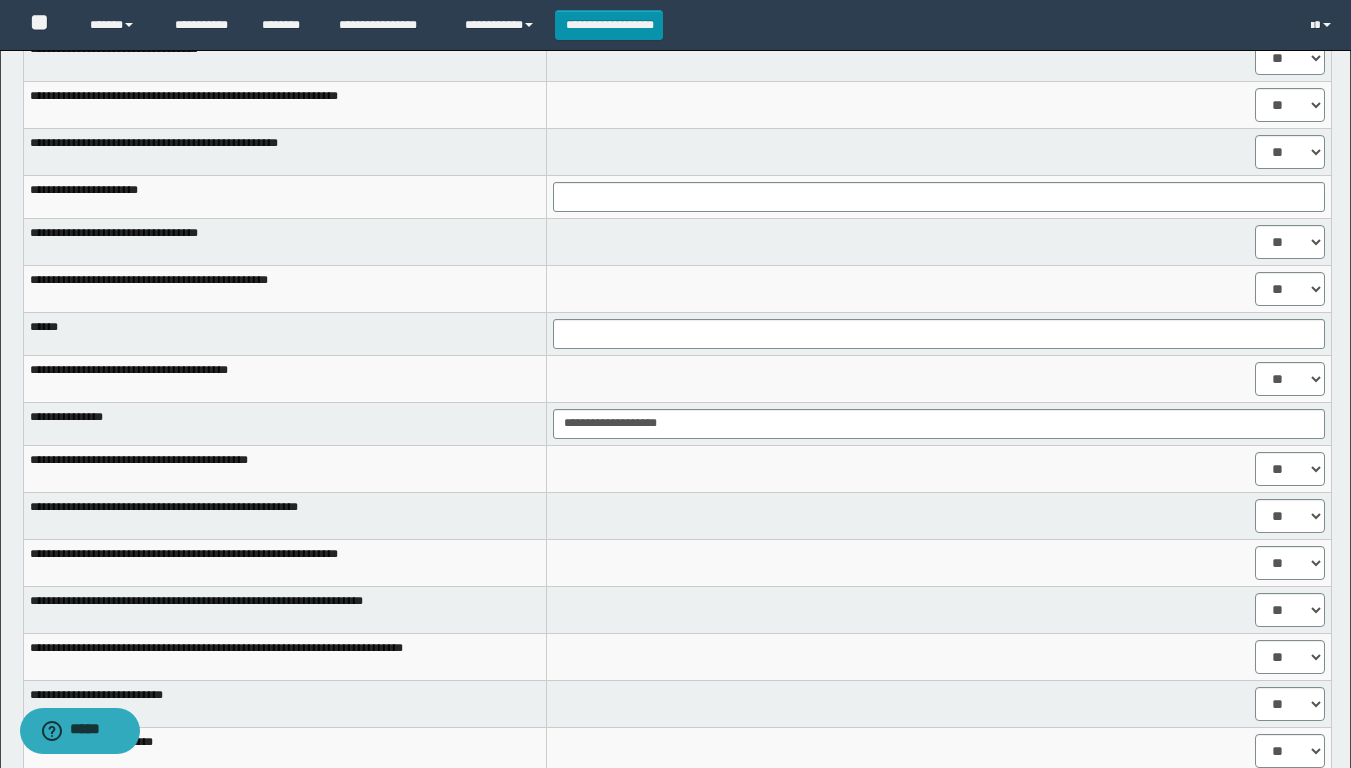 scroll, scrollTop: 1100, scrollLeft: 0, axis: vertical 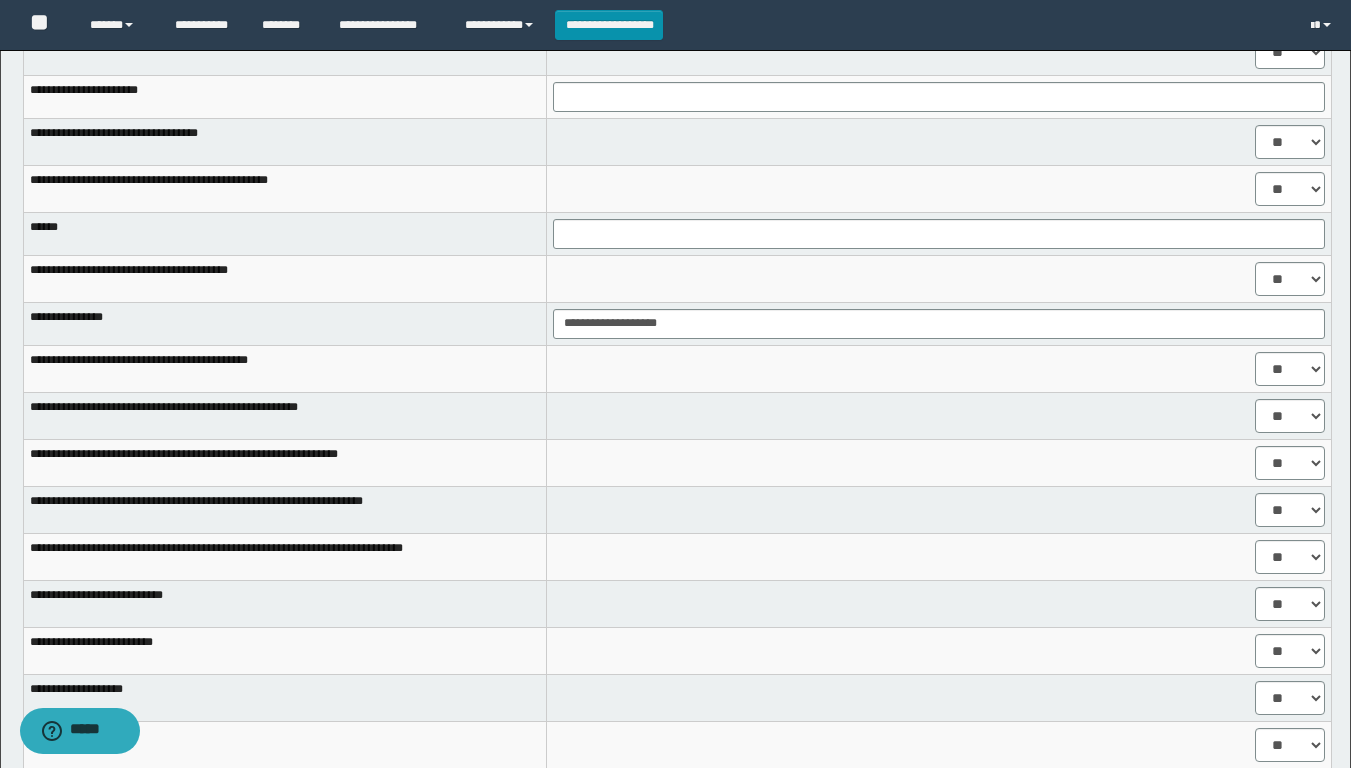 click on "**
**" at bounding box center (938, 278) 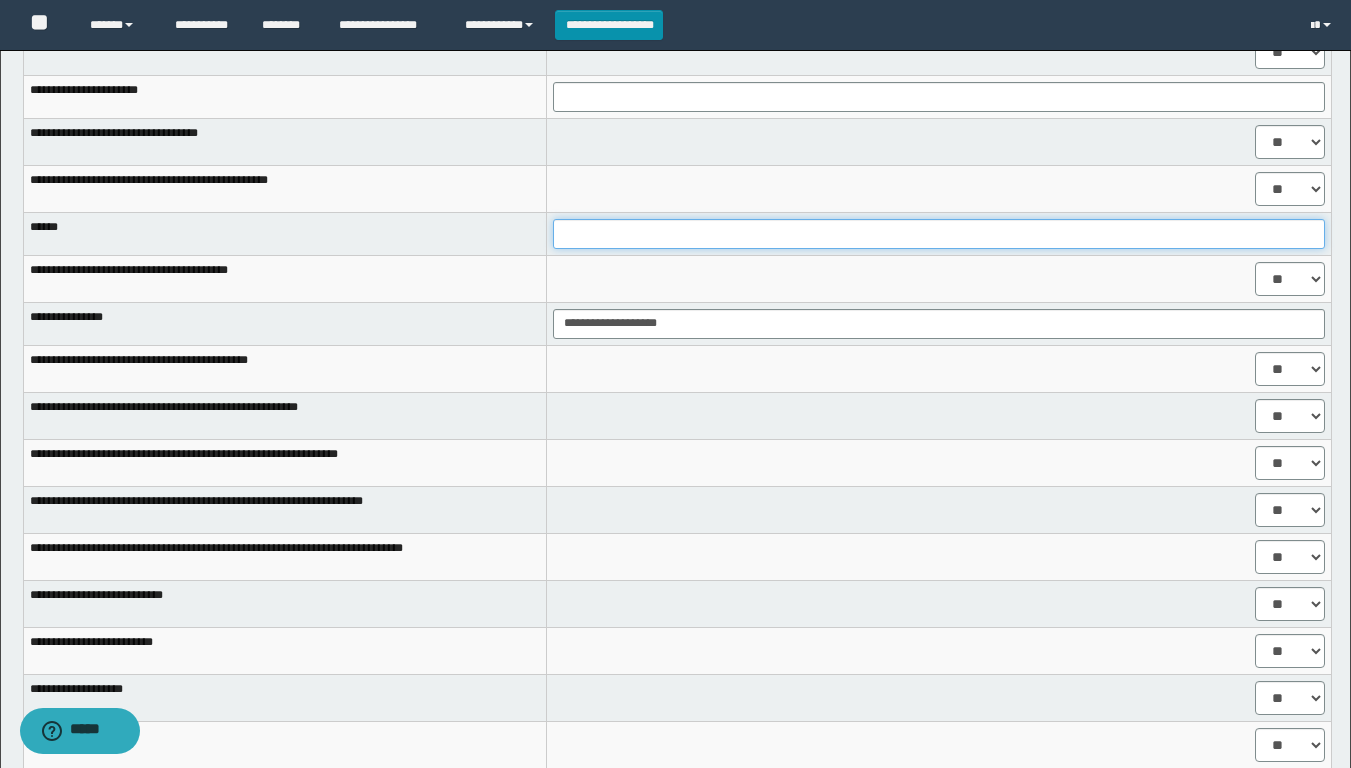 click at bounding box center (939, 234) 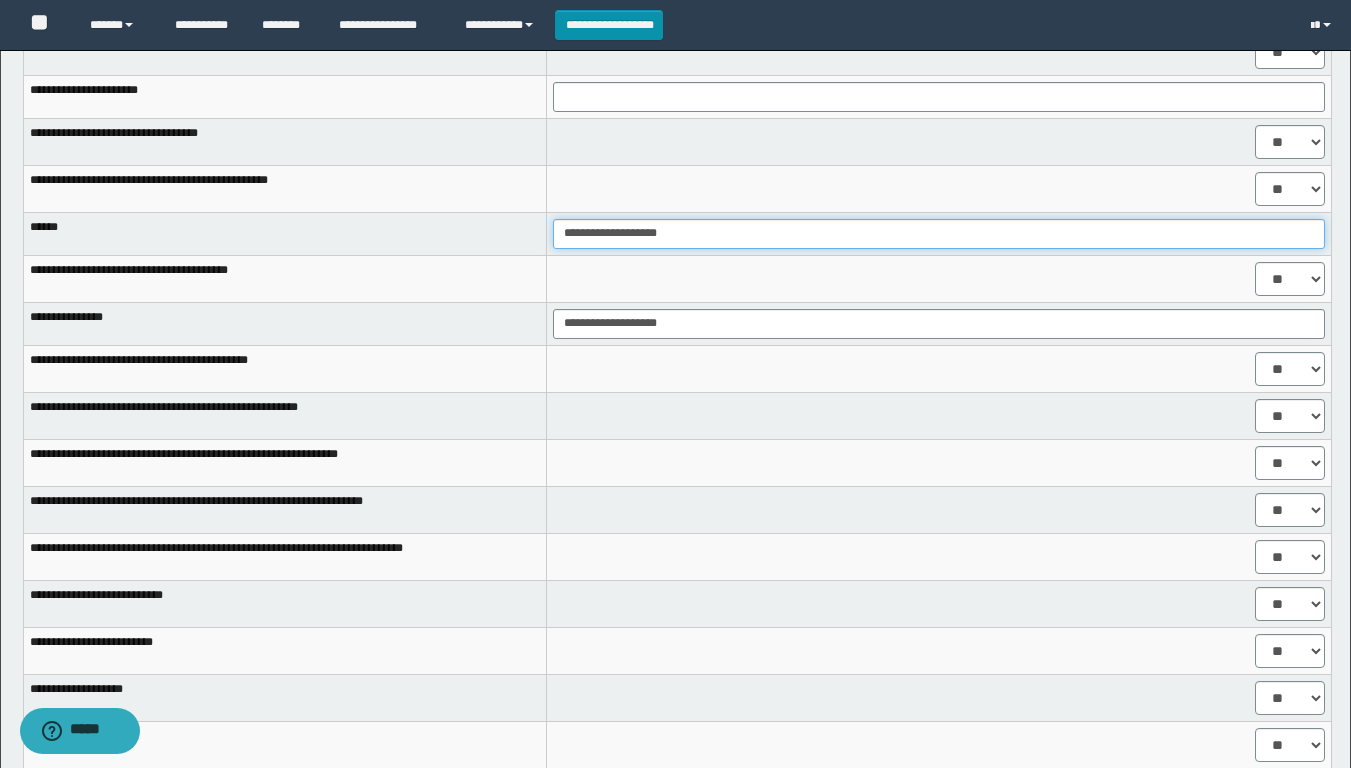 type on "**********" 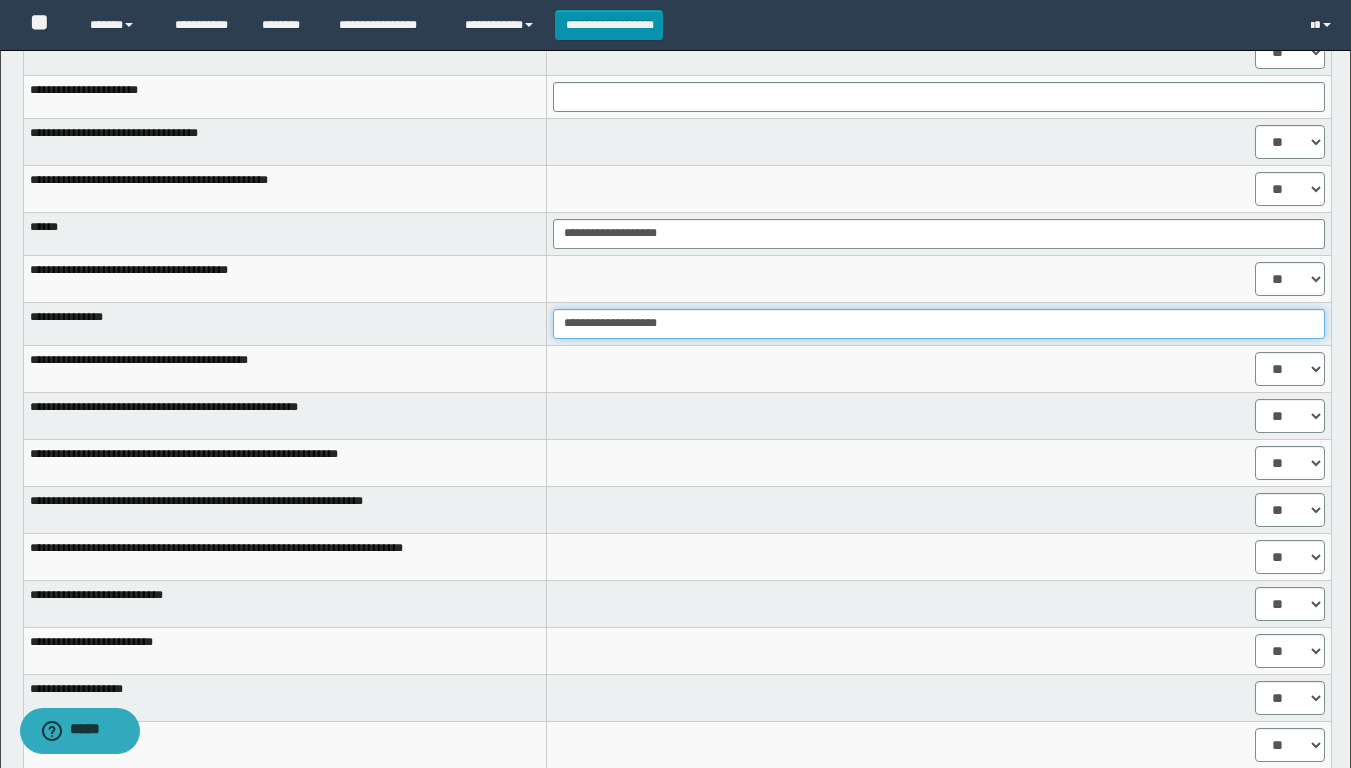 drag, startPoint x: 431, startPoint y: 333, endPoint x: 371, endPoint y: 333, distance: 60 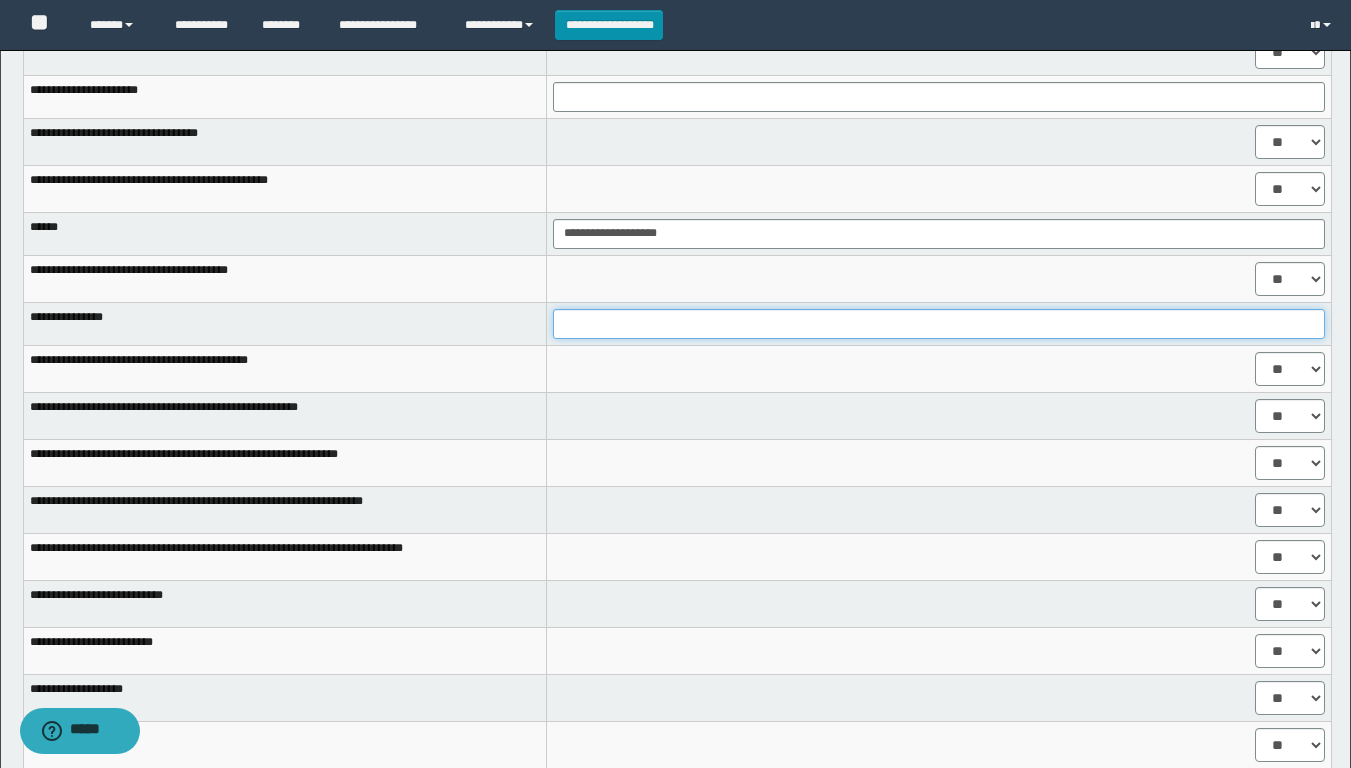 type 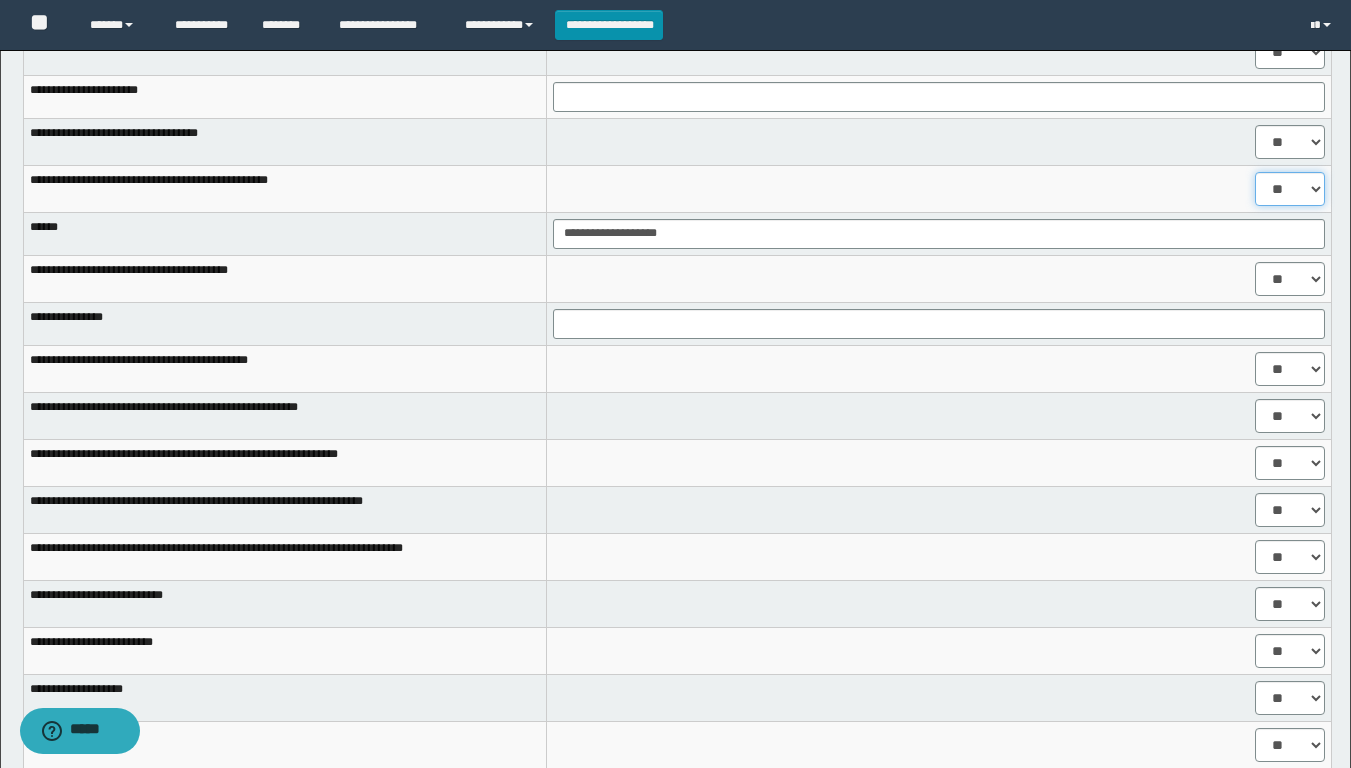 click on "**
**" at bounding box center [1290, 189] 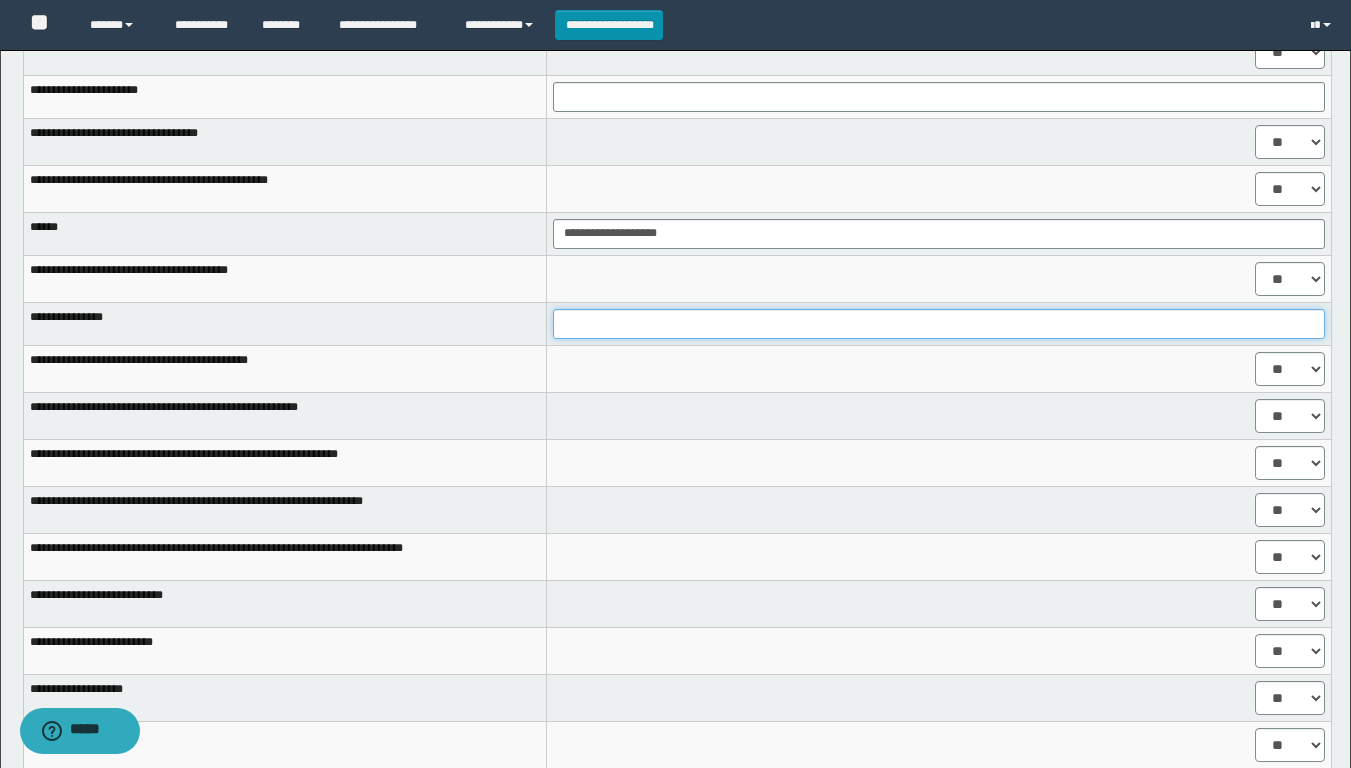click at bounding box center (939, 324) 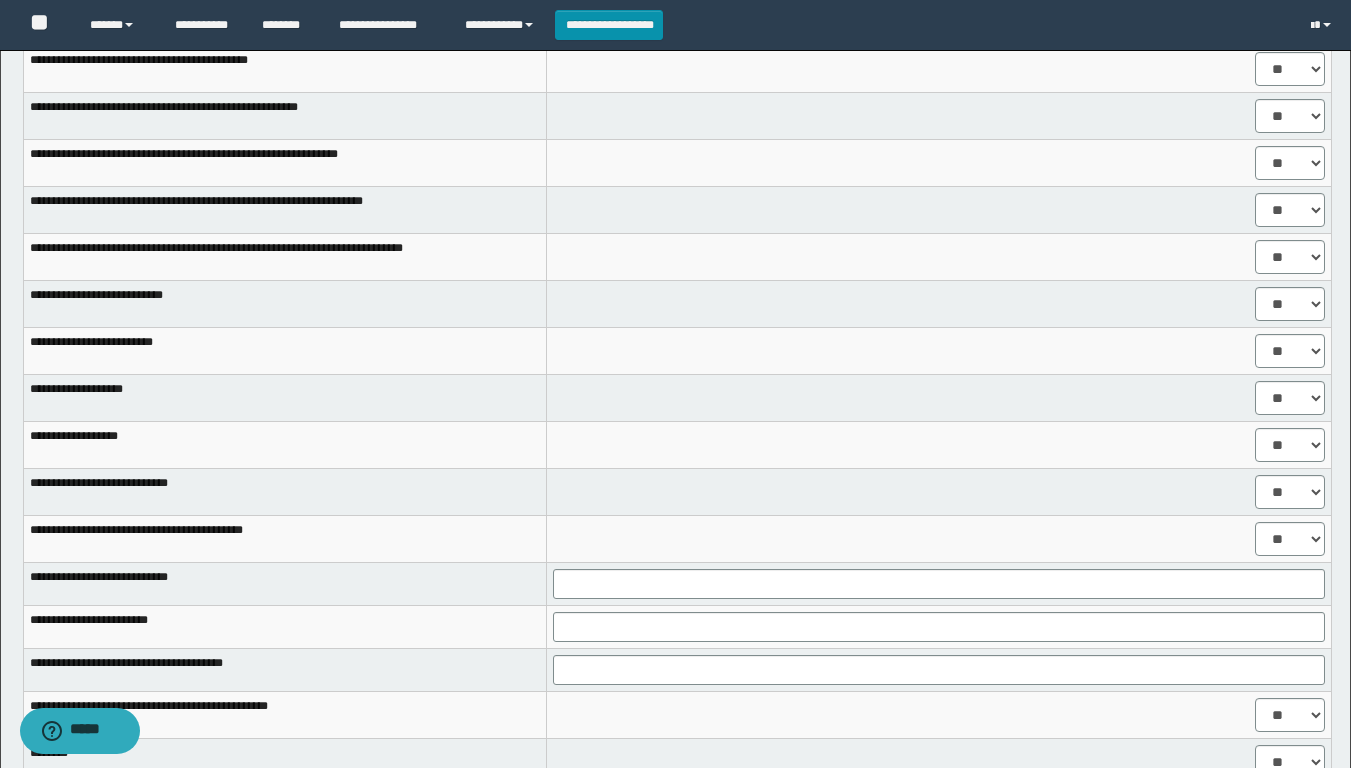 scroll, scrollTop: 1200, scrollLeft: 0, axis: vertical 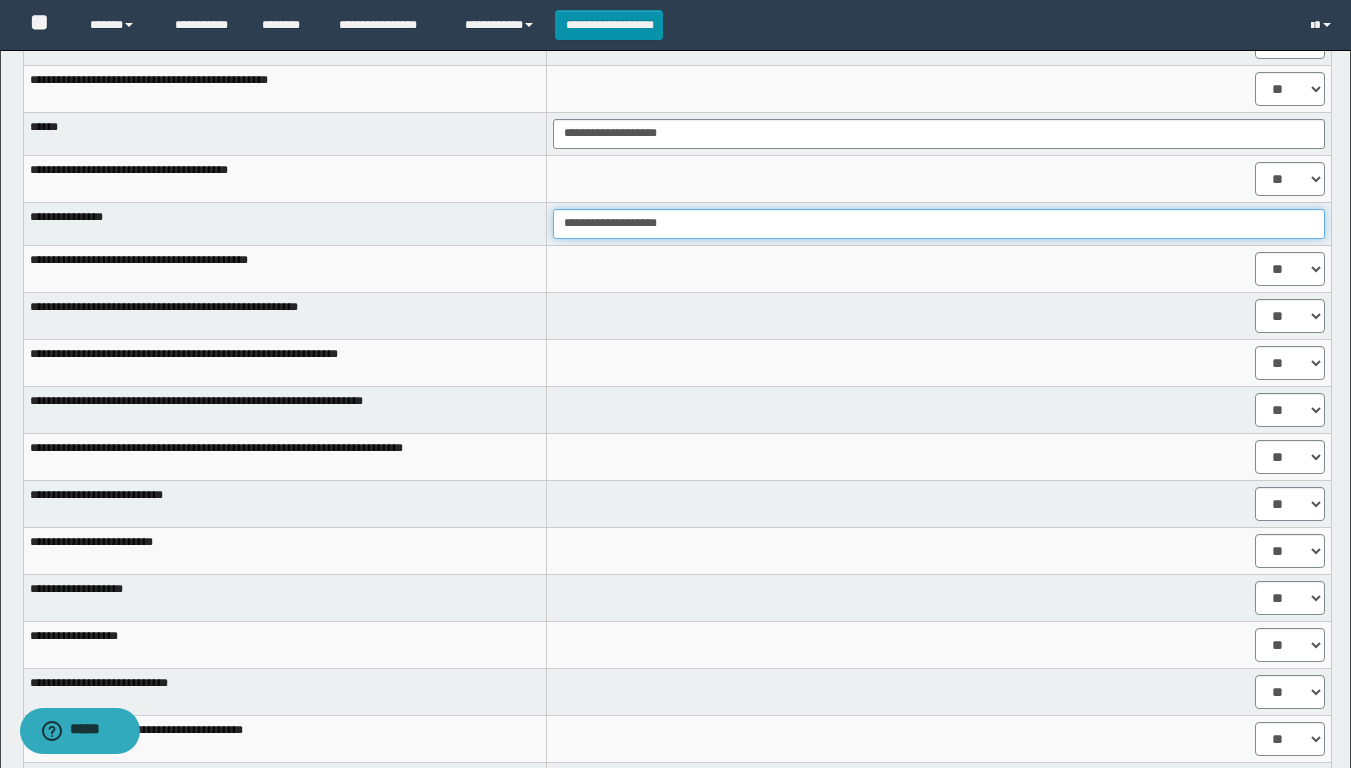 click on "**********" at bounding box center [939, 224] 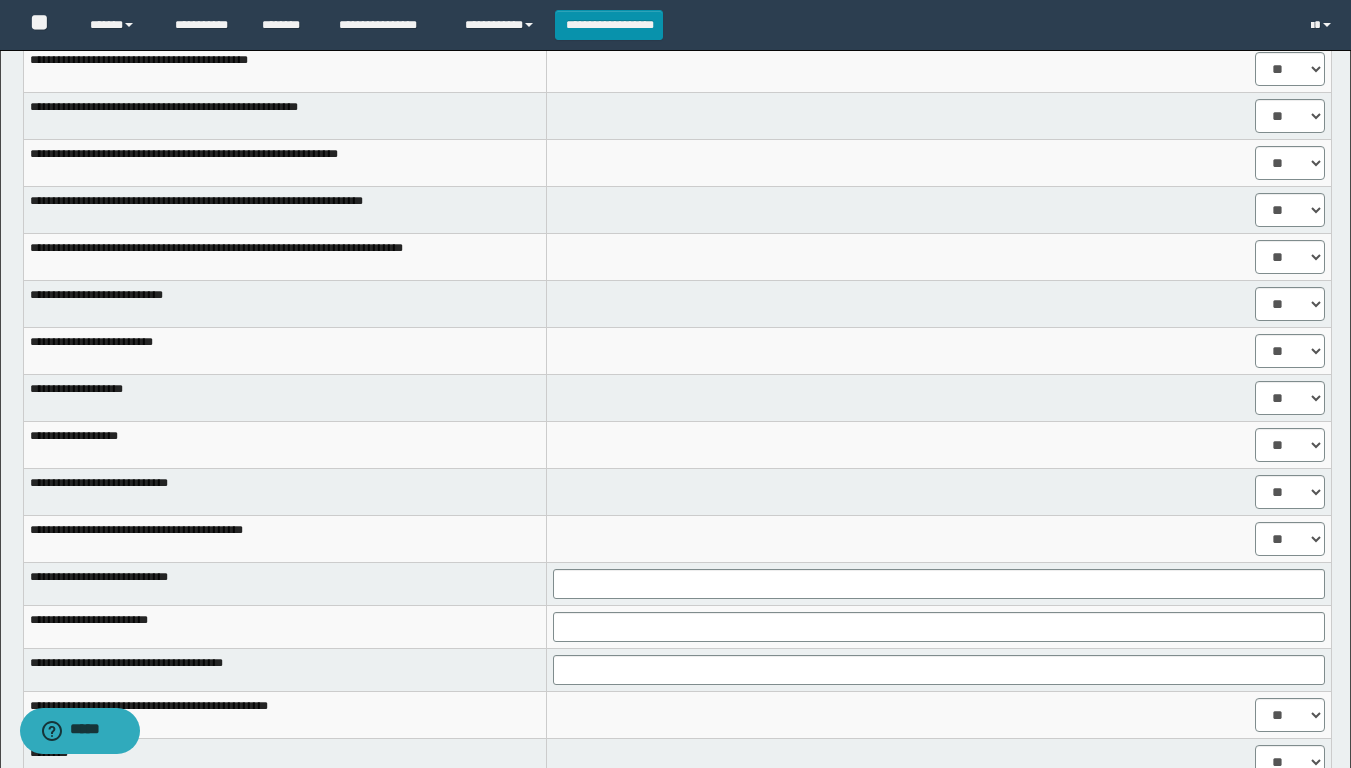 scroll, scrollTop: 1580, scrollLeft: 0, axis: vertical 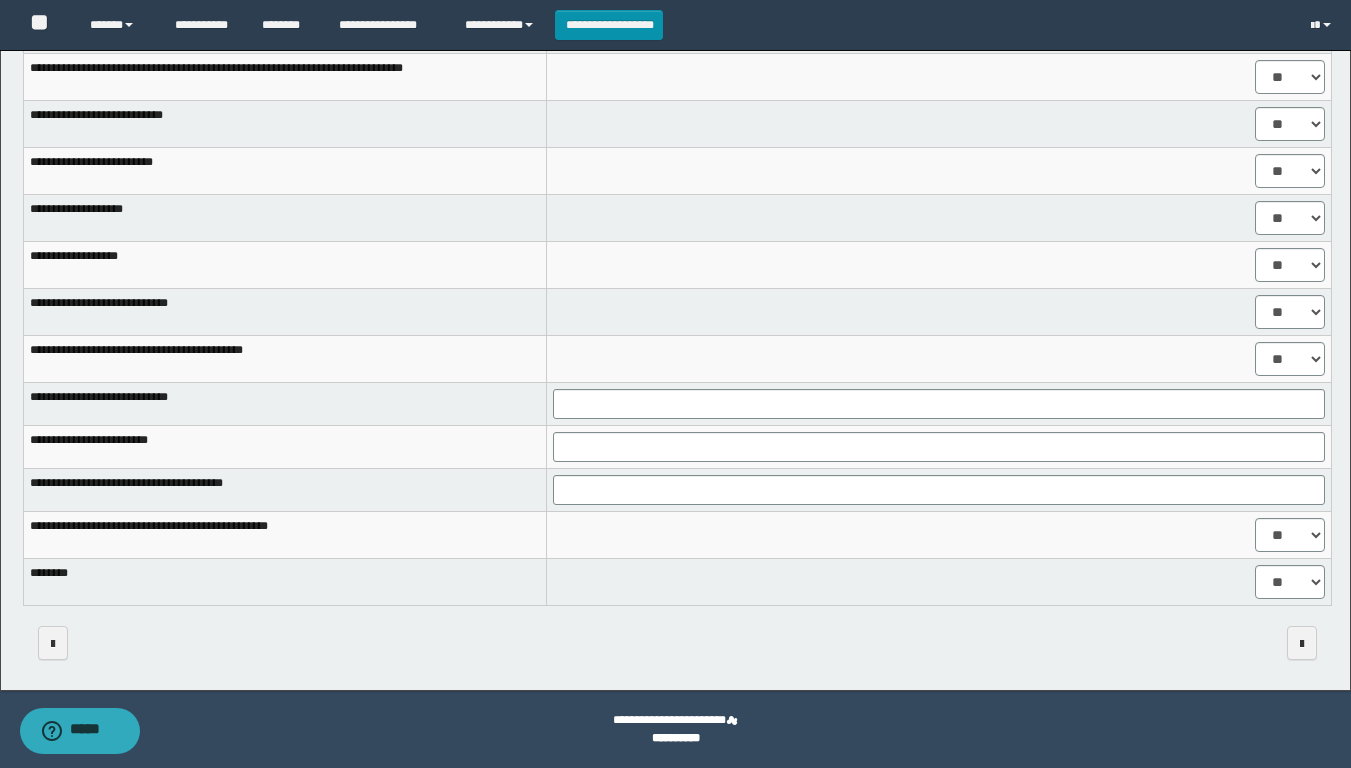 type on "**********" 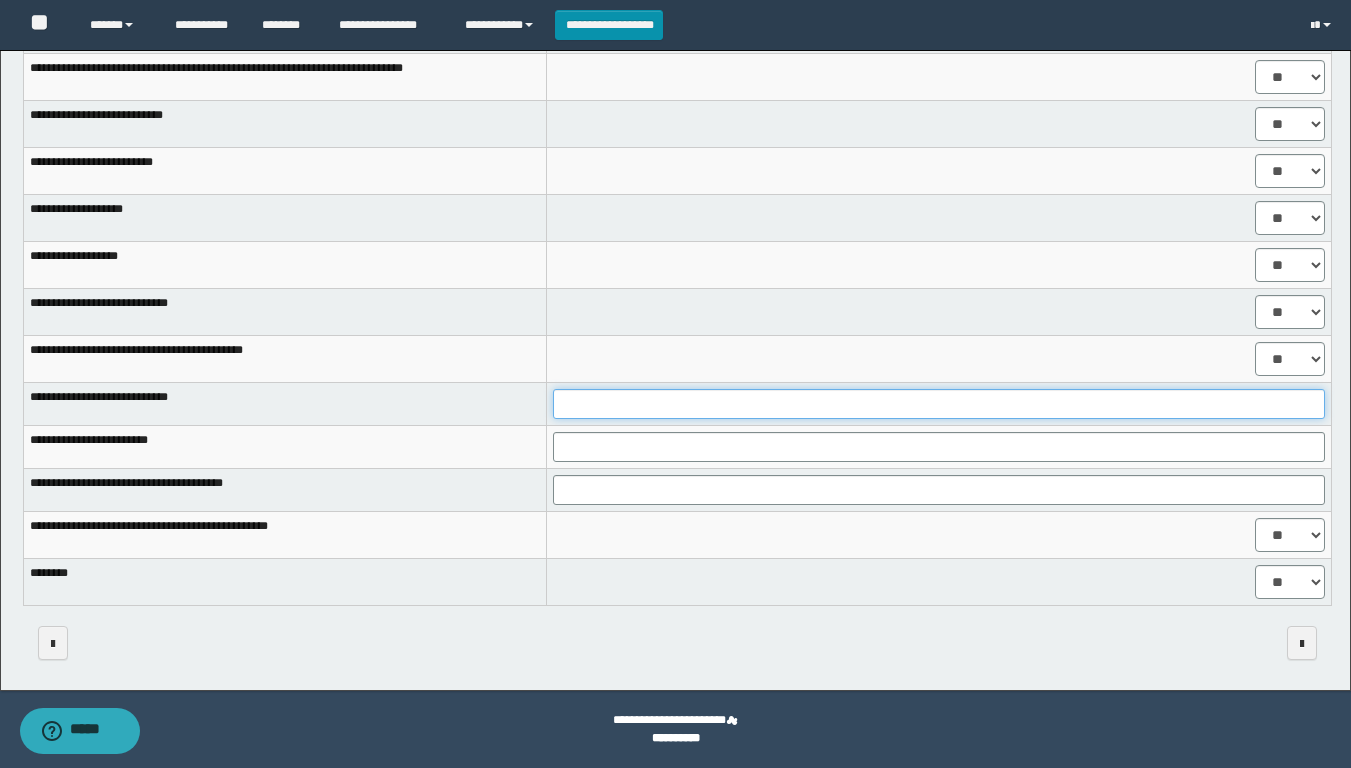 click at bounding box center [939, 404] 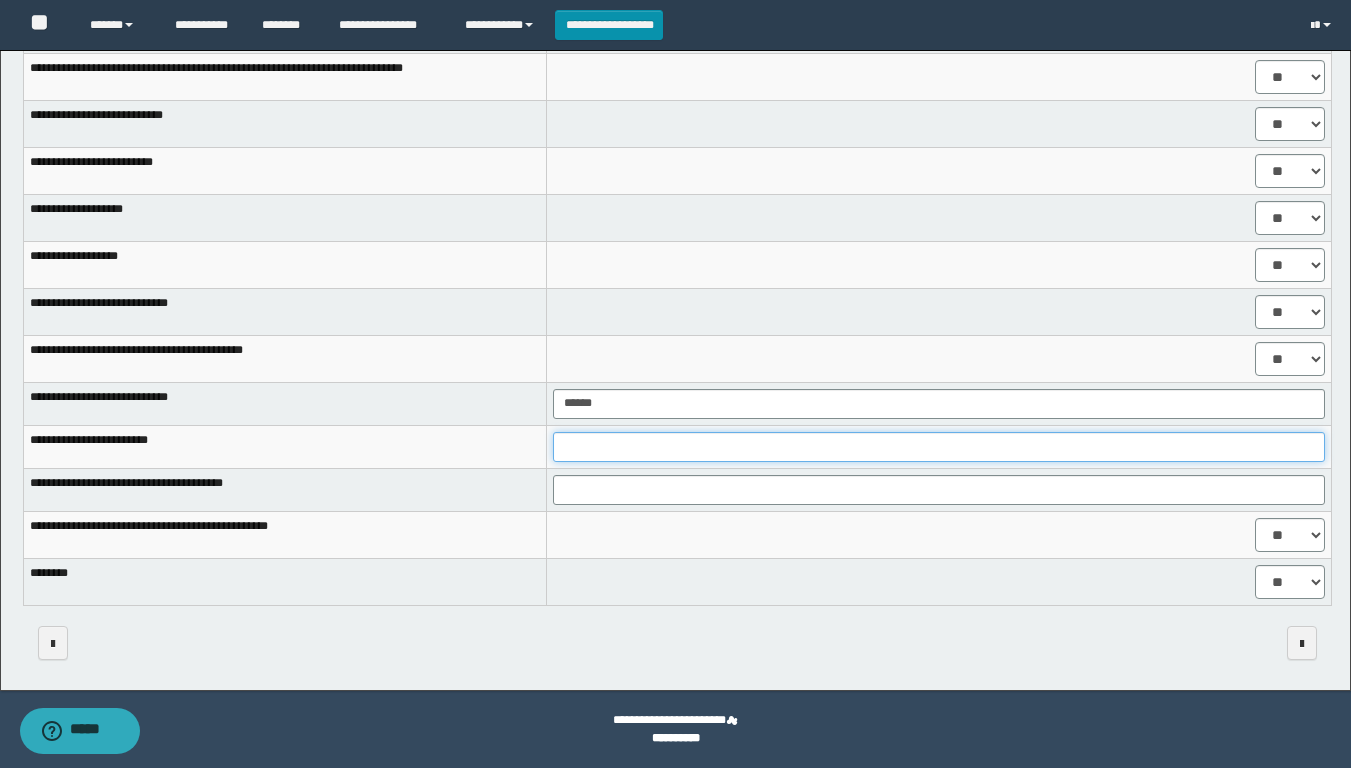 click at bounding box center [939, 447] 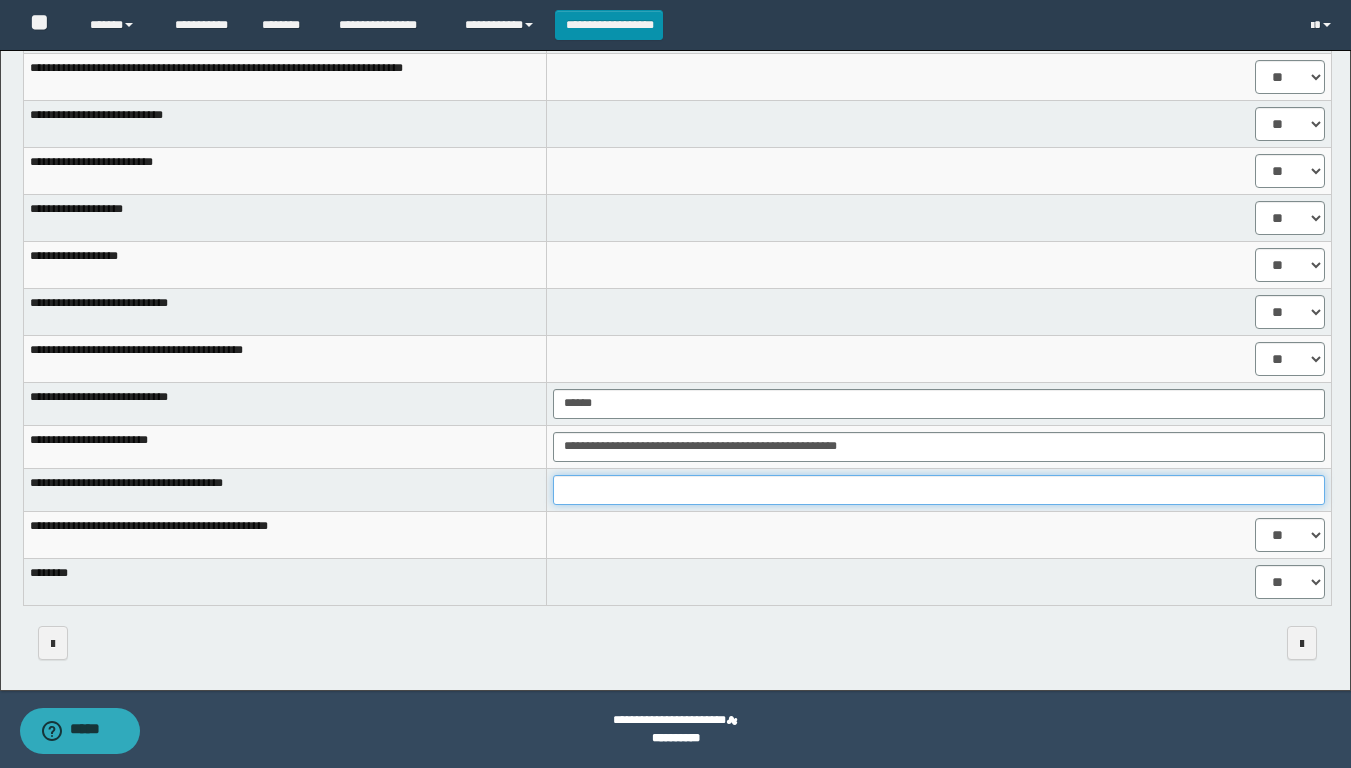 click at bounding box center (939, 490) 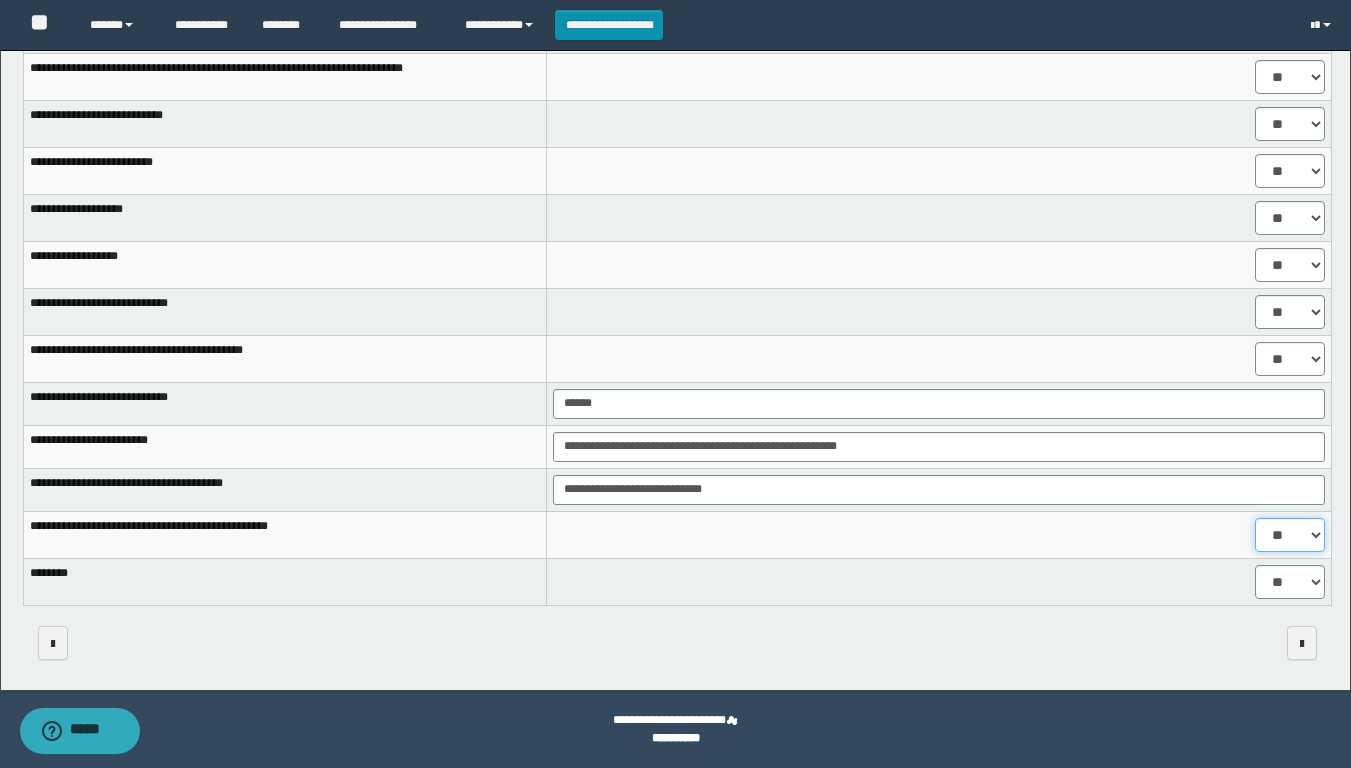 click on "**
**" at bounding box center (1290, 535) 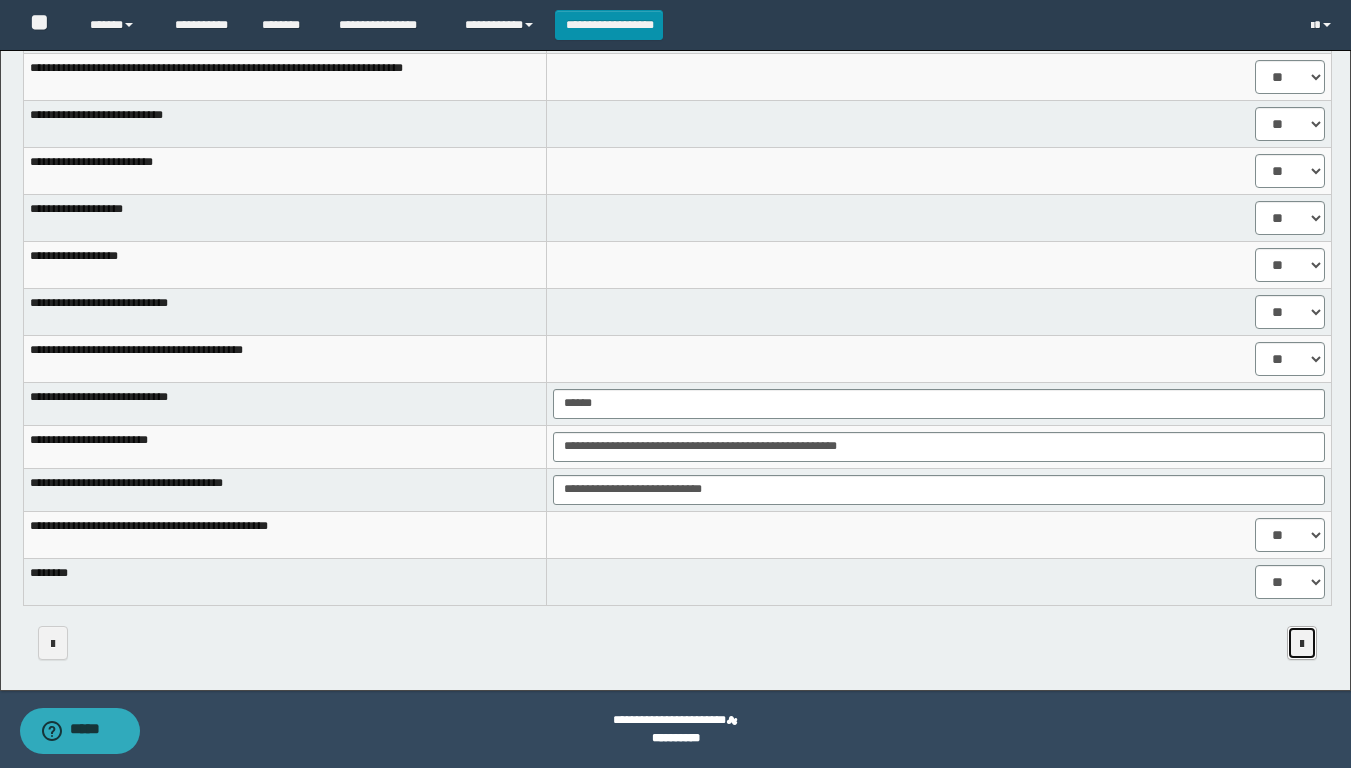 click at bounding box center [1302, 643] 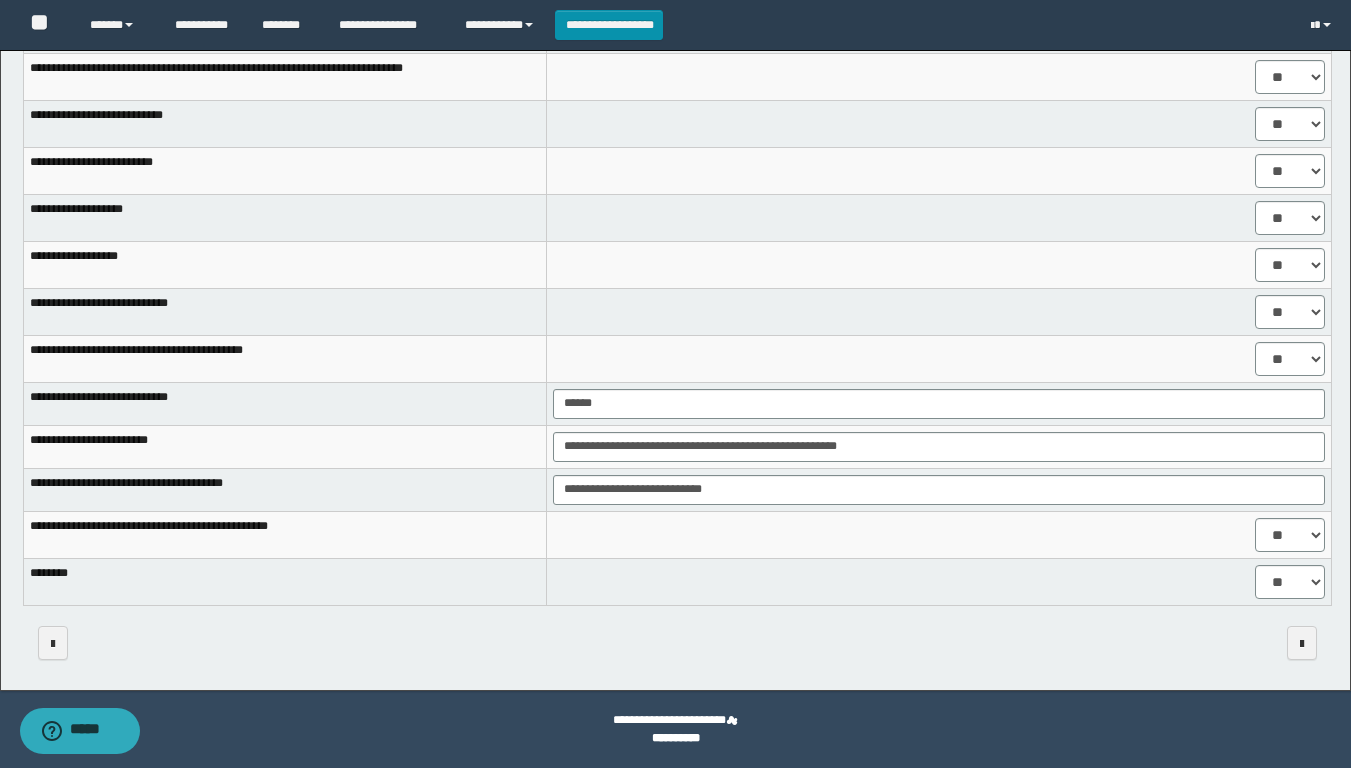 scroll, scrollTop: 962, scrollLeft: 0, axis: vertical 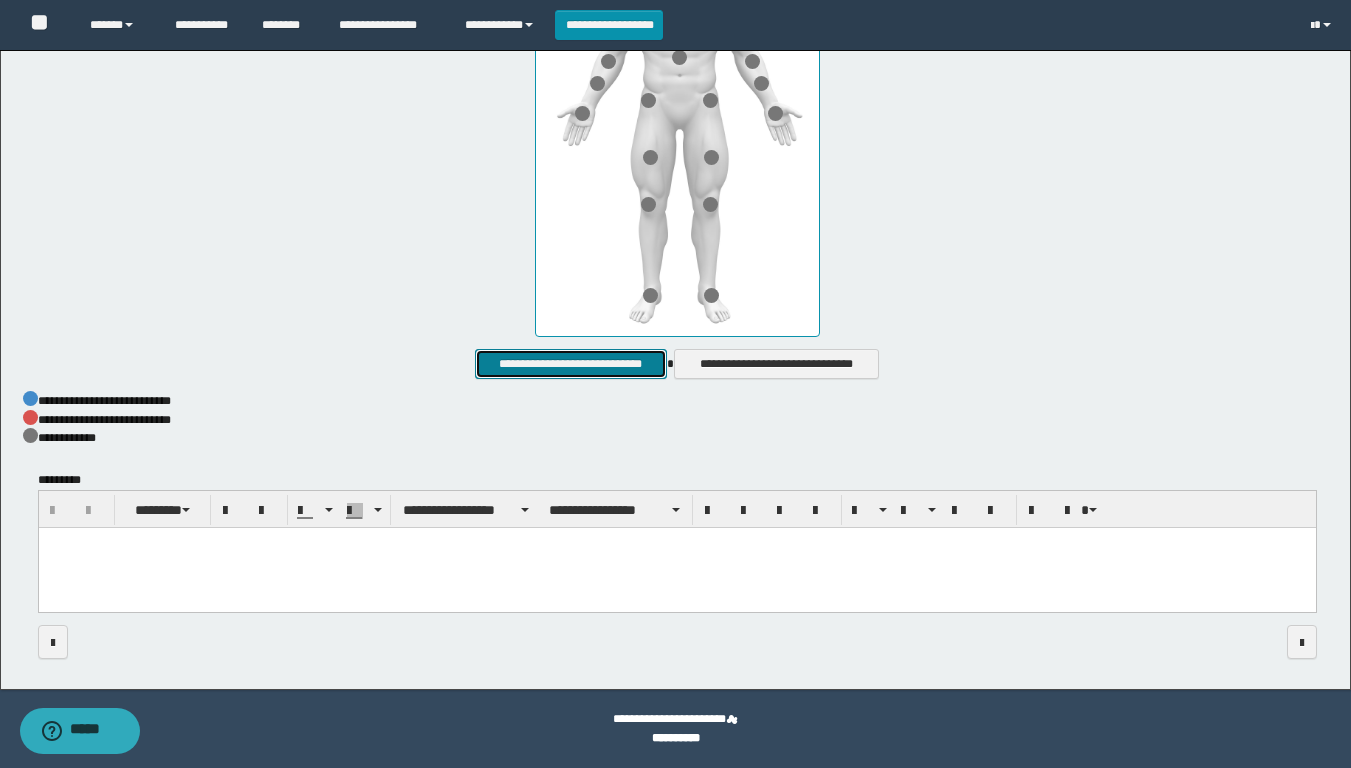 click on "**********" at bounding box center [570, 364] 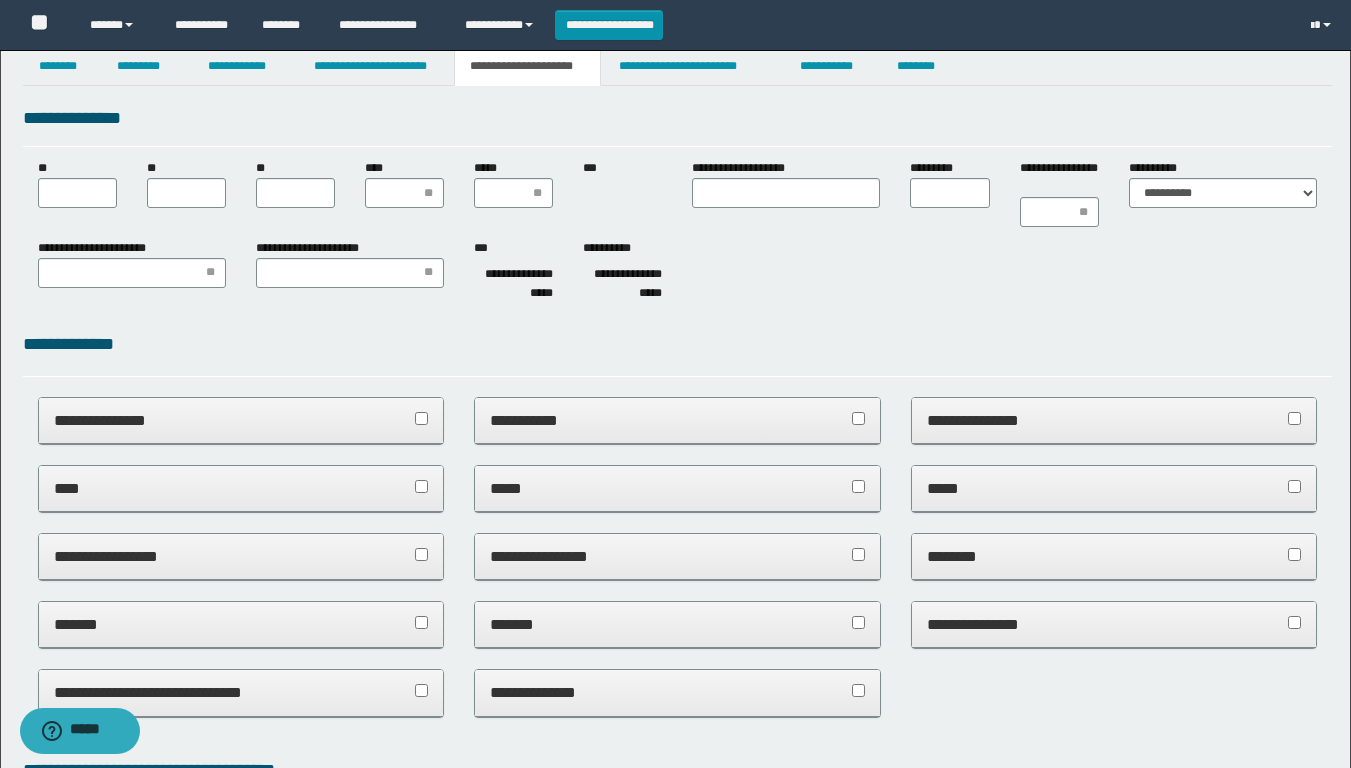 scroll, scrollTop: 0, scrollLeft: 0, axis: both 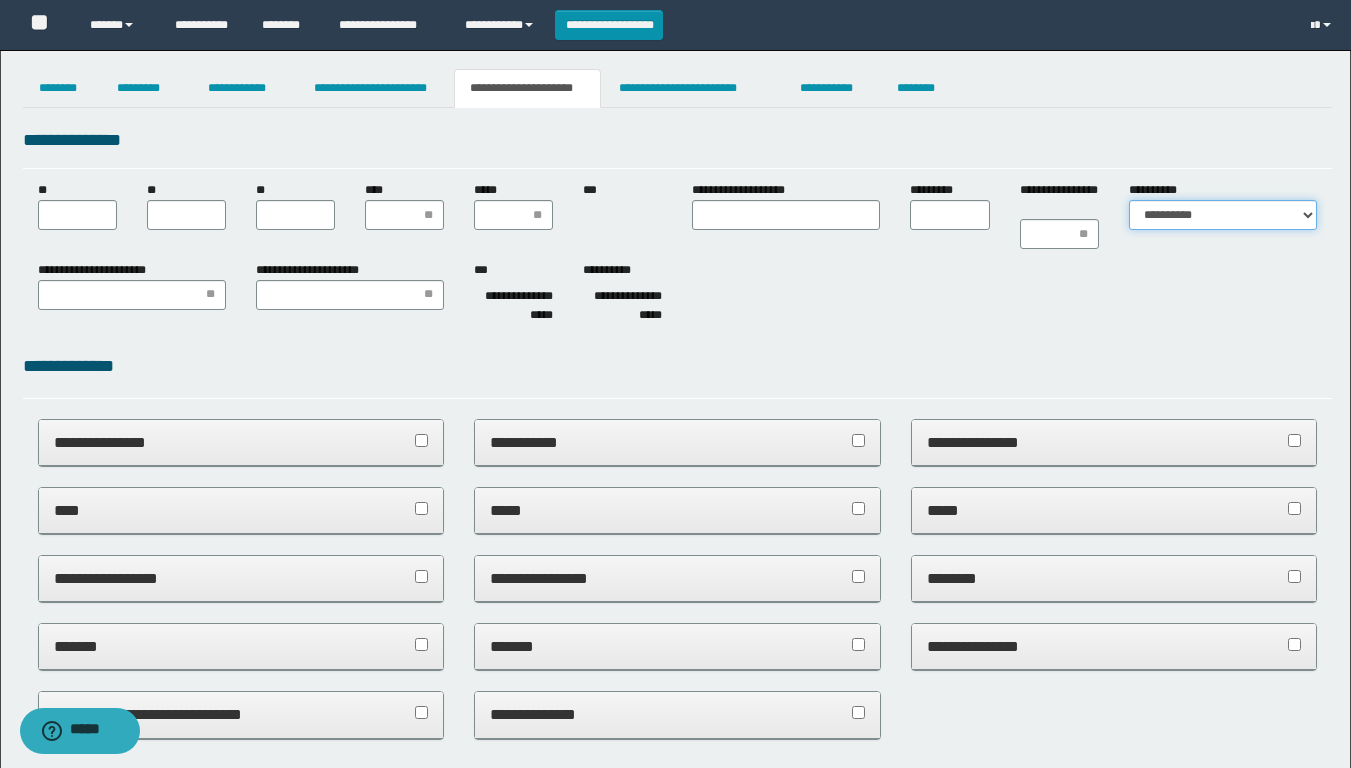 click on "**********" at bounding box center (1223, 215) 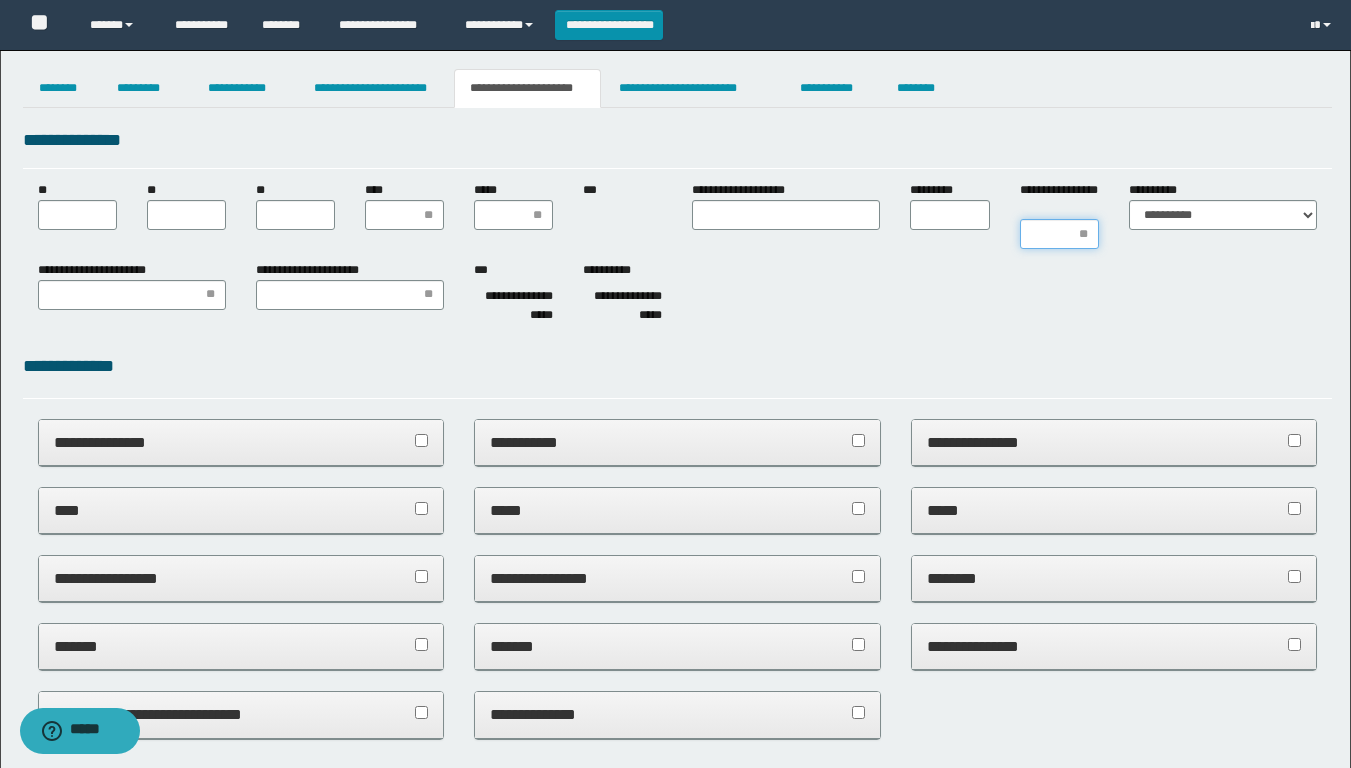 click on "**********" at bounding box center [1059, 234] 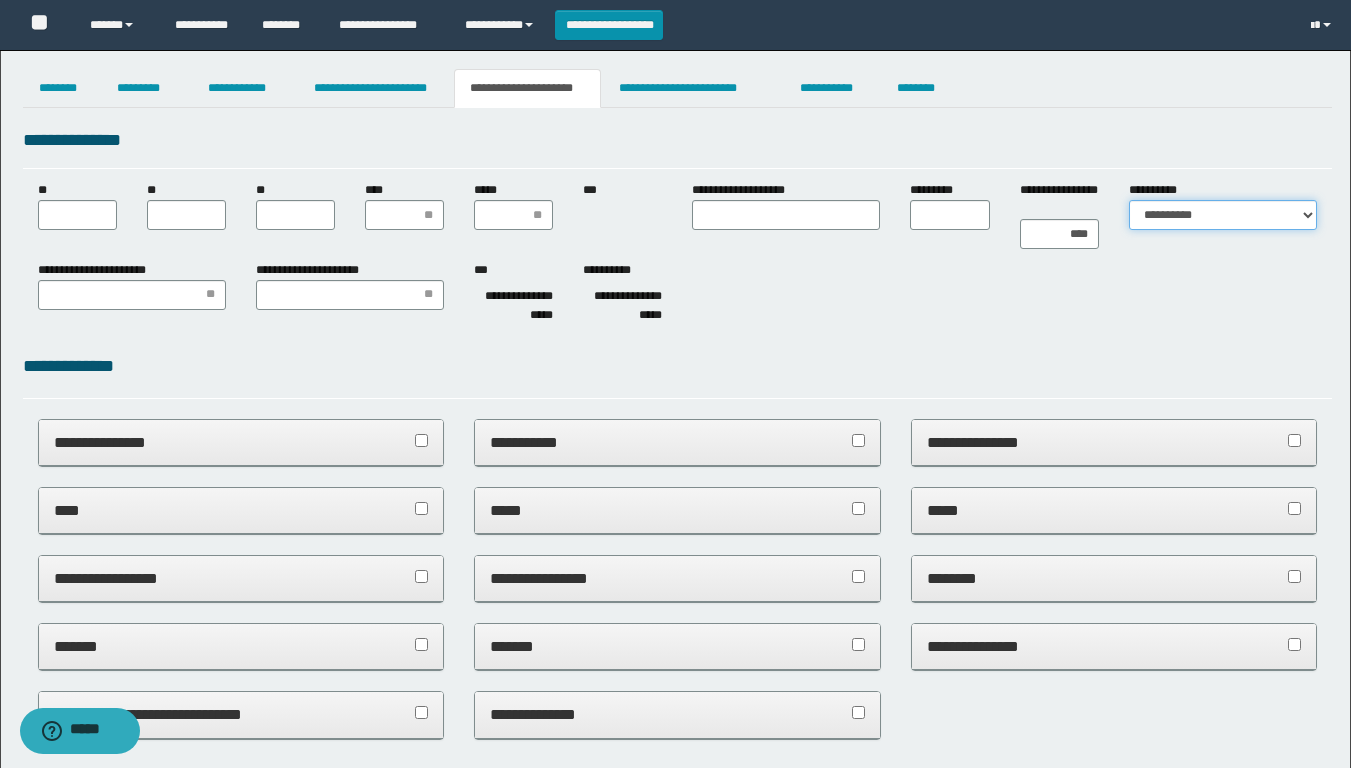 click on "**********" at bounding box center [1223, 215] 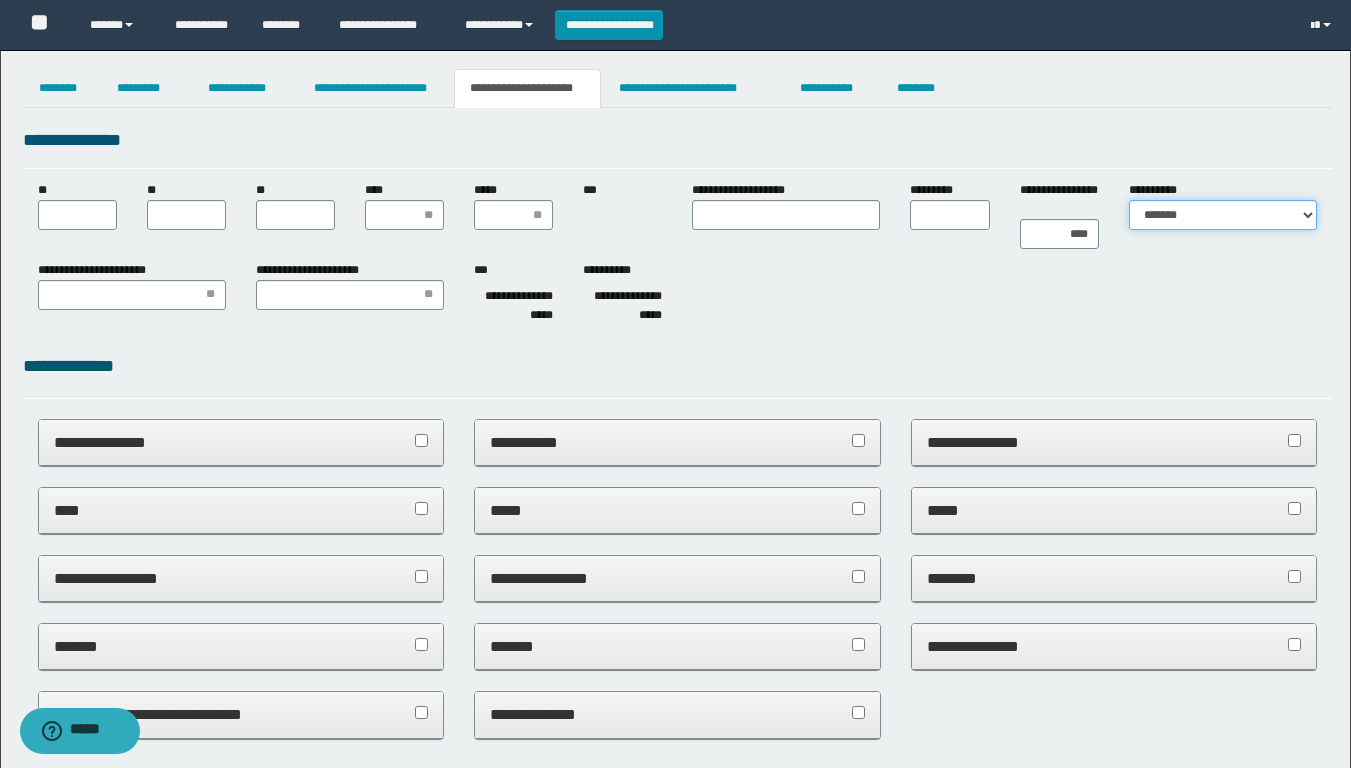 type 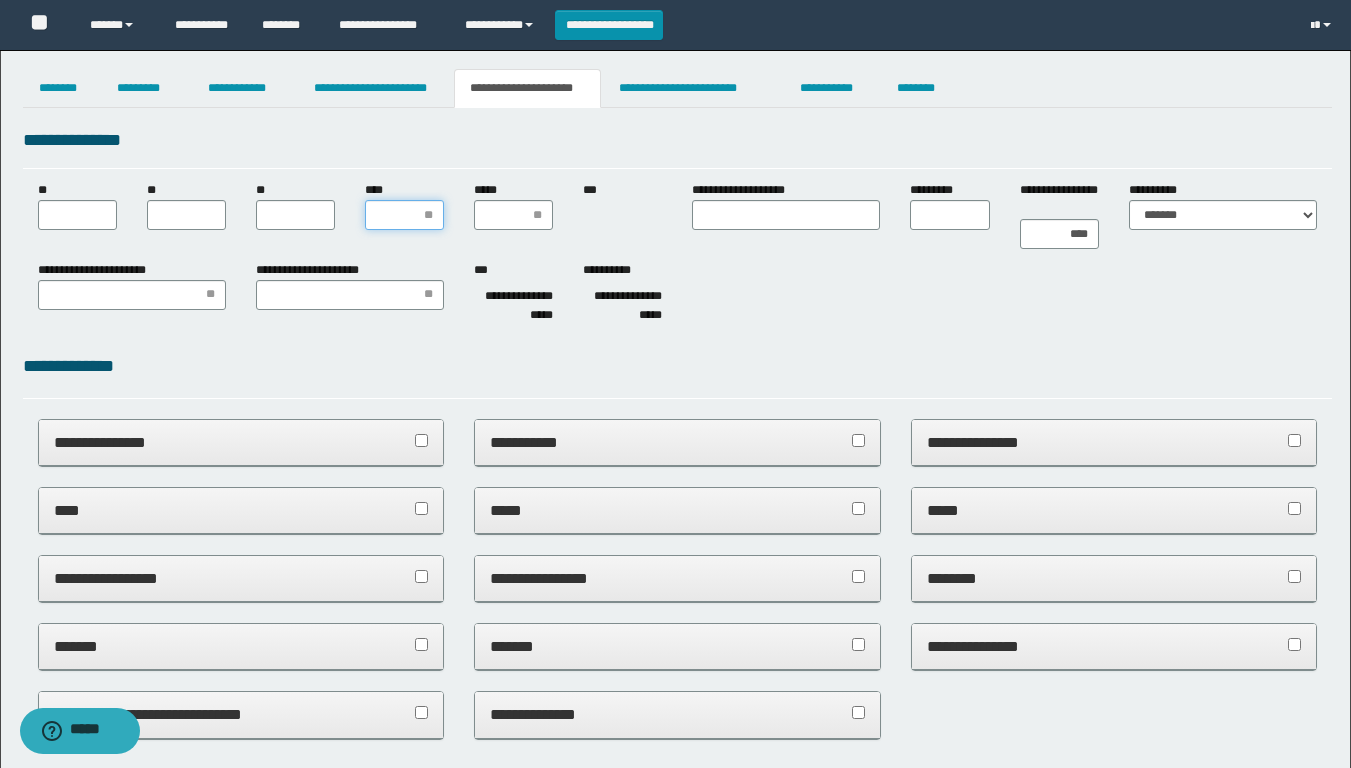 click on "****" at bounding box center (404, 215) 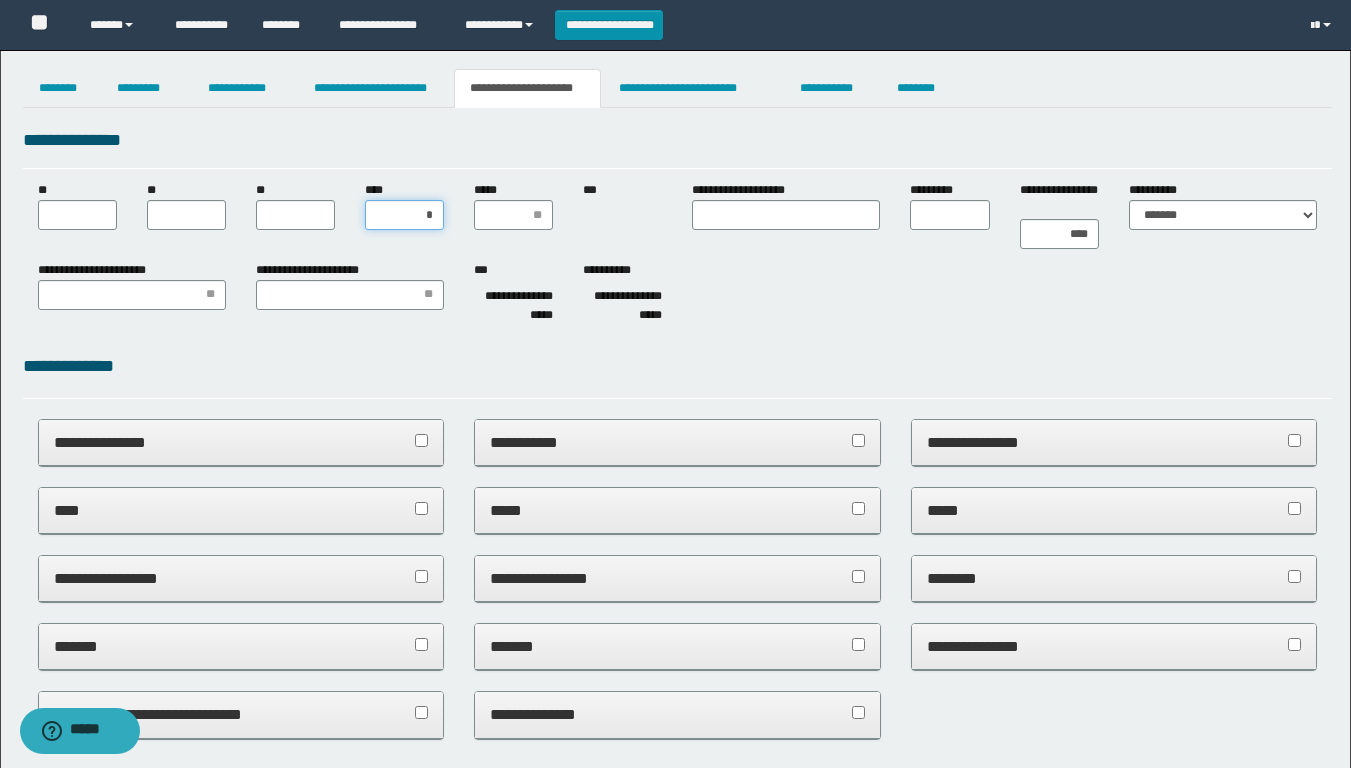 type on "**" 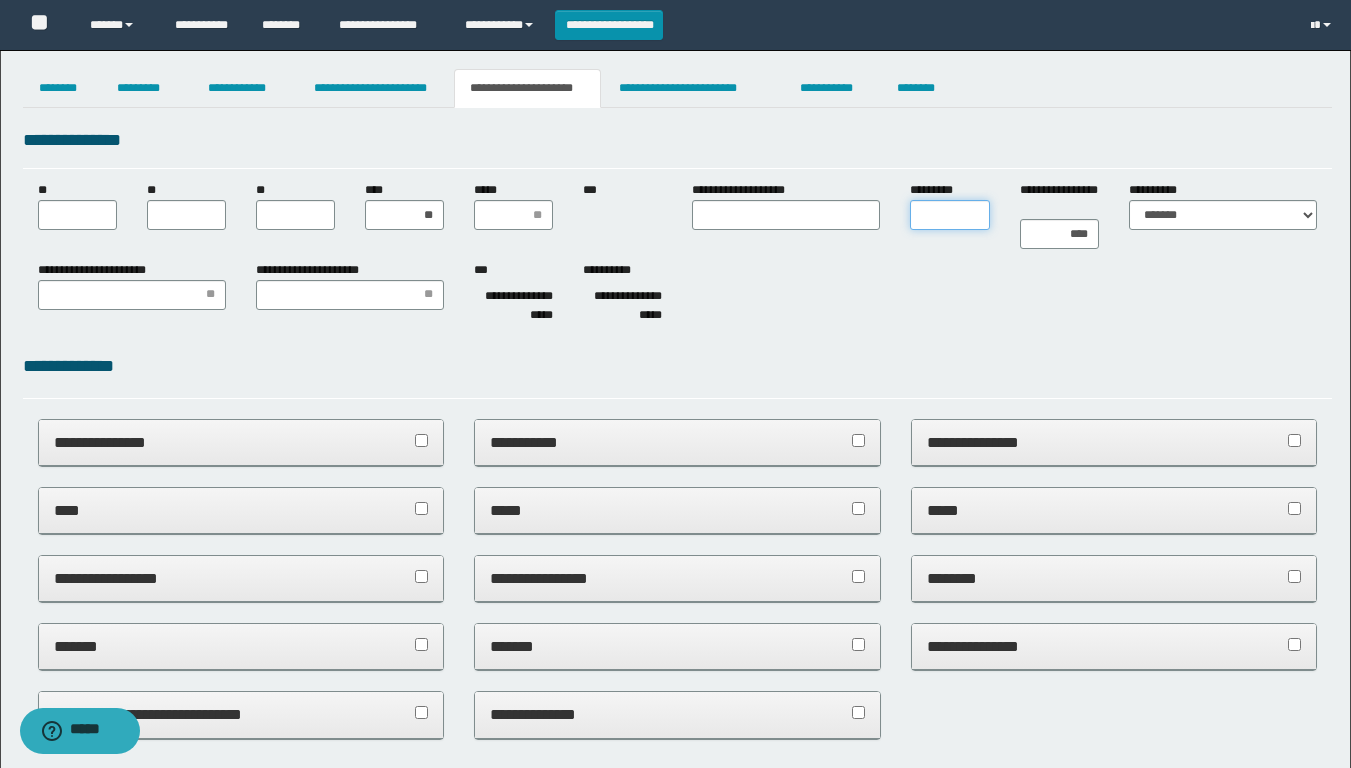 click on "*********" at bounding box center [949, 215] 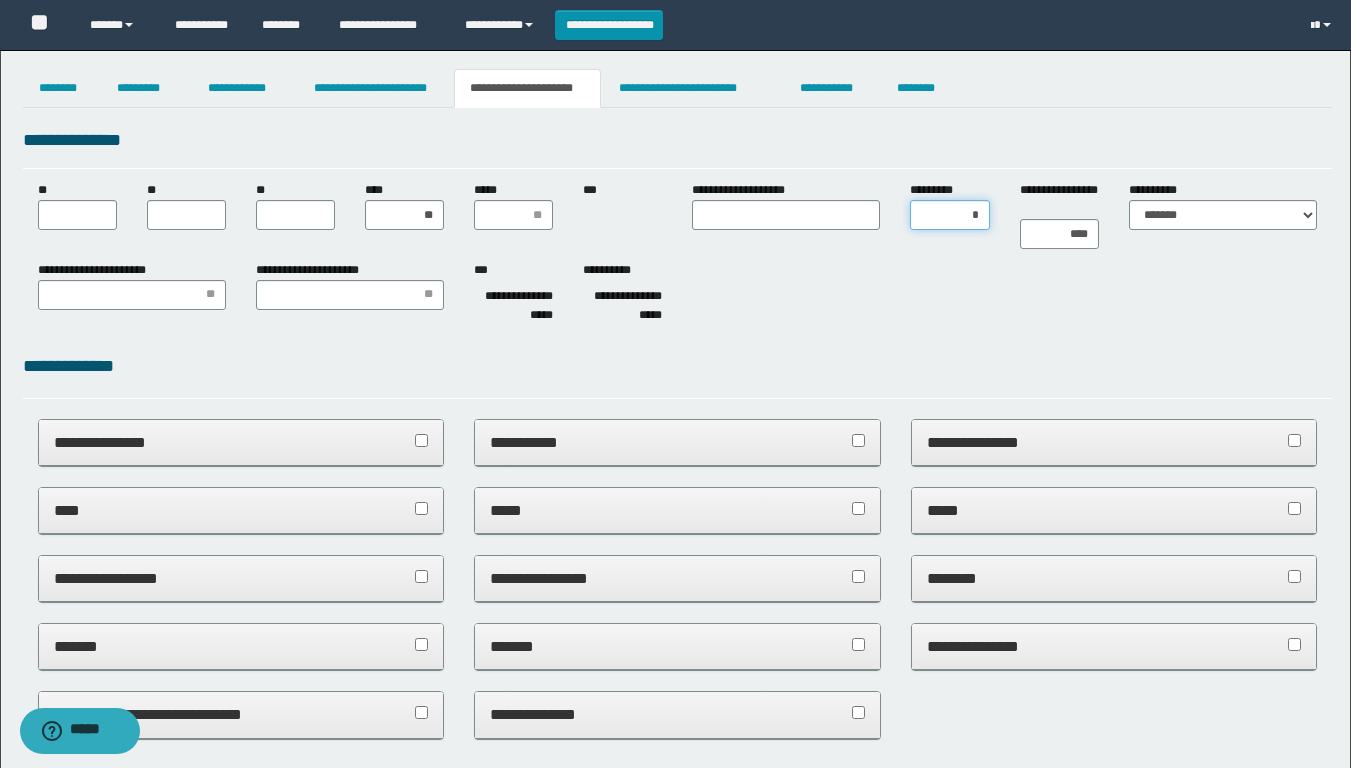 type on "**" 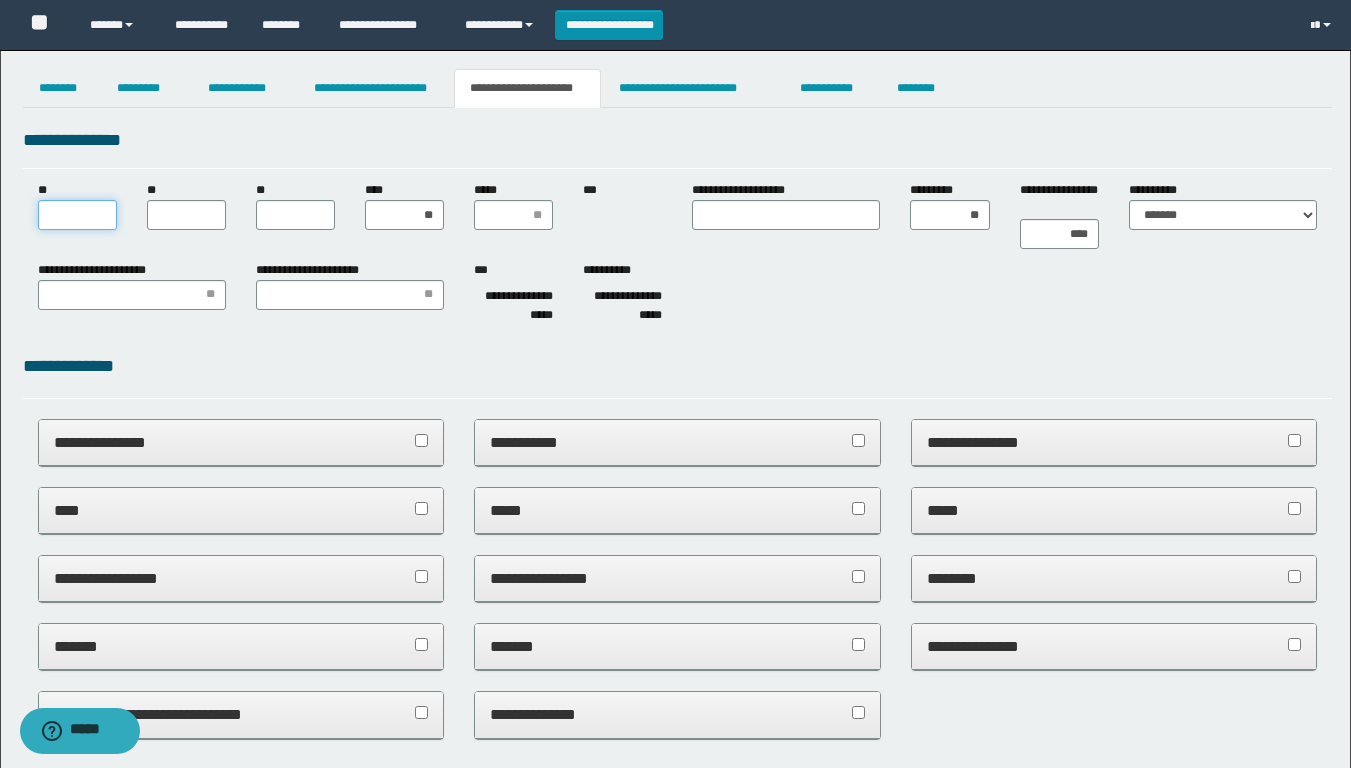 click on "**" at bounding box center (77, 215) 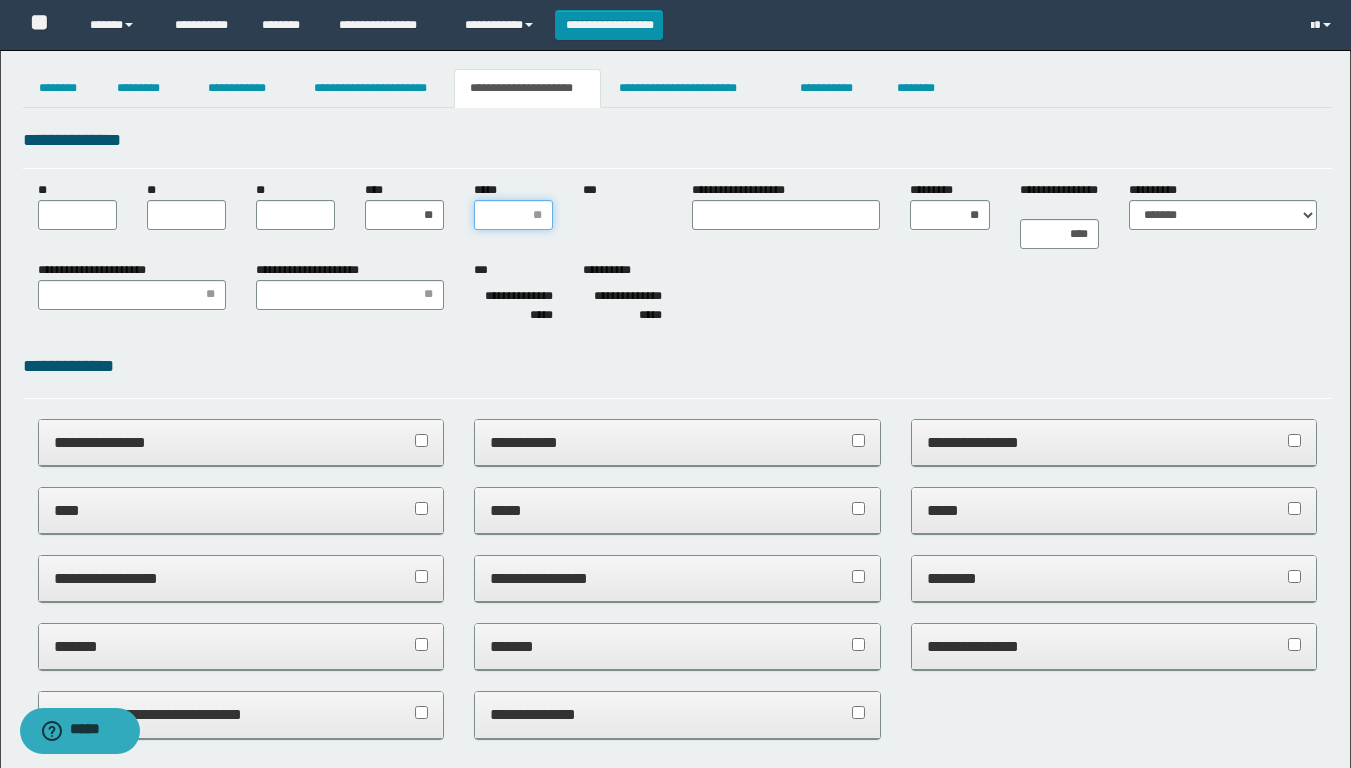 click on "*****" at bounding box center (513, 215) 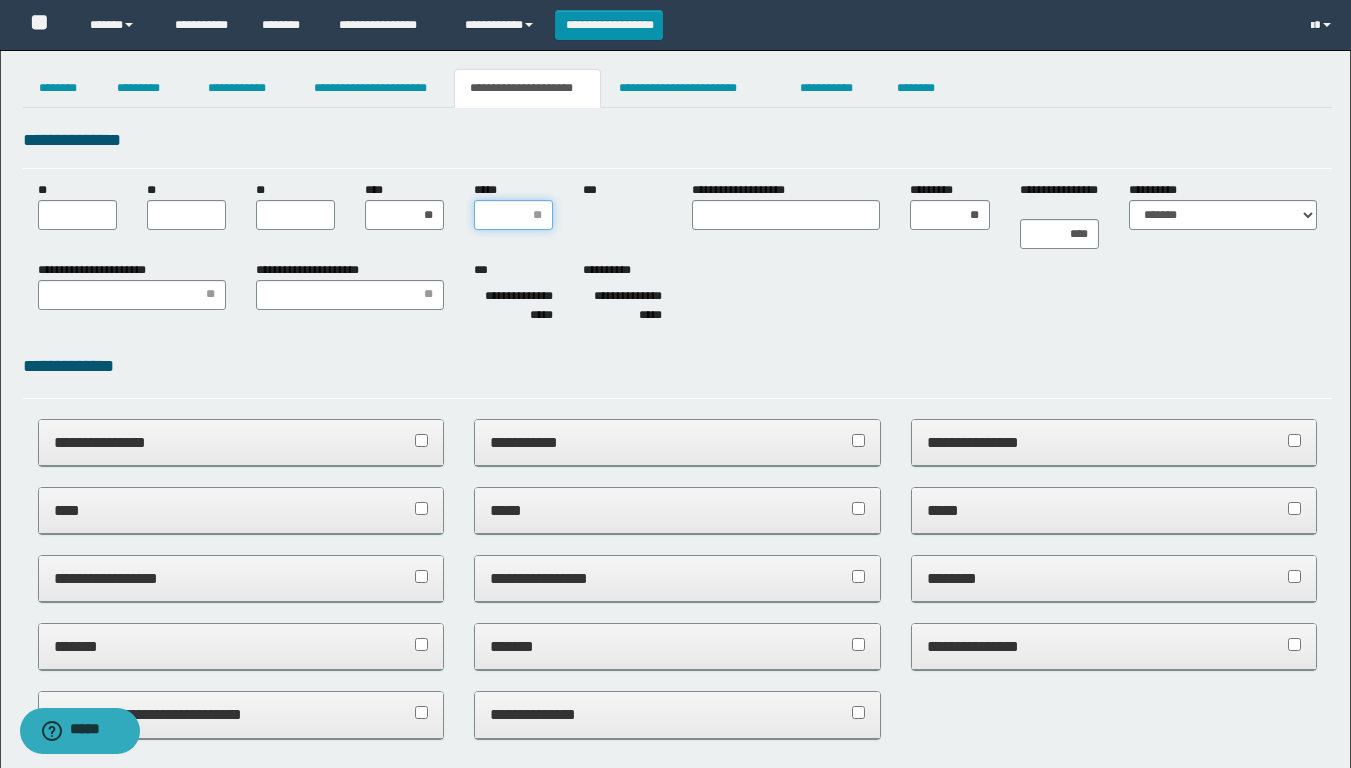 click on "*****" at bounding box center [513, 215] 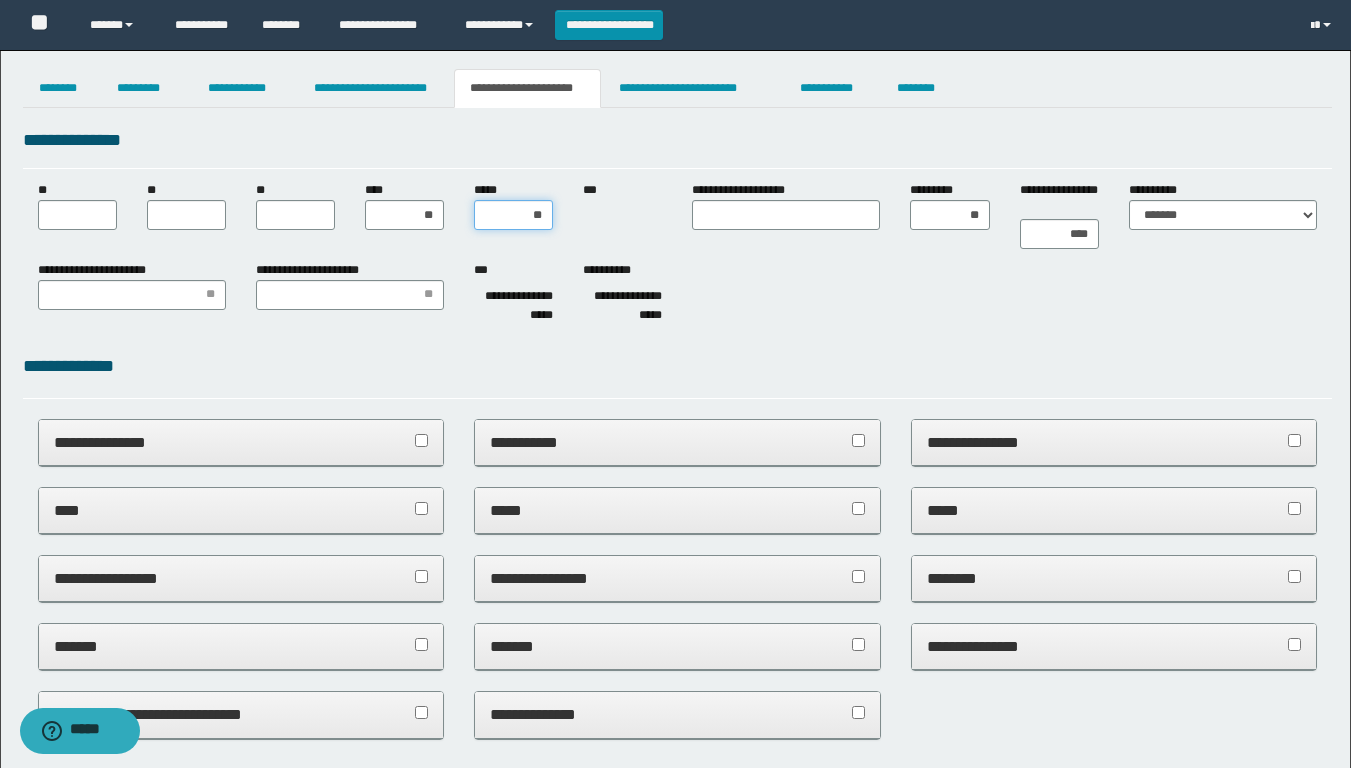 type on "***" 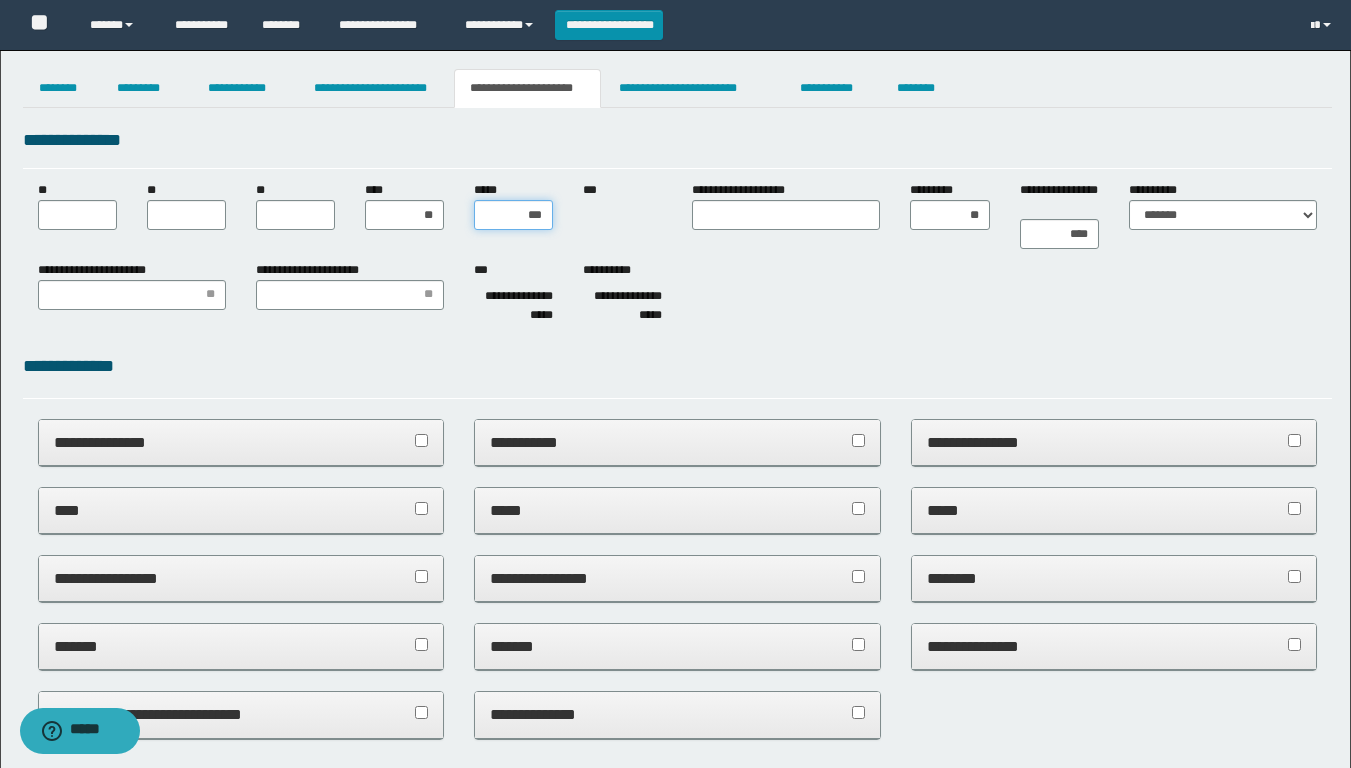 type 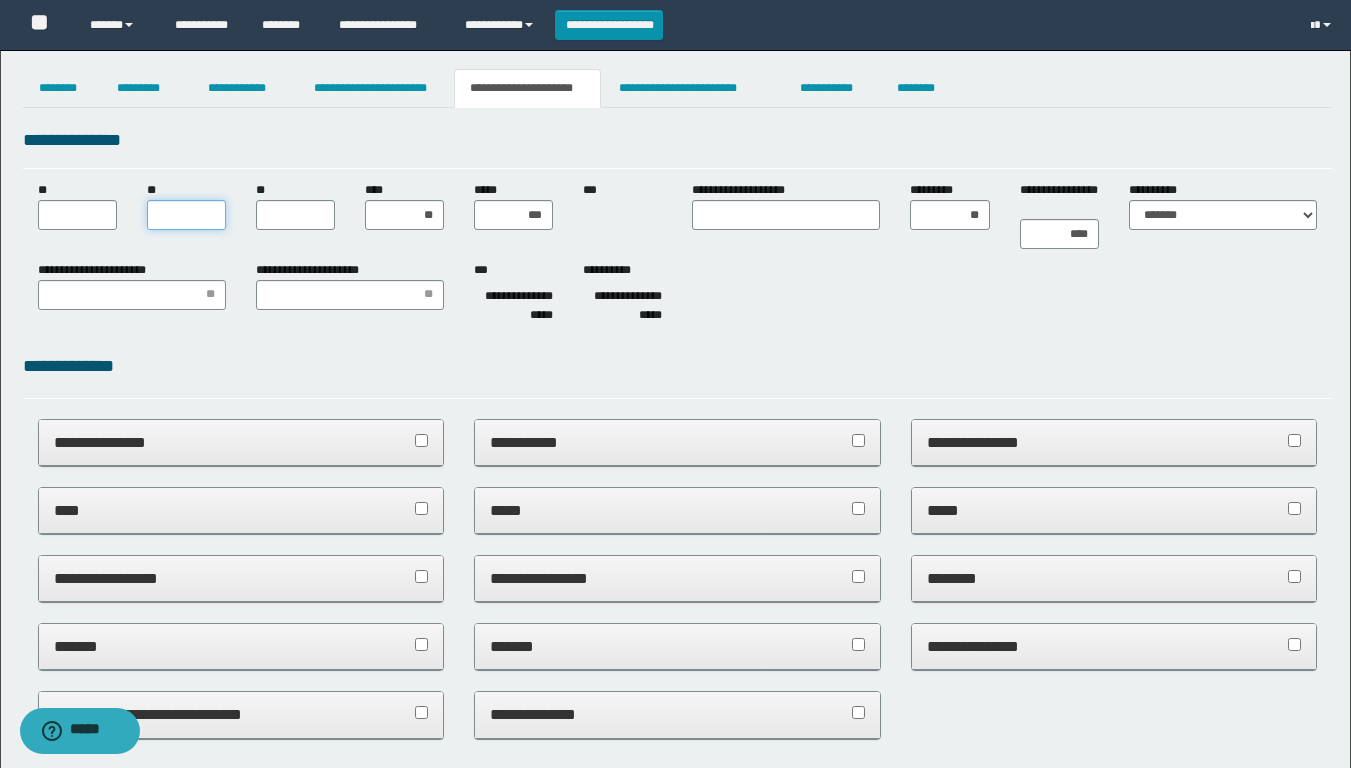 click on "**" at bounding box center (186, 215) 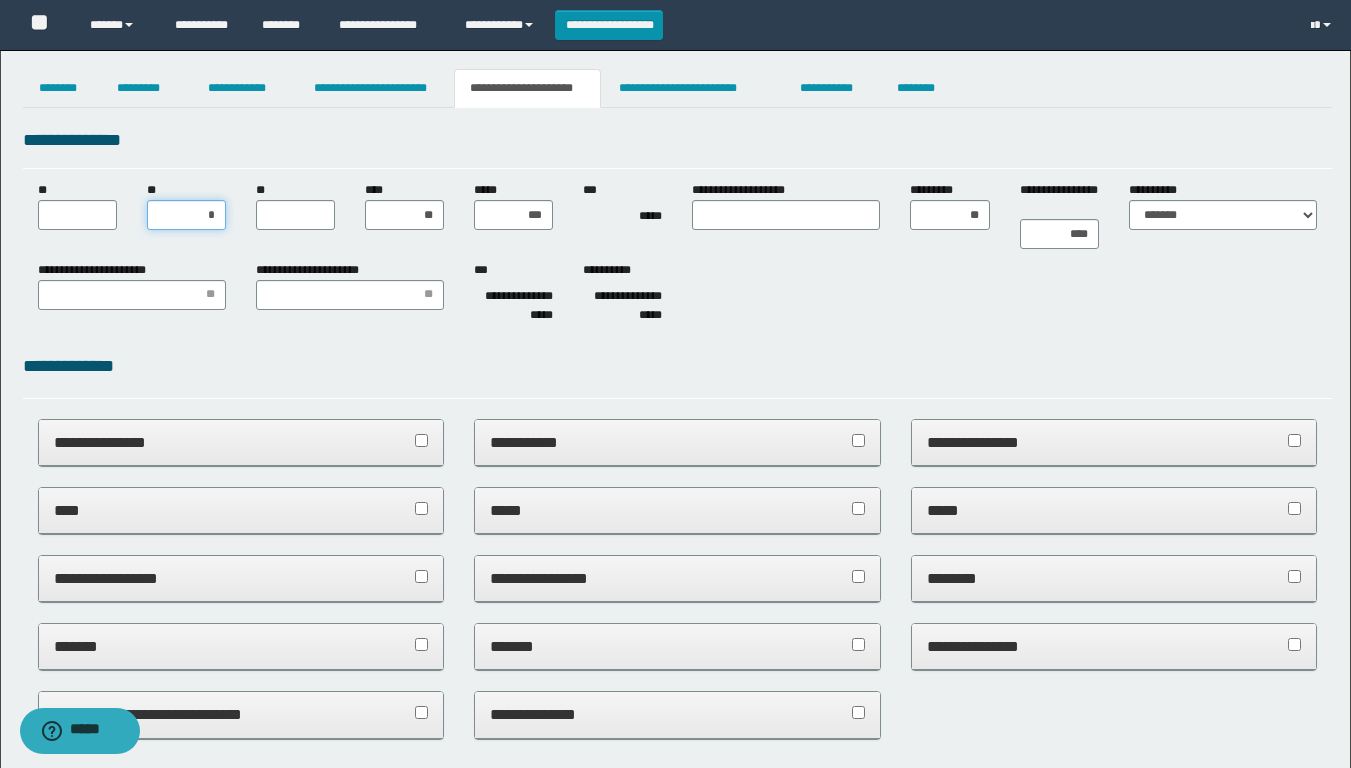 type on "**" 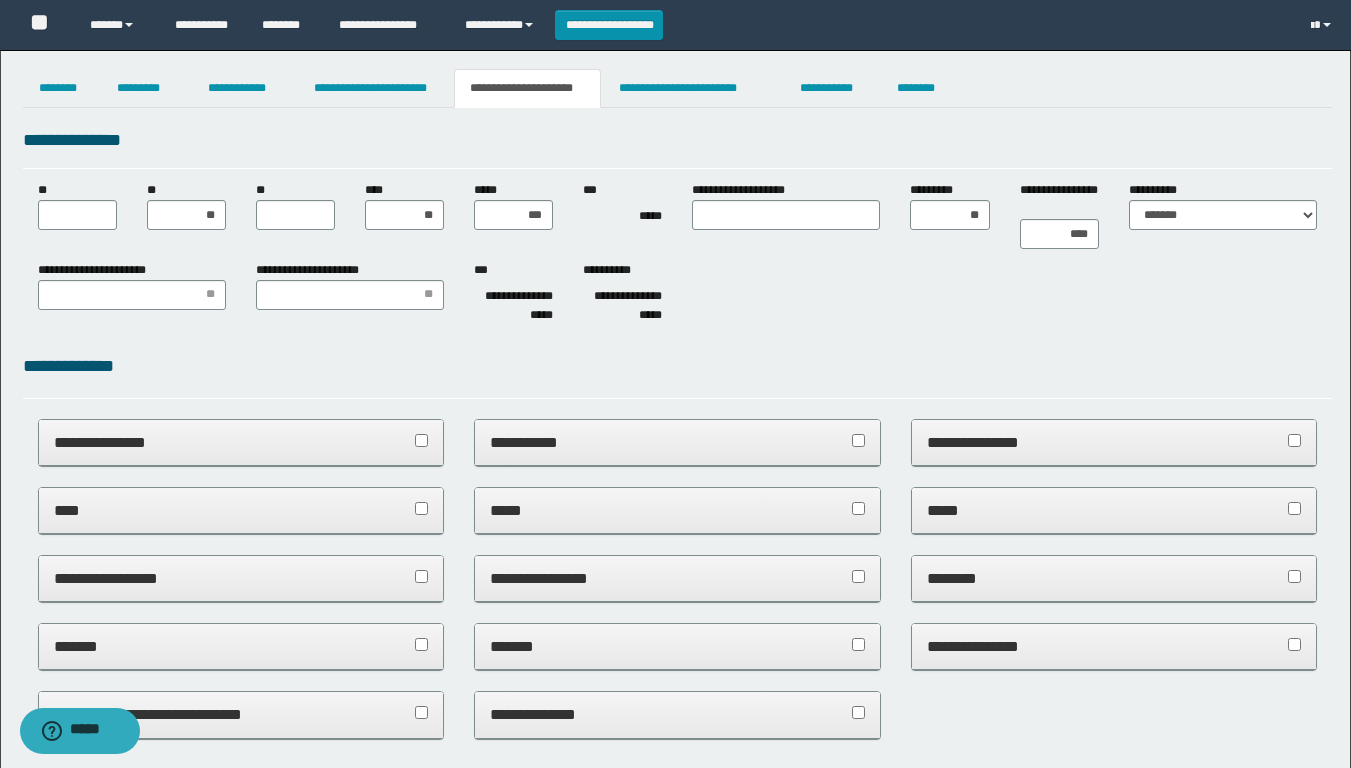 click on "**********" at bounding box center (677, 147) 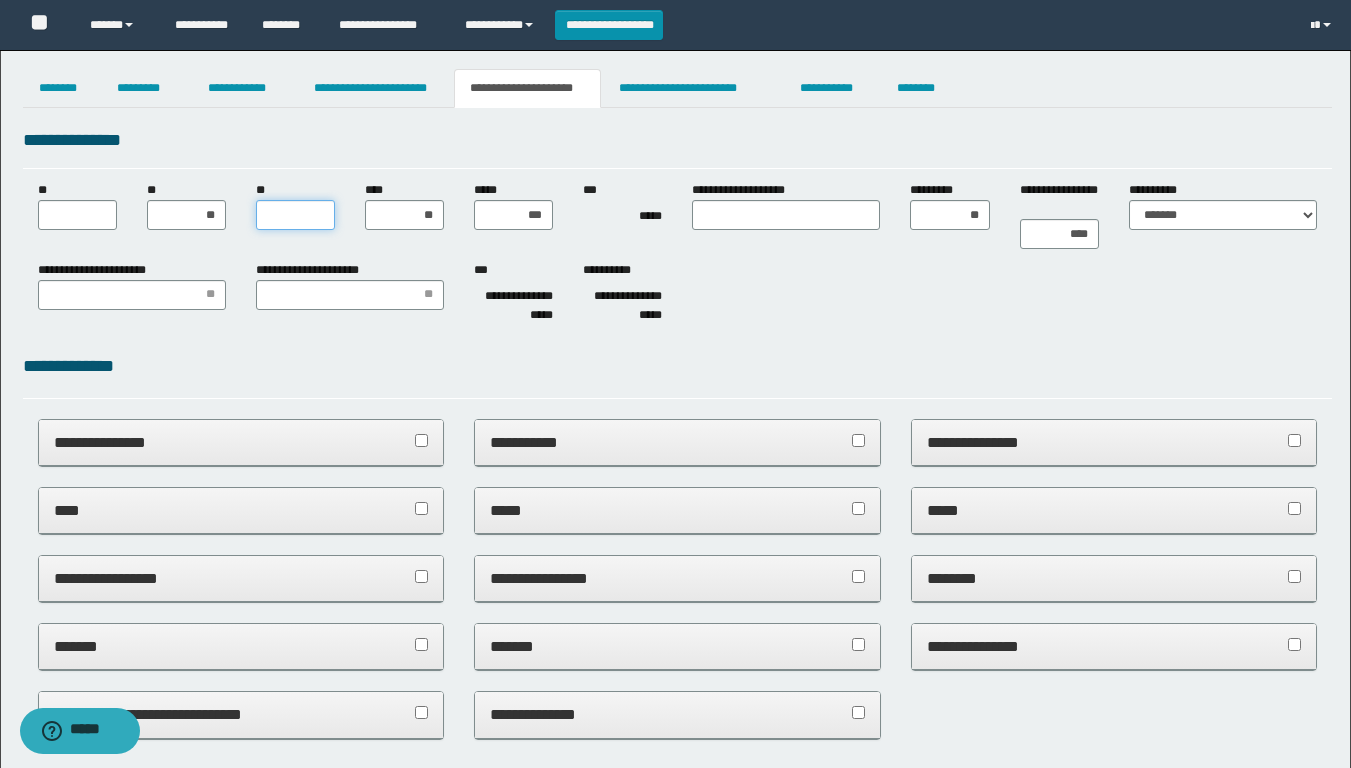 click on "**" at bounding box center (295, 215) 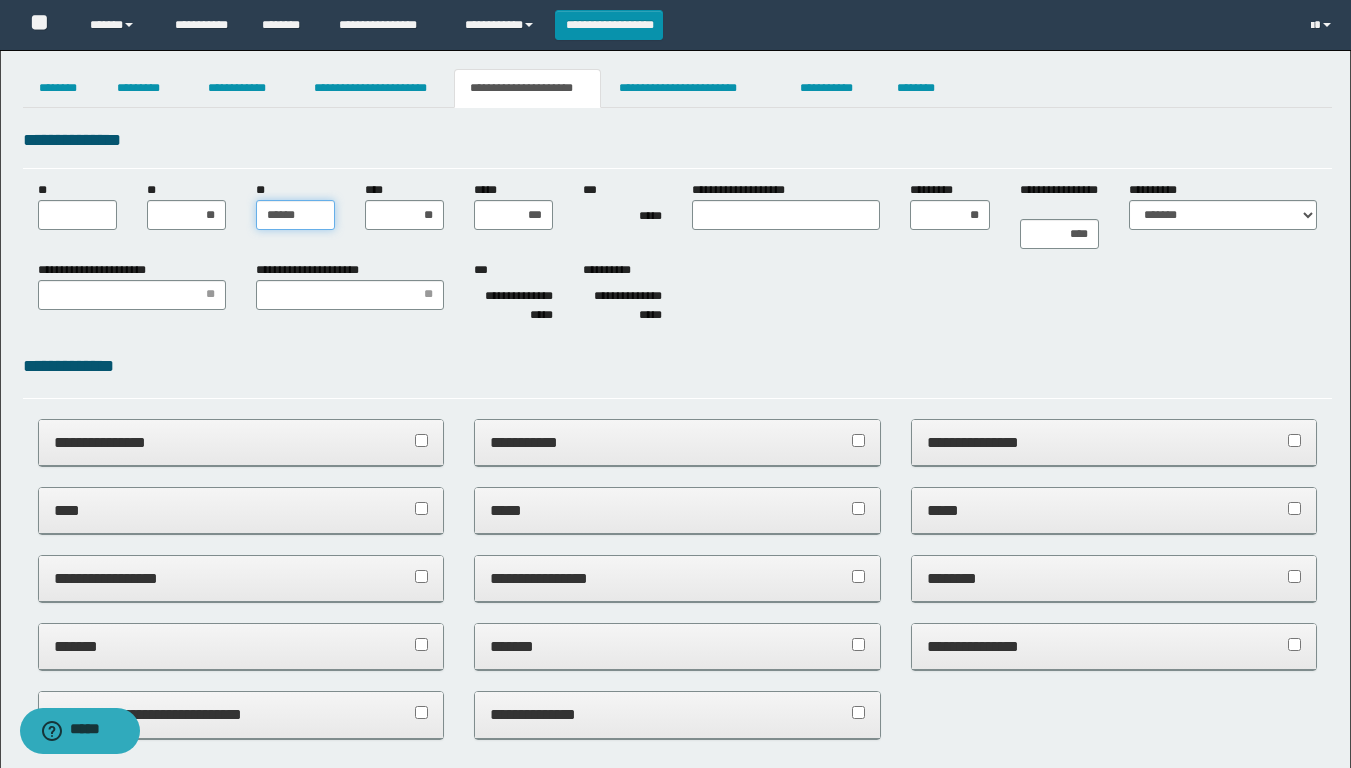 type on "*******" 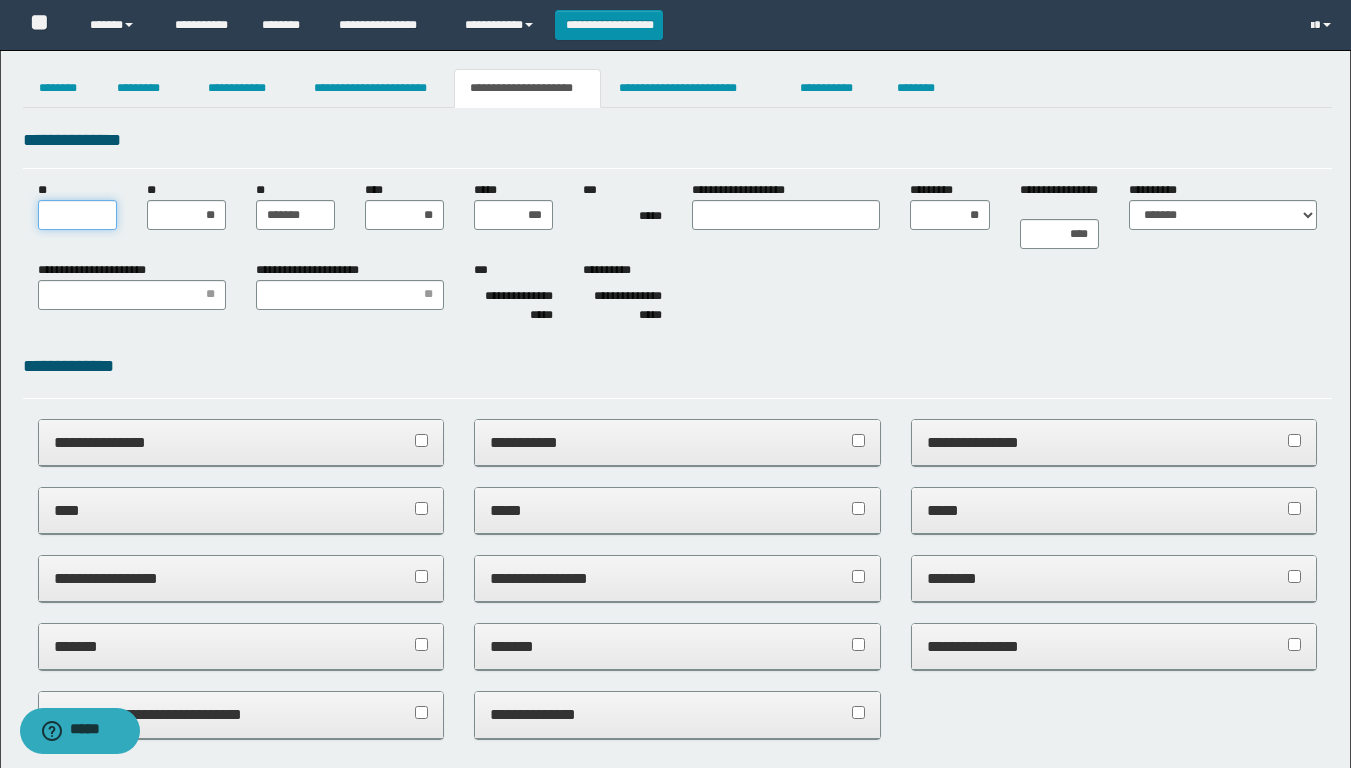 click on "**" at bounding box center [77, 215] 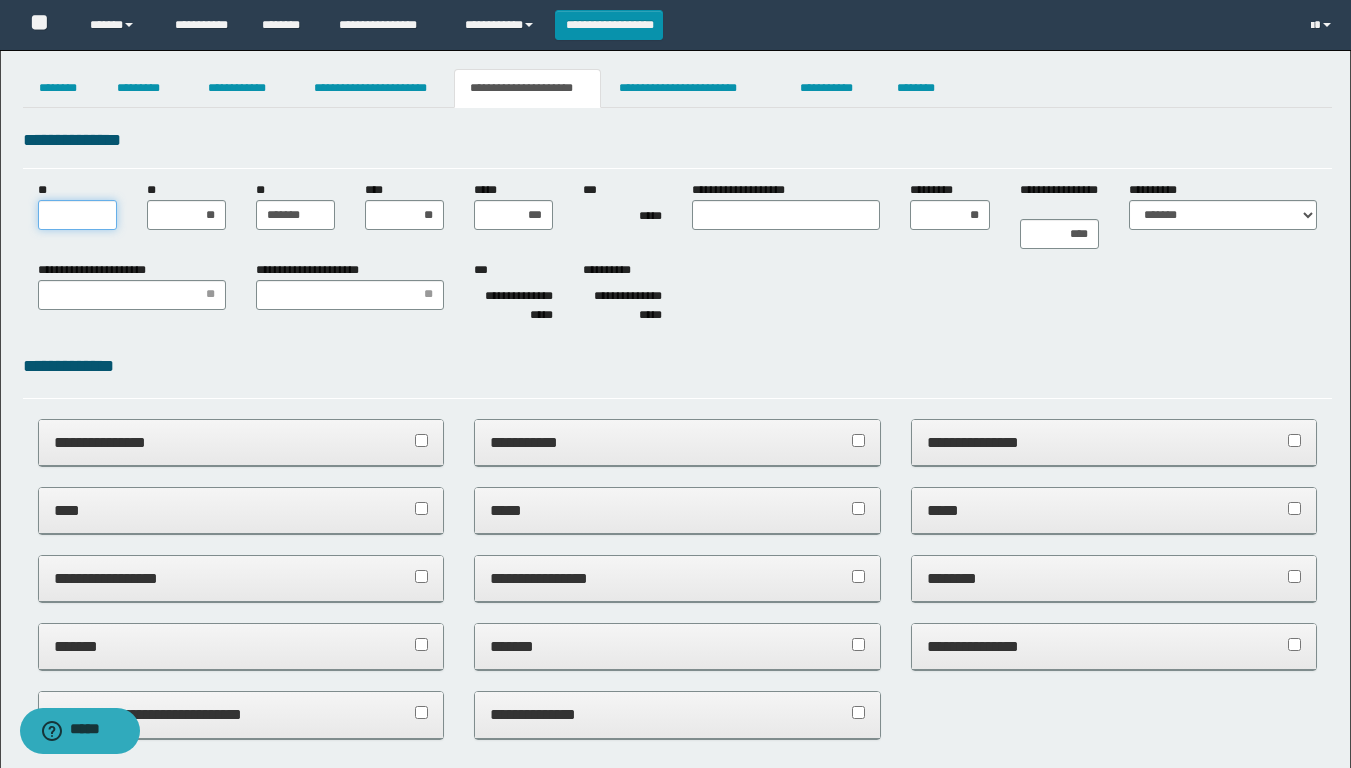 type on "**" 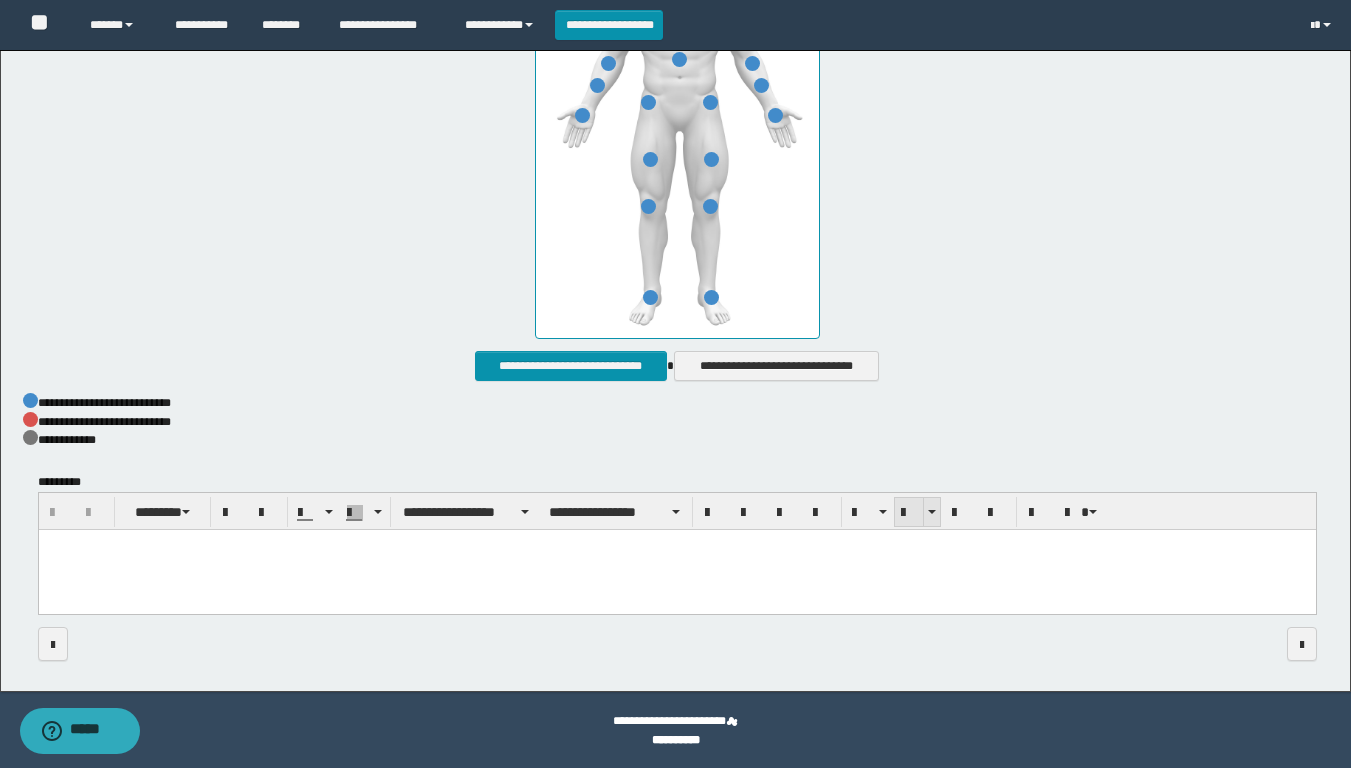 scroll, scrollTop: 962, scrollLeft: 0, axis: vertical 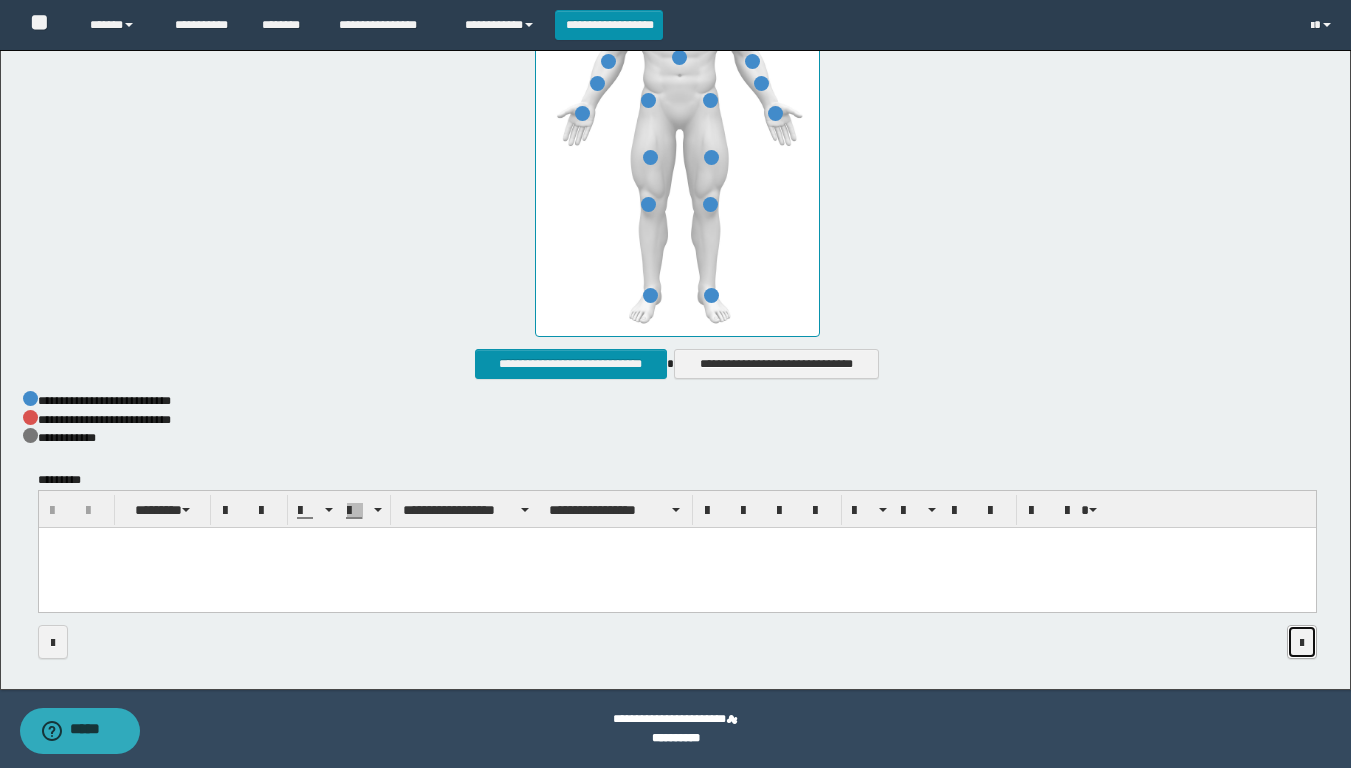 click at bounding box center [1302, 642] 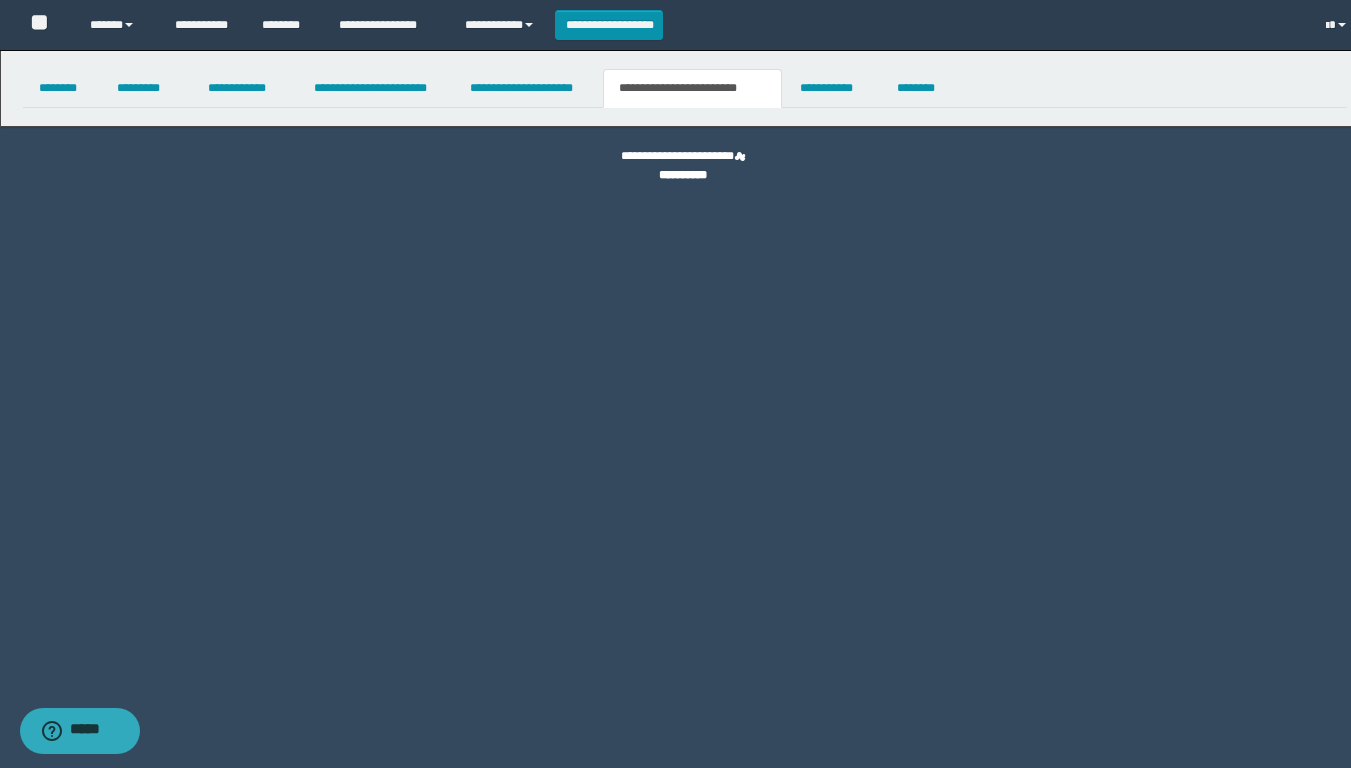scroll, scrollTop: 0, scrollLeft: 0, axis: both 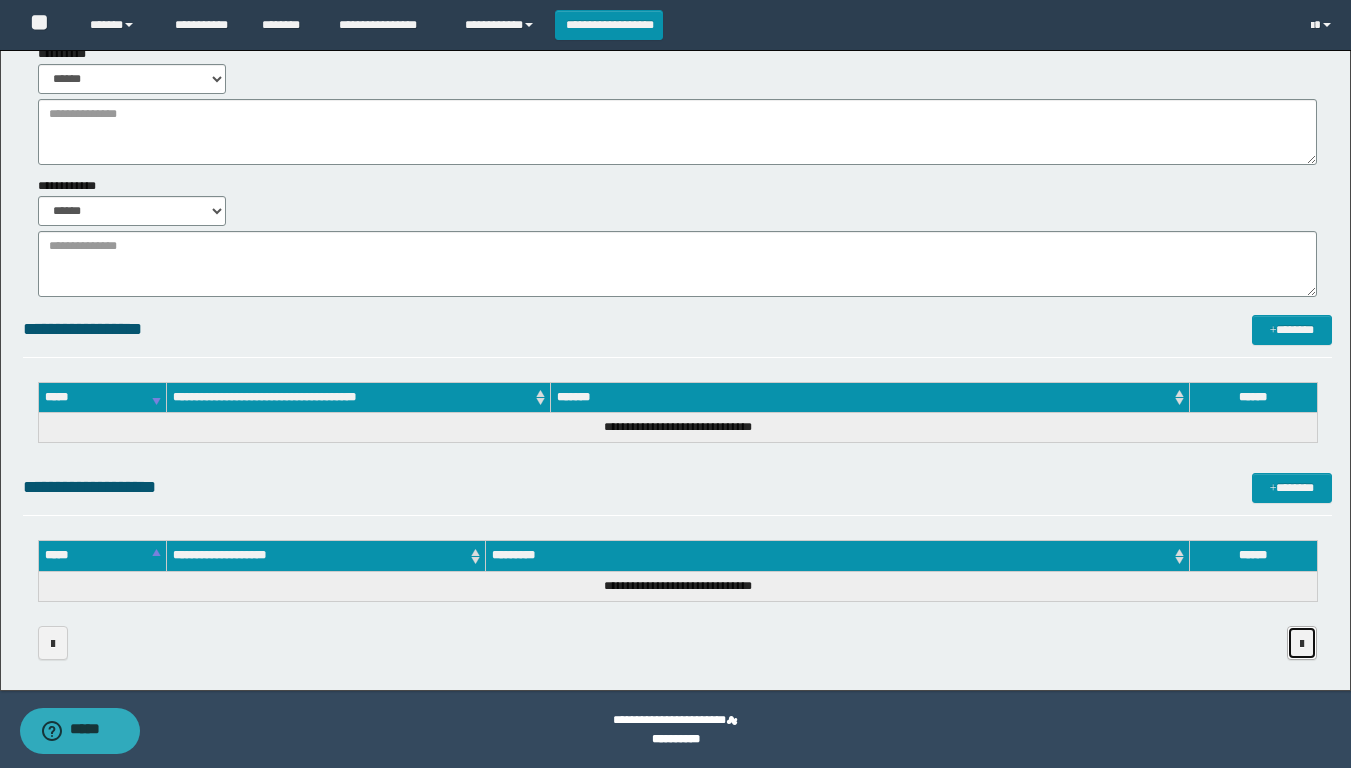 click at bounding box center (1302, 644) 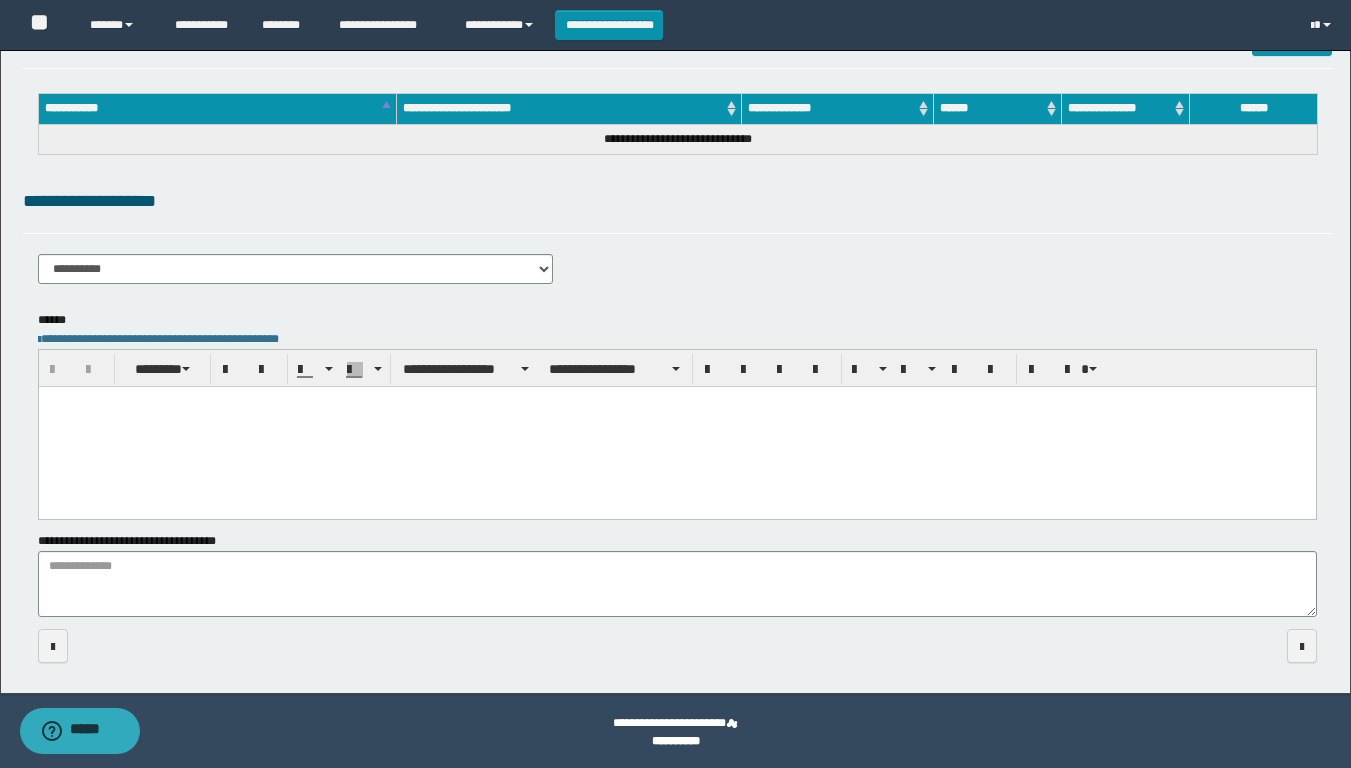 scroll, scrollTop: 115, scrollLeft: 0, axis: vertical 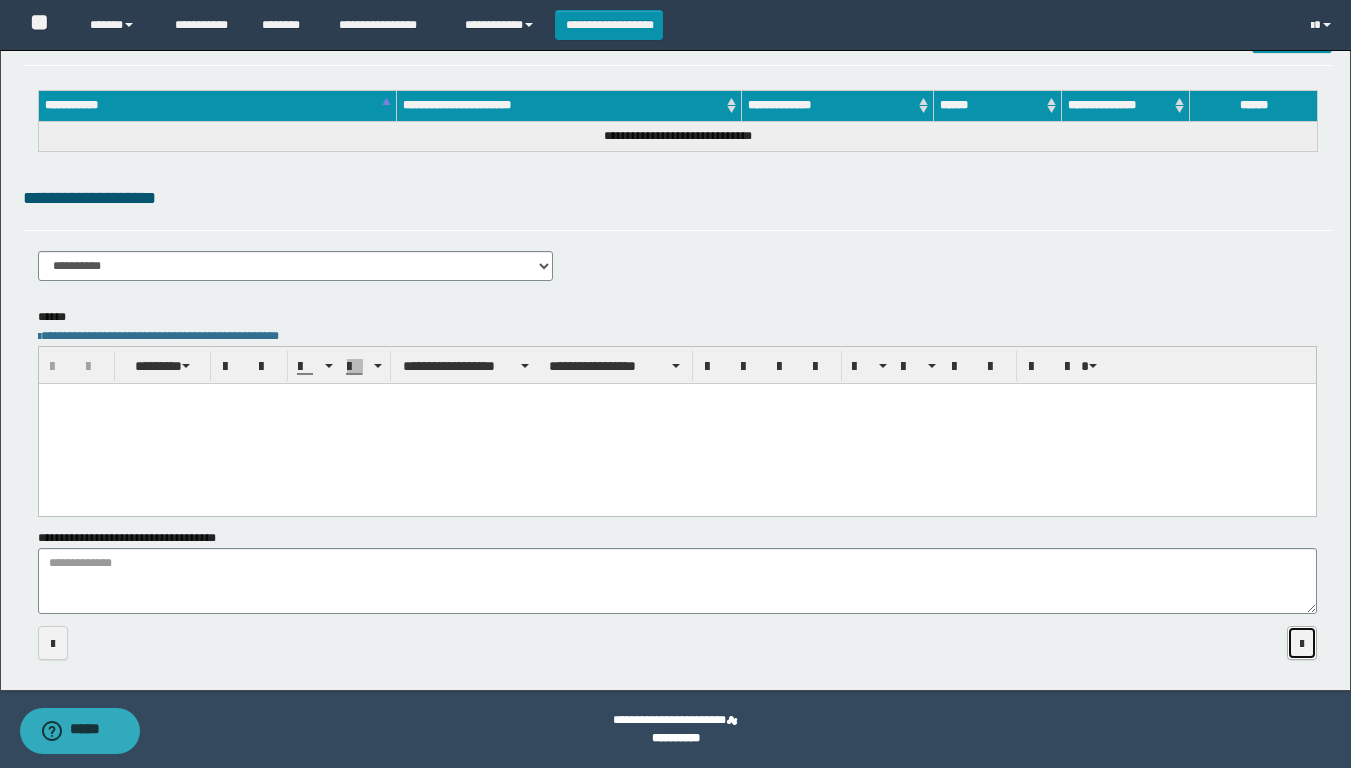 click at bounding box center (1302, 643) 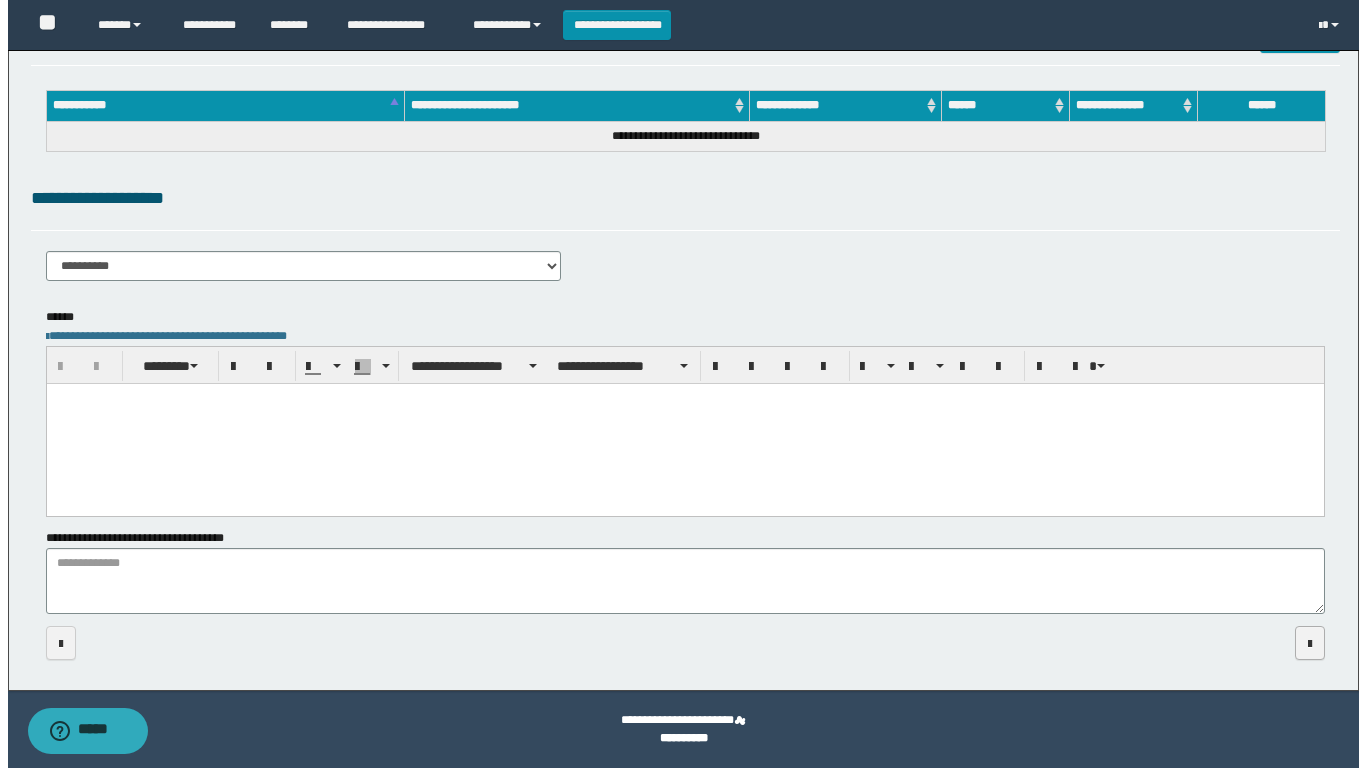 scroll, scrollTop: 0, scrollLeft: 0, axis: both 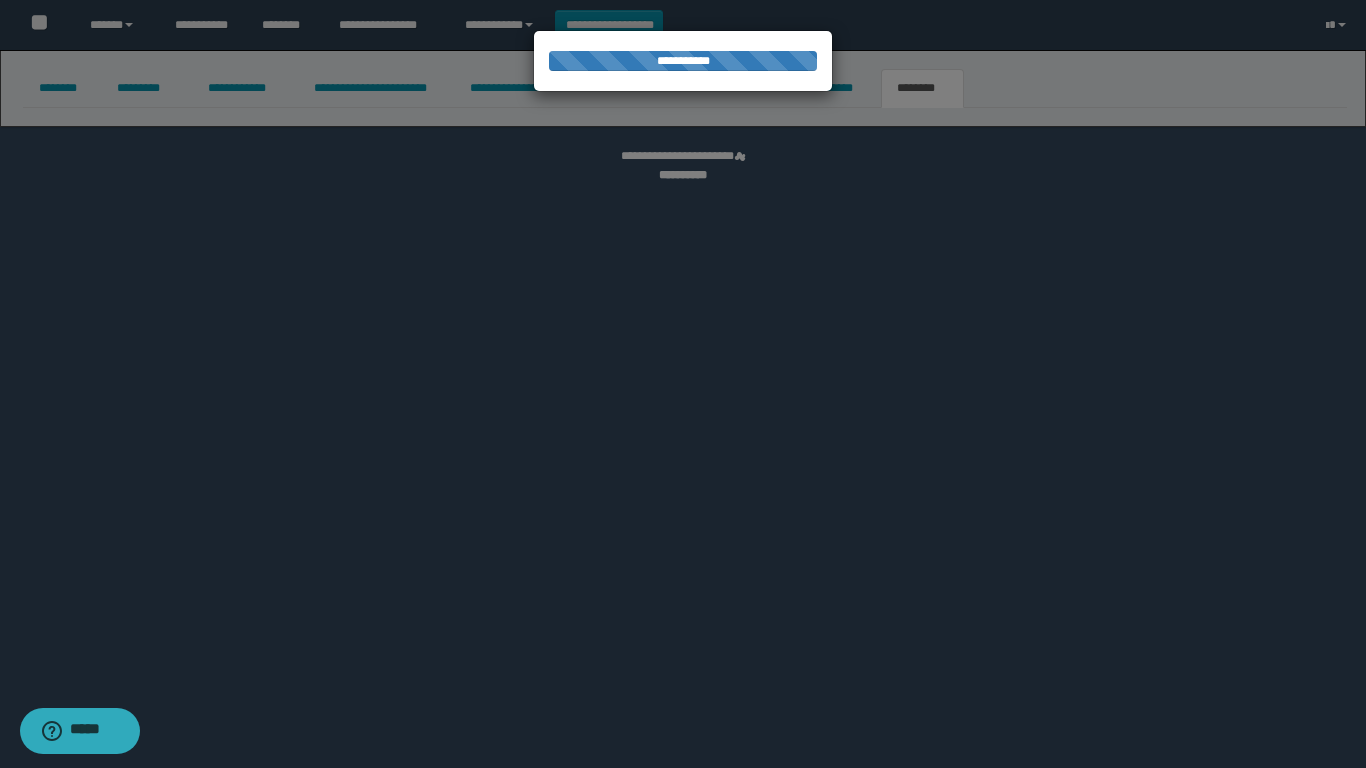 select 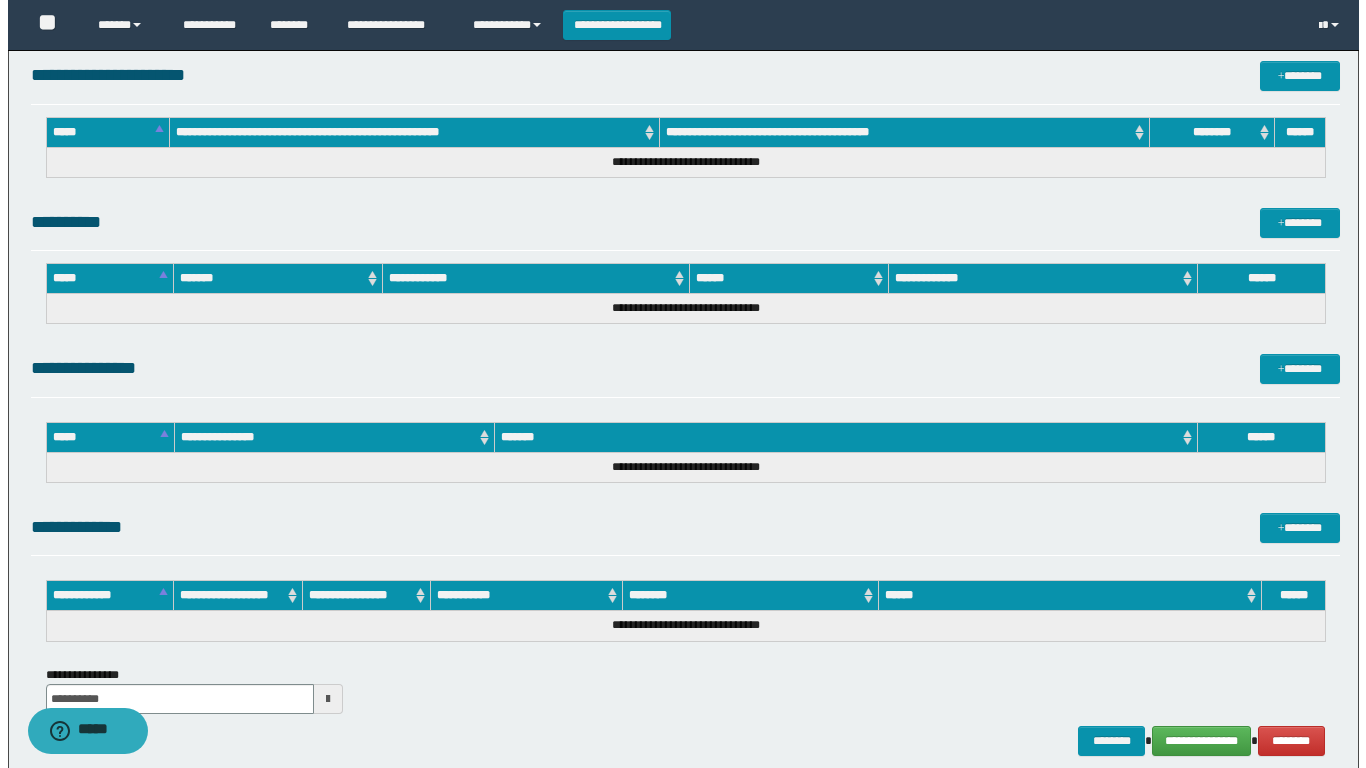 scroll, scrollTop: 800, scrollLeft: 0, axis: vertical 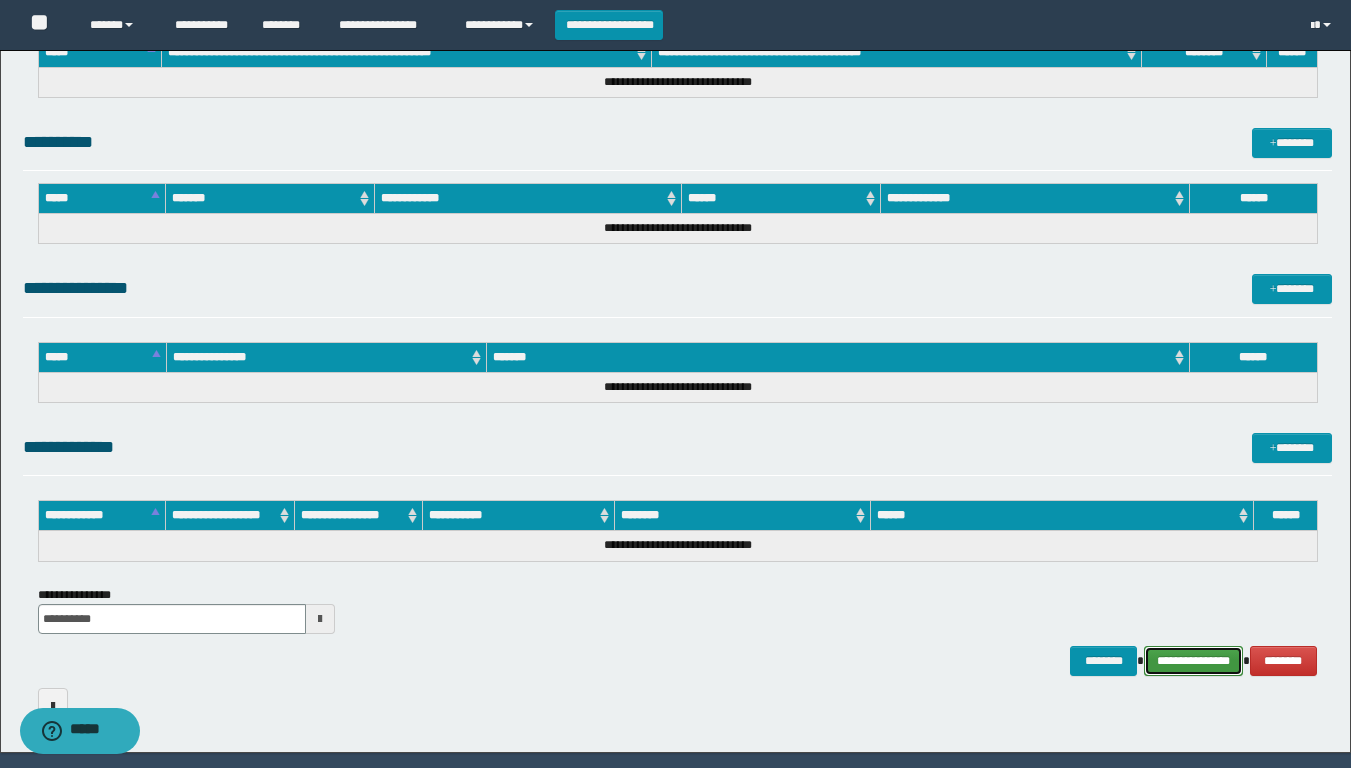click on "**********" at bounding box center (1193, 661) 